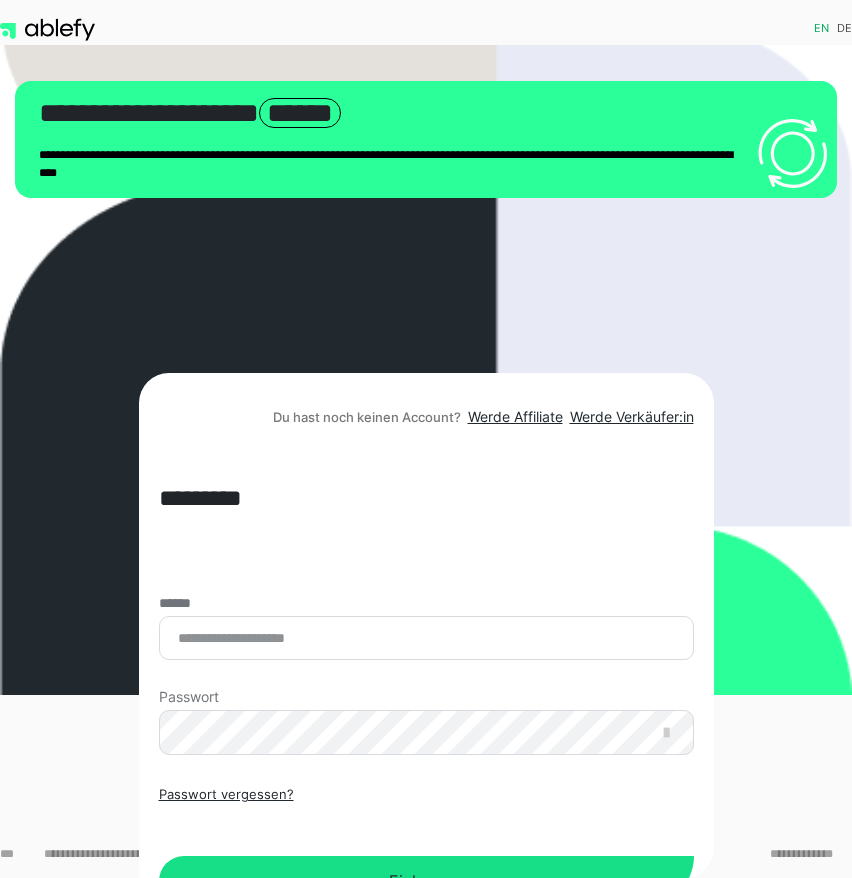 scroll, scrollTop: 0, scrollLeft: 0, axis: both 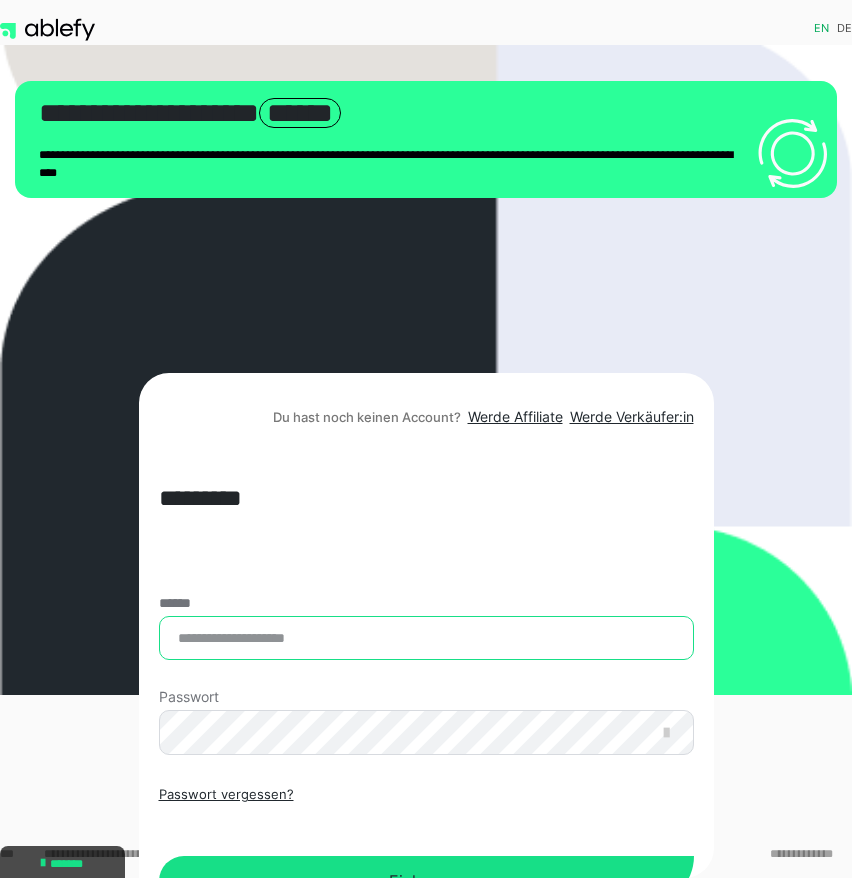 type on "**********" 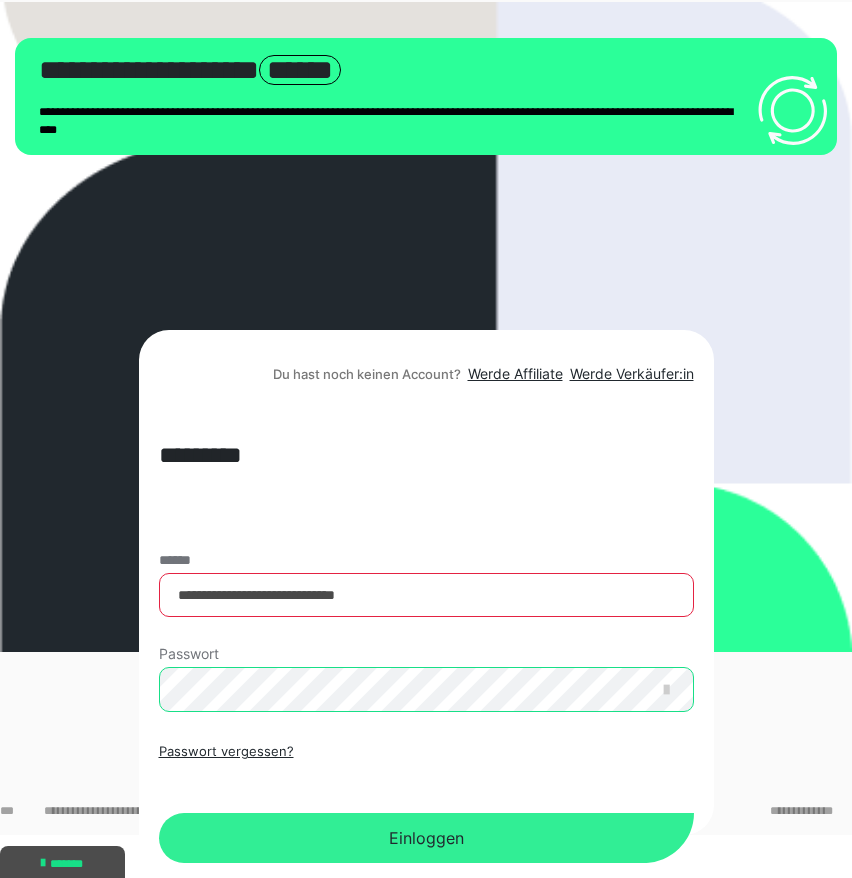 scroll, scrollTop: 59, scrollLeft: 0, axis: vertical 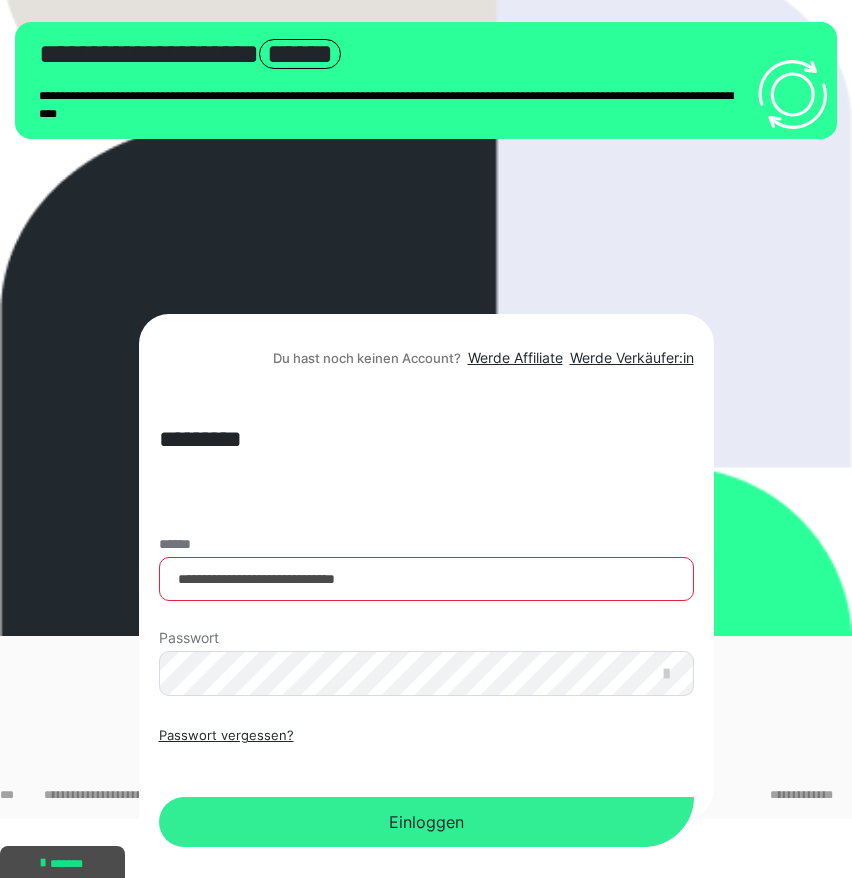 click on "Einloggen" at bounding box center (426, 822) 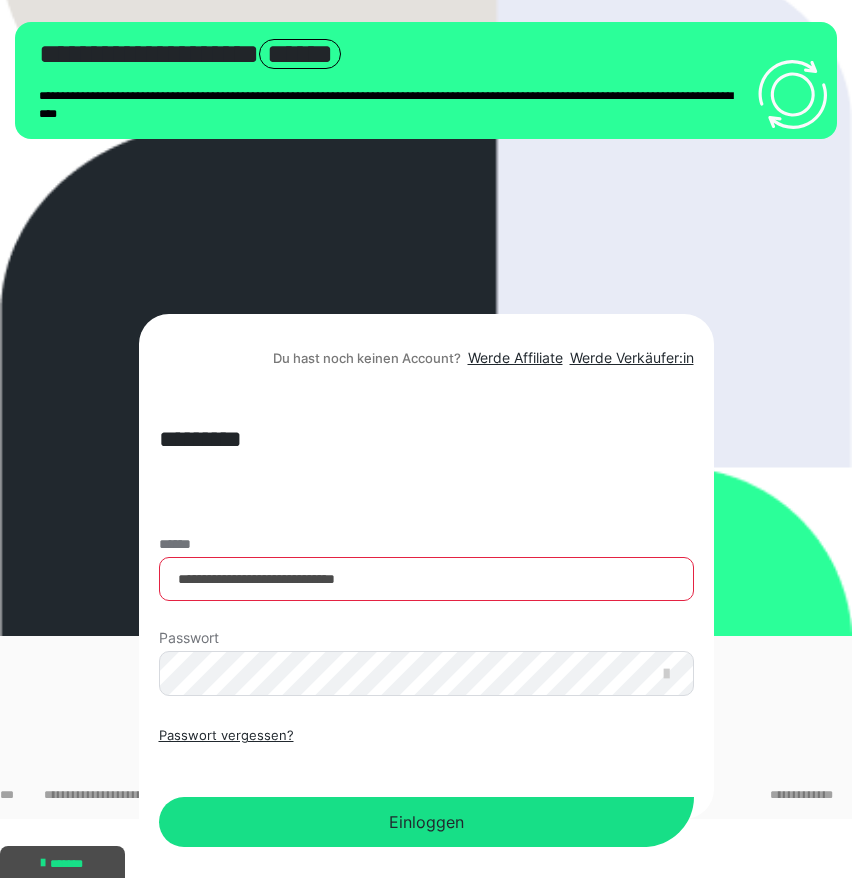 scroll, scrollTop: 0, scrollLeft: 0, axis: both 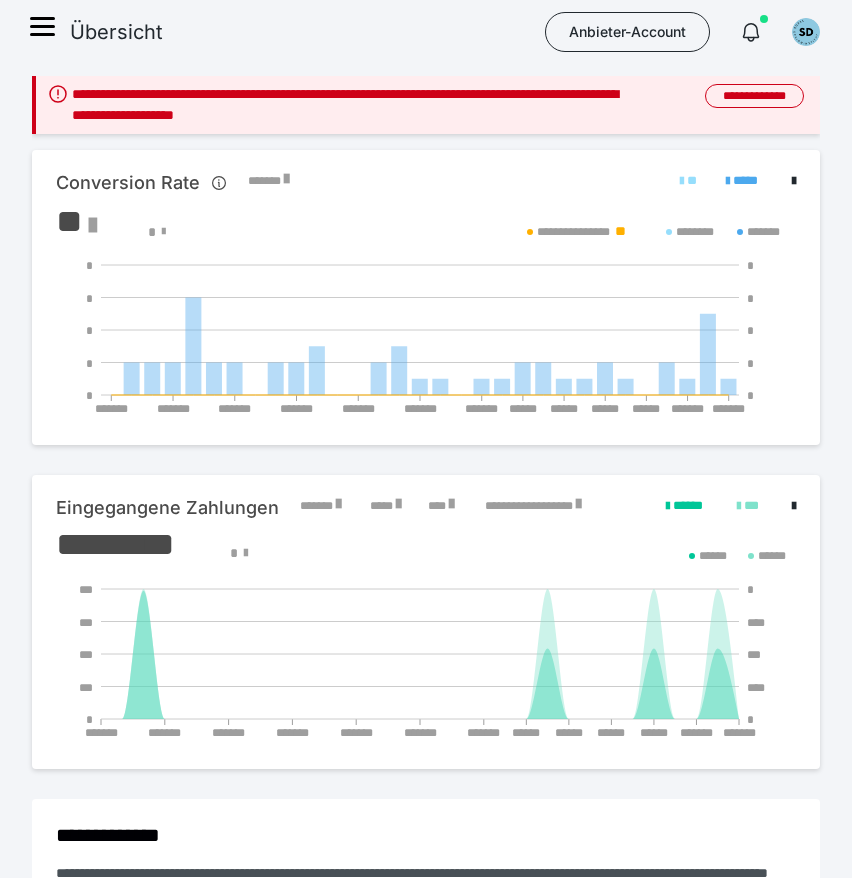 click 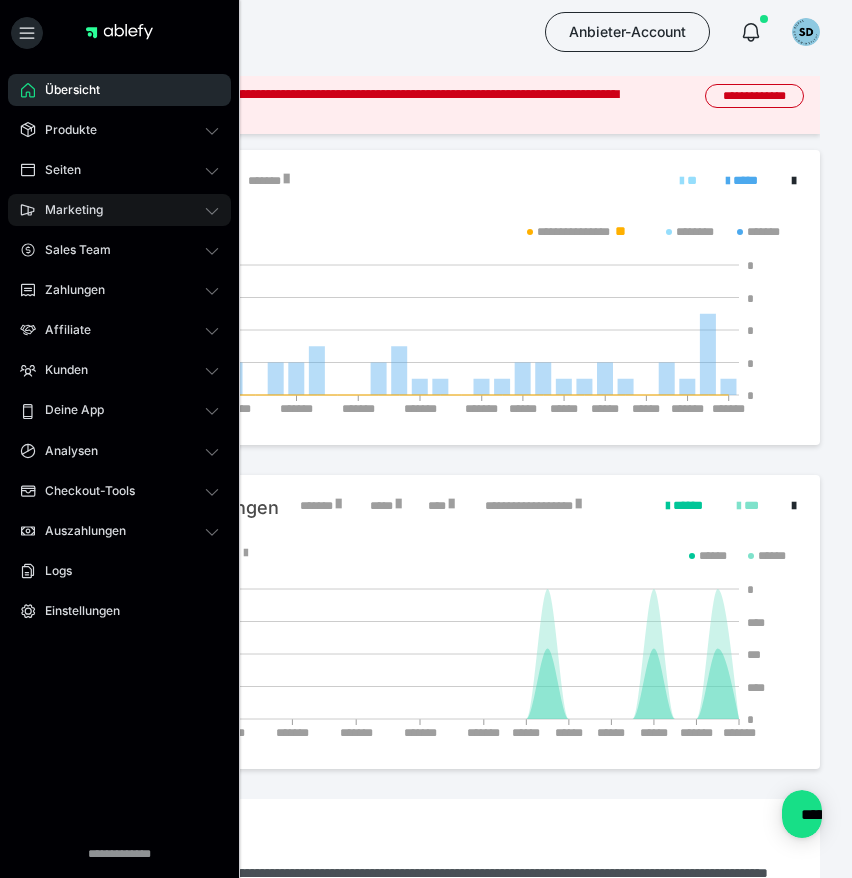 scroll, scrollTop: 0, scrollLeft: 0, axis: both 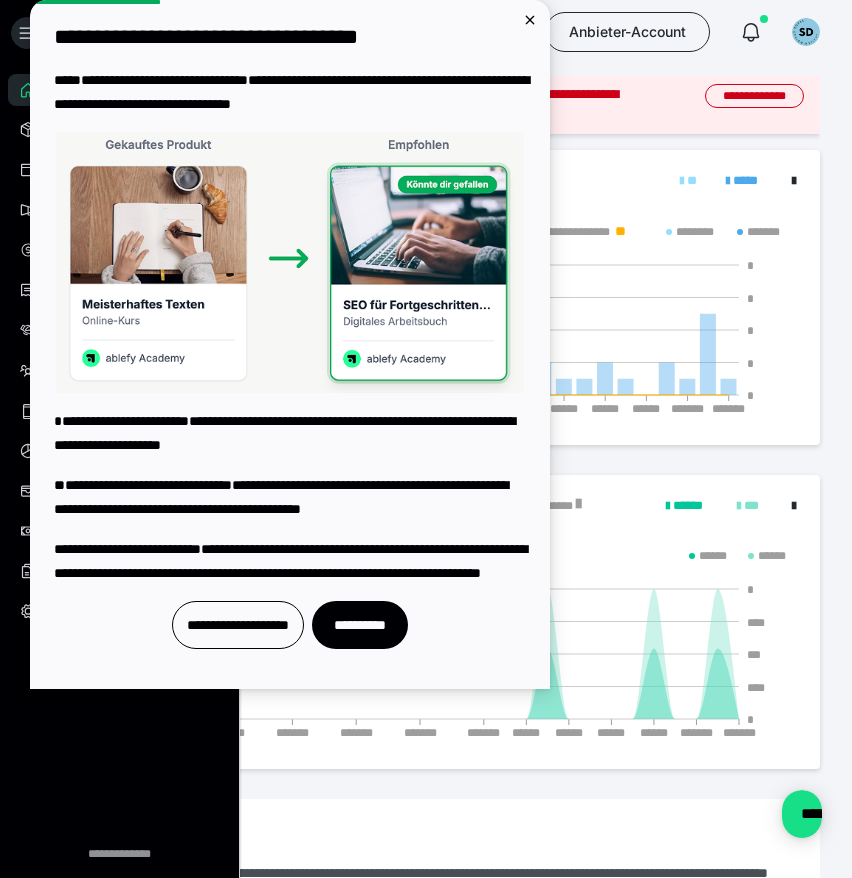 click on "**********" at bounding box center [426, 297] 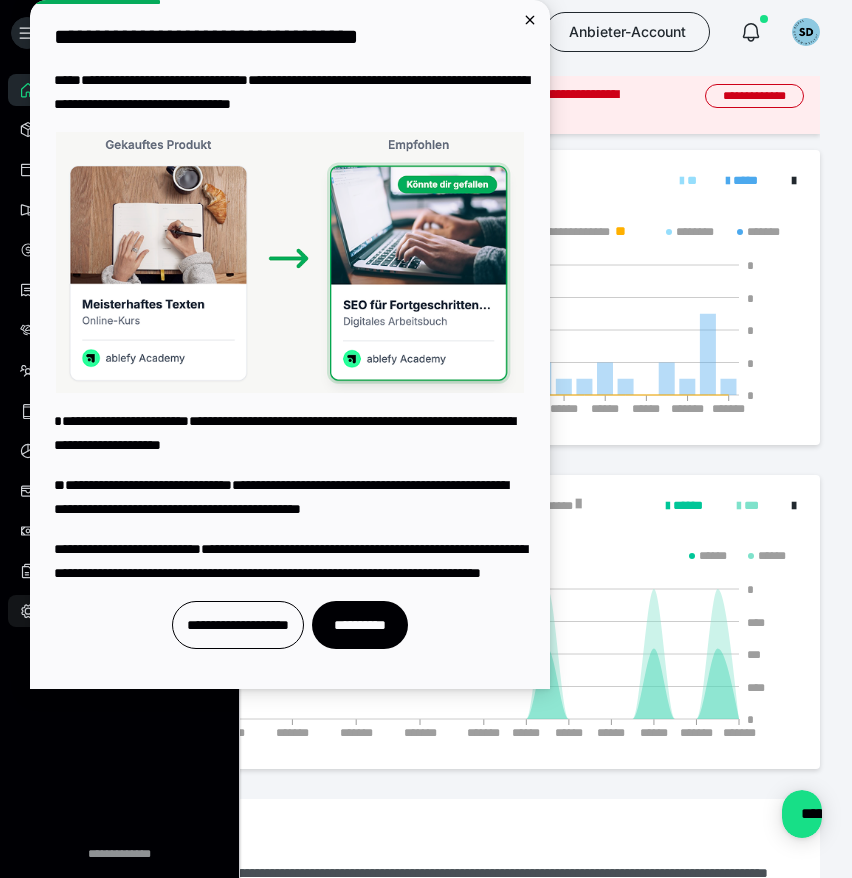 click on "Einstellungen" at bounding box center [75, 611] 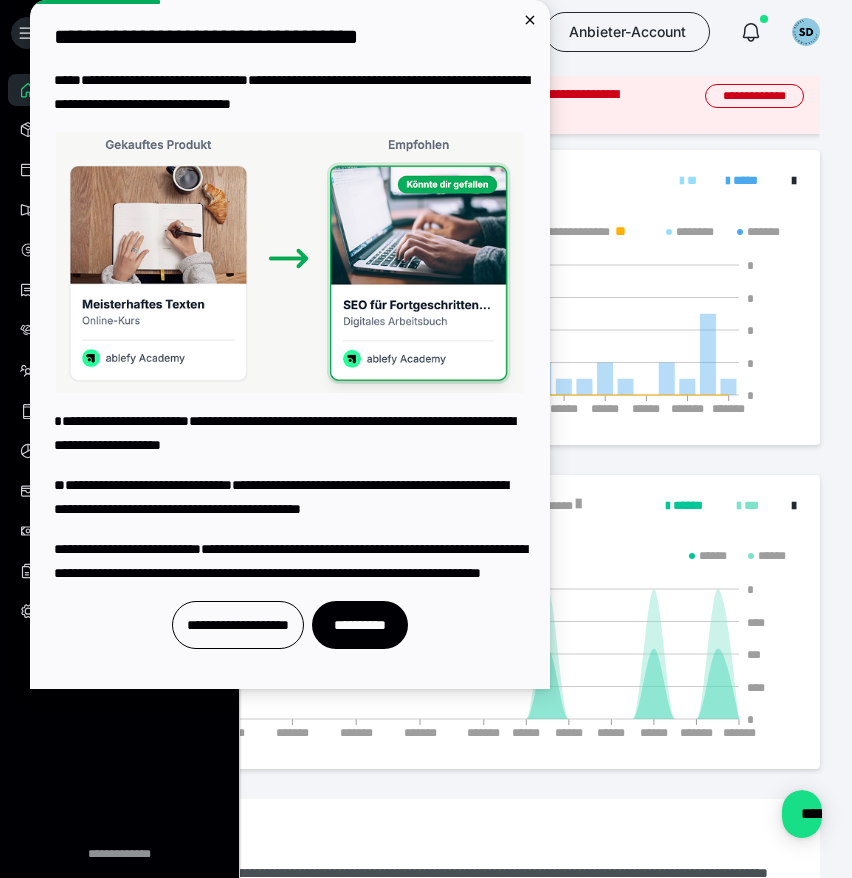 scroll, scrollTop: 0, scrollLeft: 0, axis: both 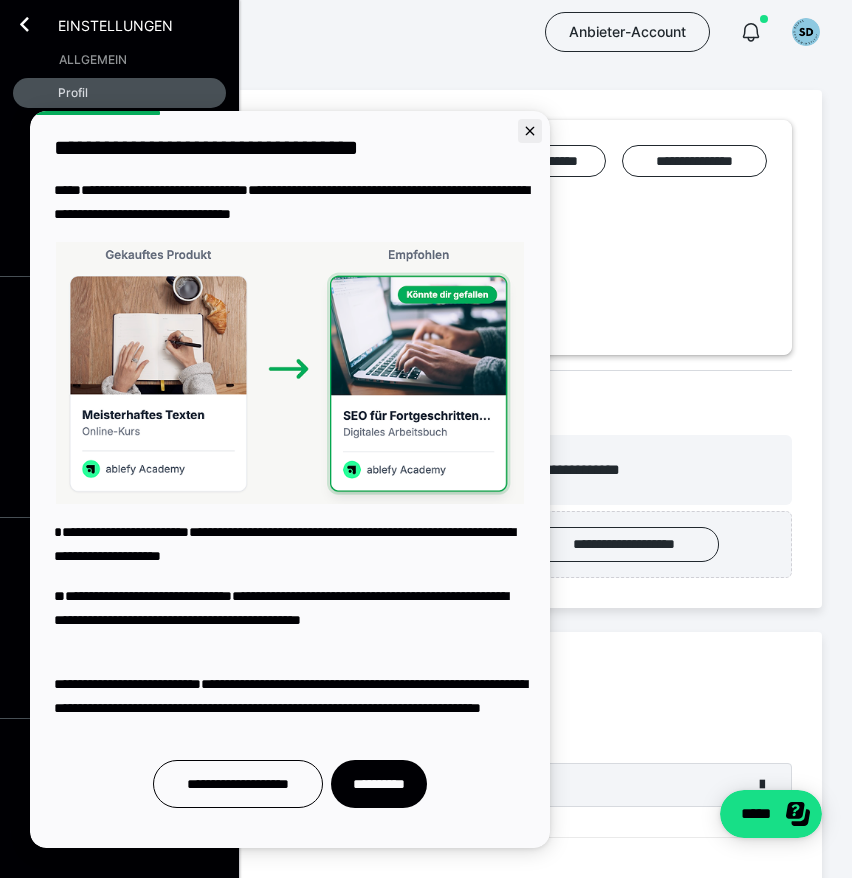click 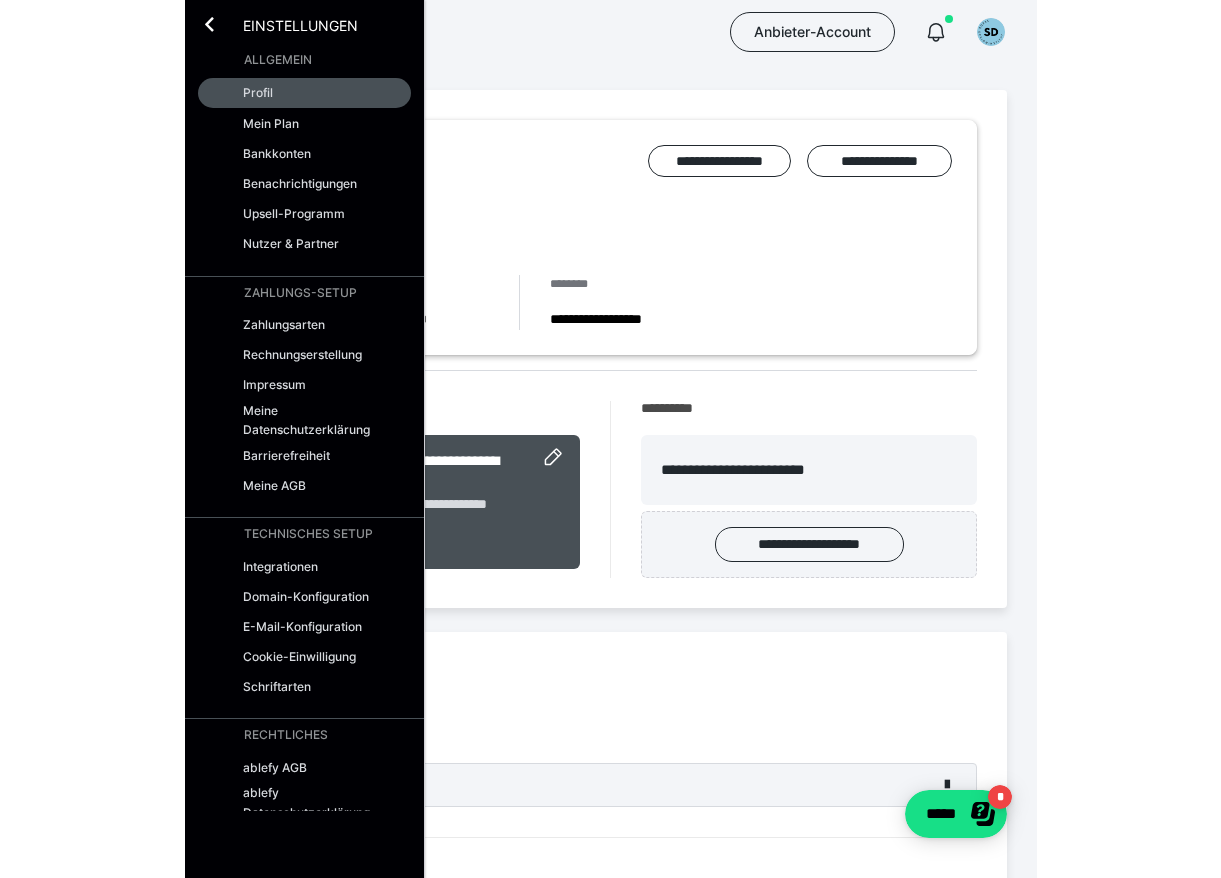 scroll, scrollTop: 0, scrollLeft: 0, axis: both 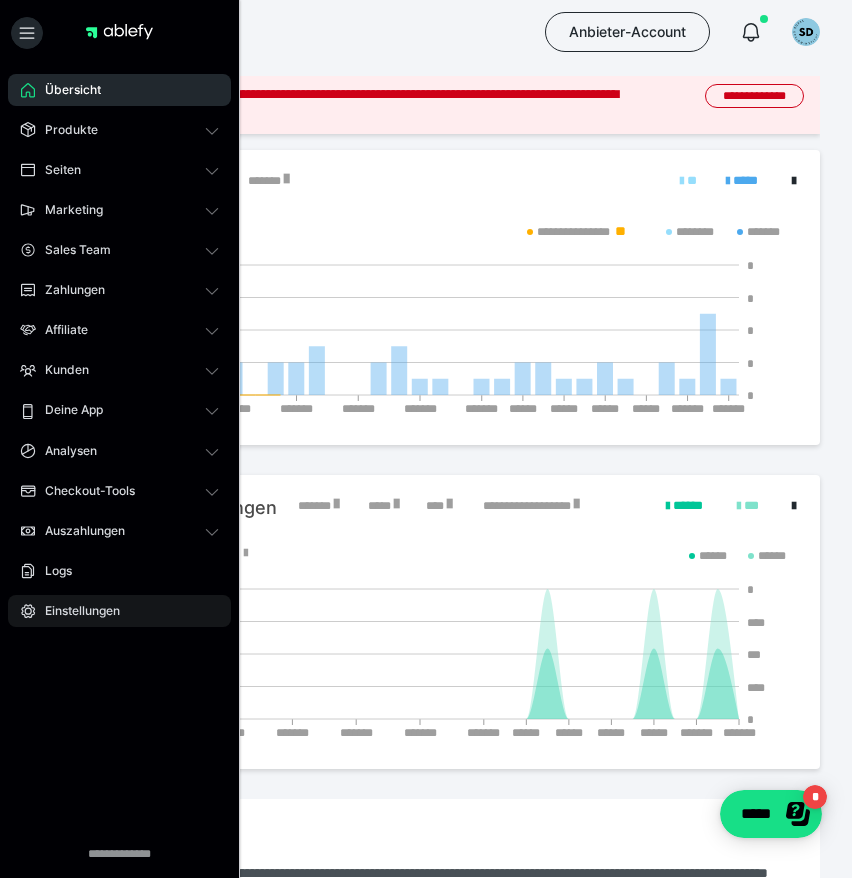 click on "Einstellungen" at bounding box center [75, 611] 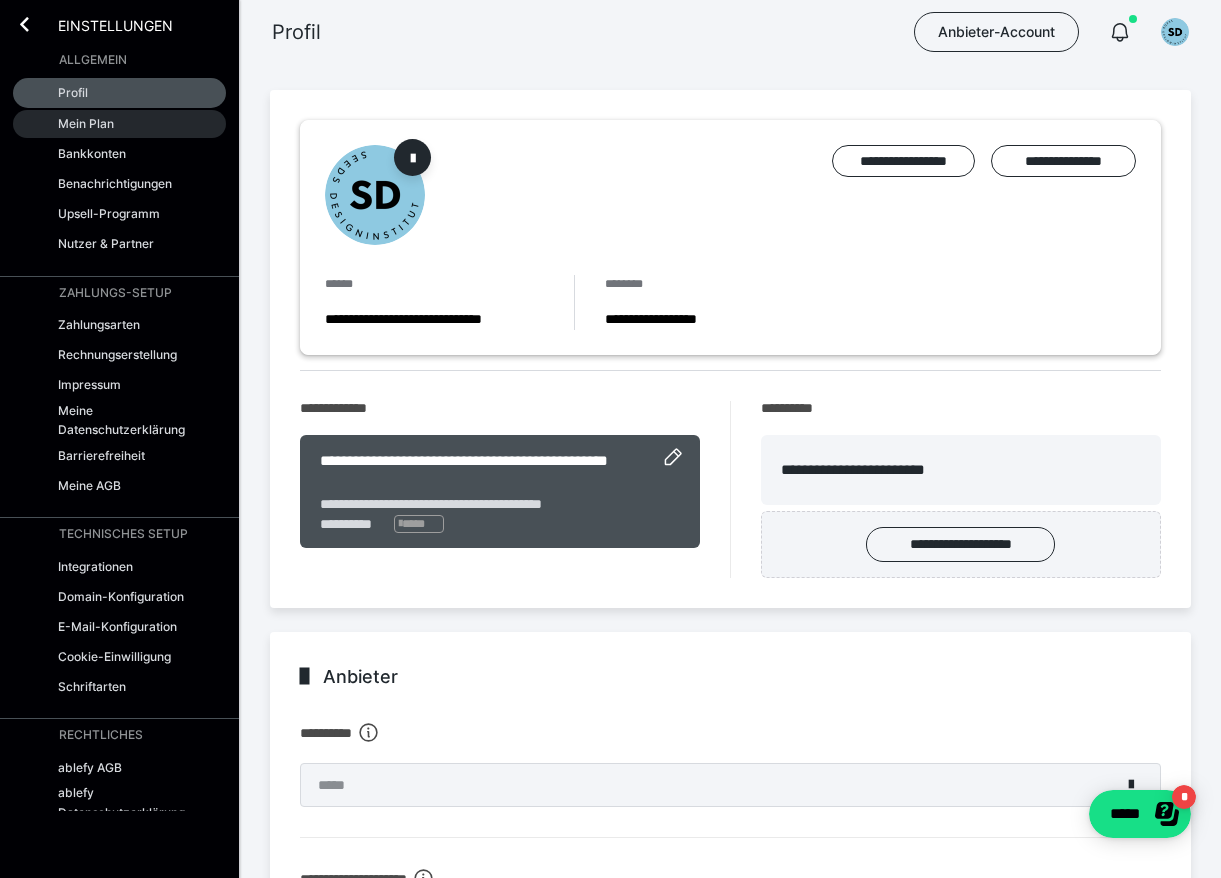 click on "Mein Plan" at bounding box center (86, 123) 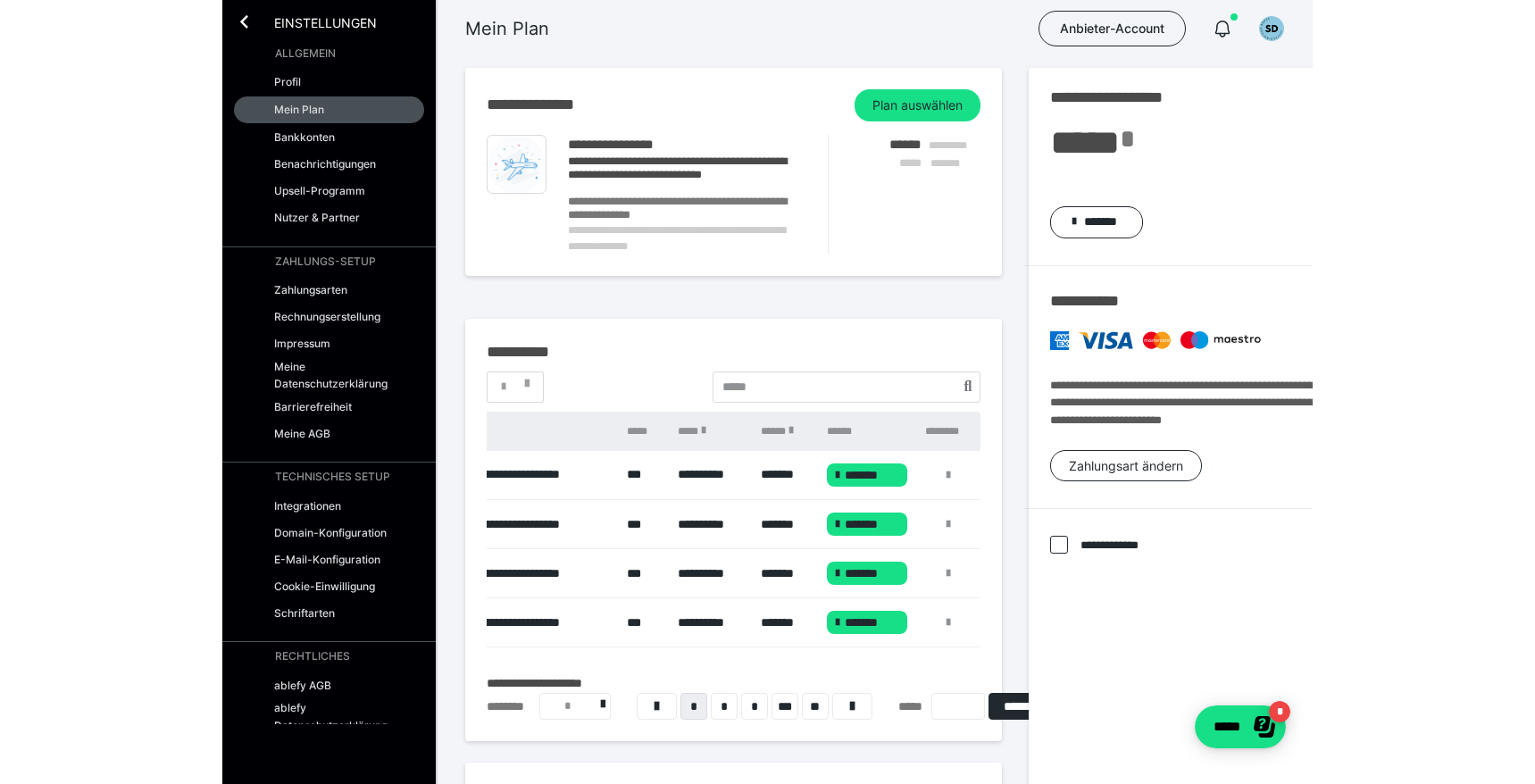 scroll, scrollTop: 0, scrollLeft: 109, axis: horizontal 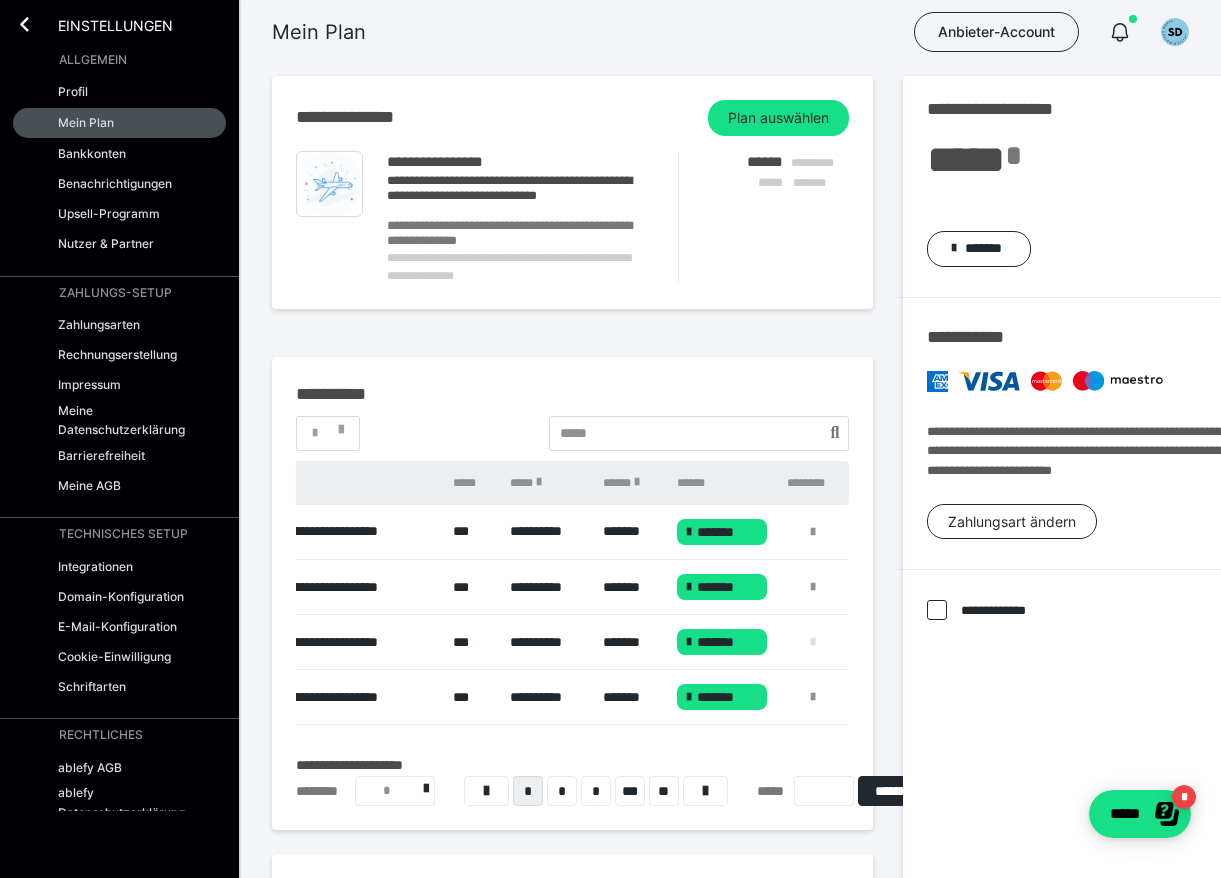 click at bounding box center [813, 642] 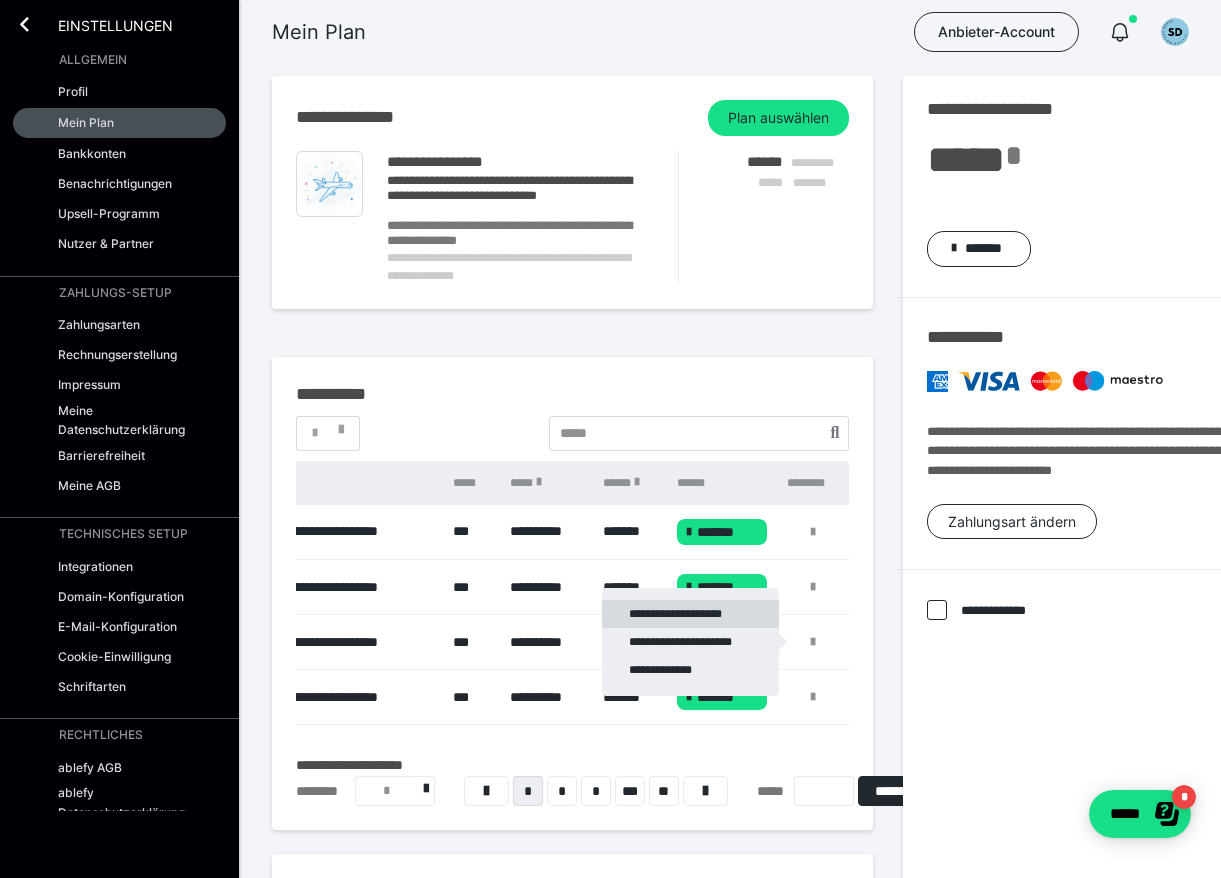 click on "**********" at bounding box center [690, 614] 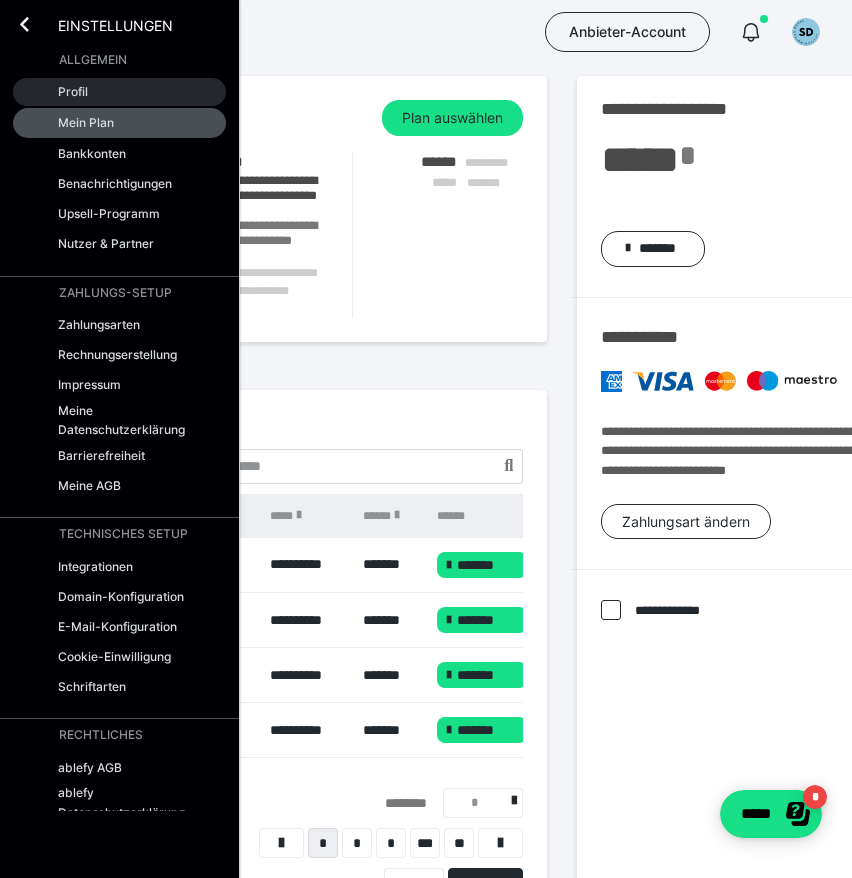 click on "Profil" at bounding box center (119, 92) 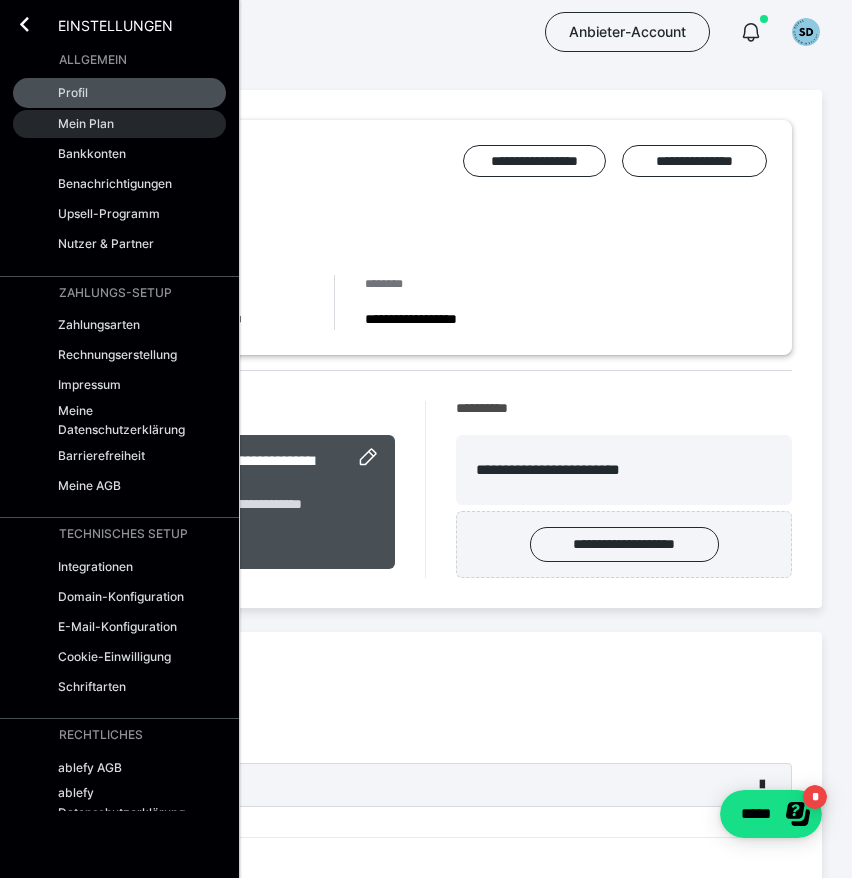 click on "Mein Plan" at bounding box center (86, 123) 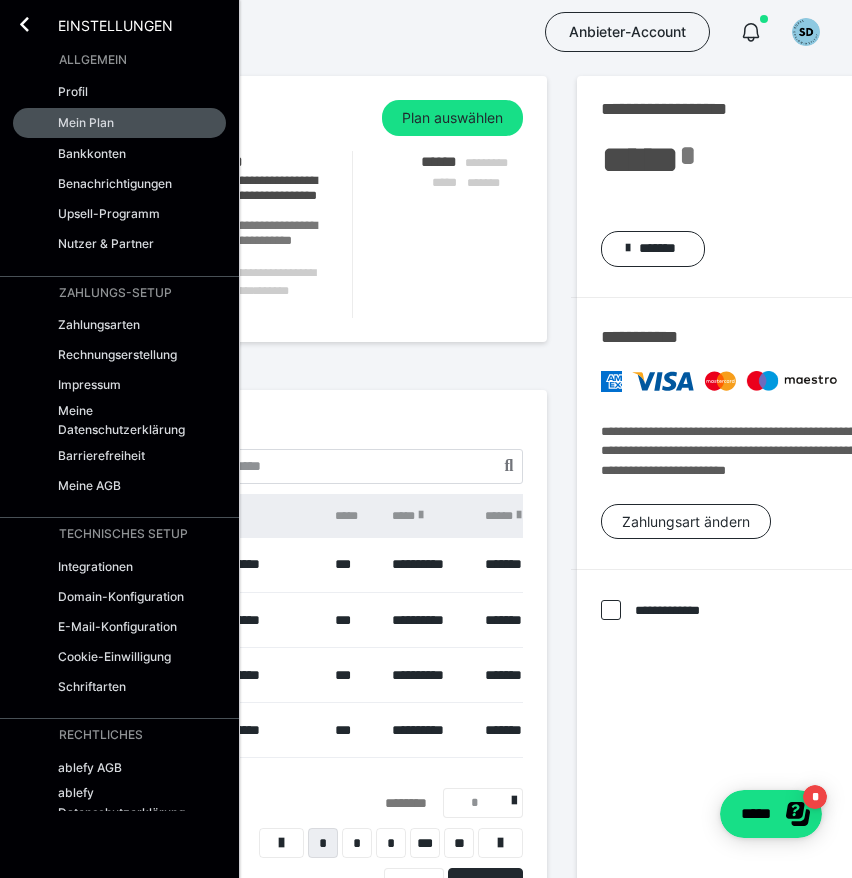 click on "**********" at bounding box center (289, 799) 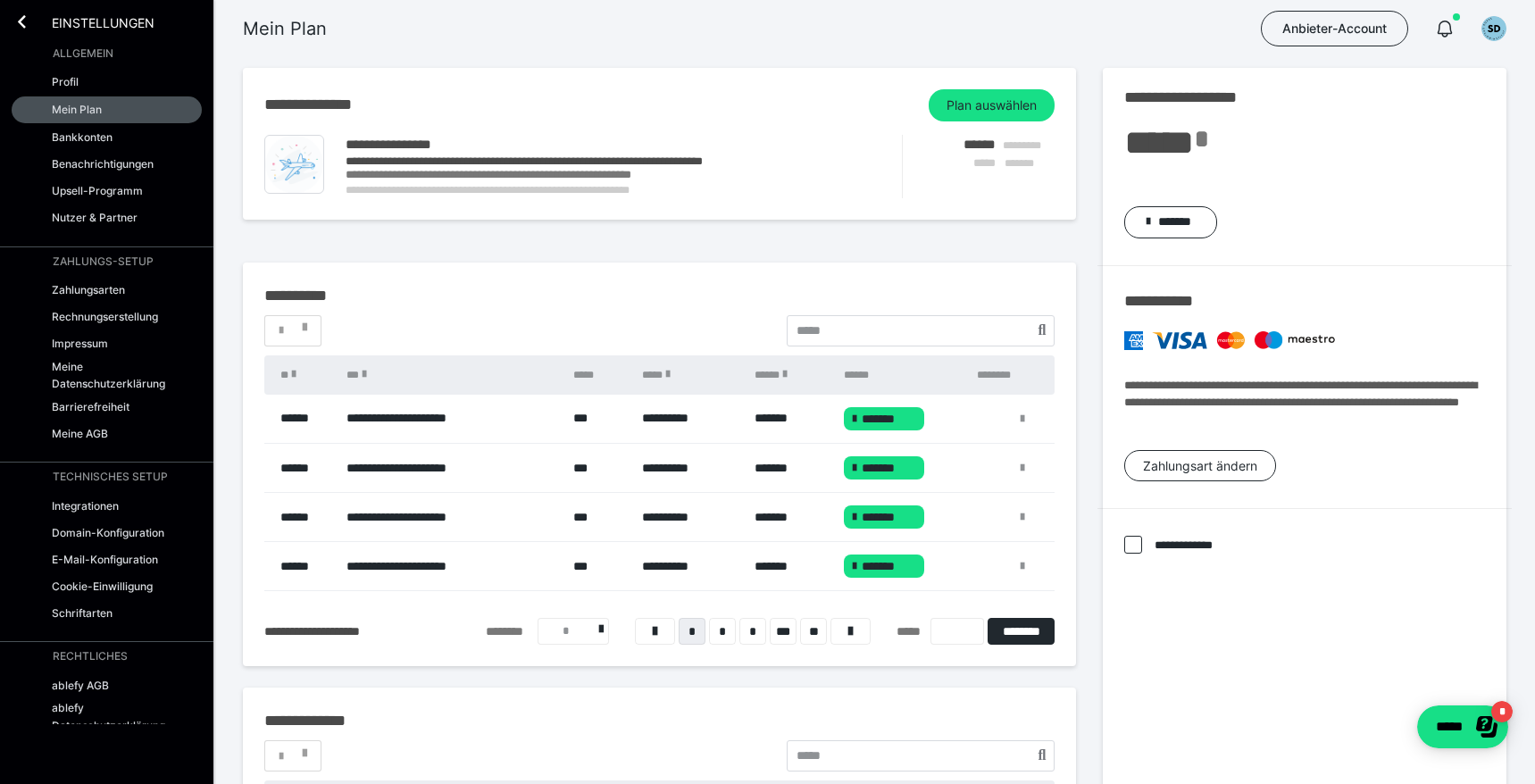click on "Einstellungen" at bounding box center [106, 20] 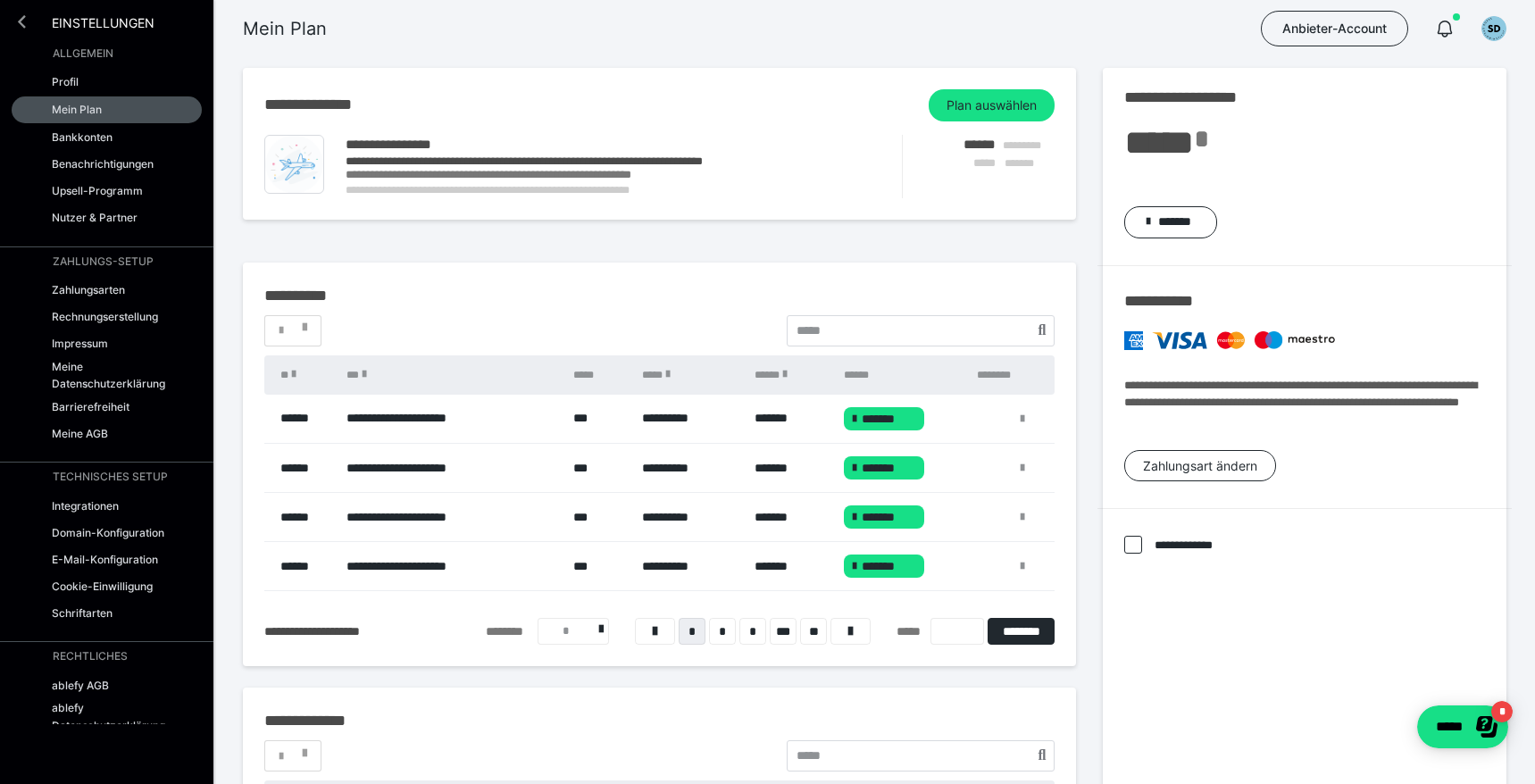 click at bounding box center (21, 21) 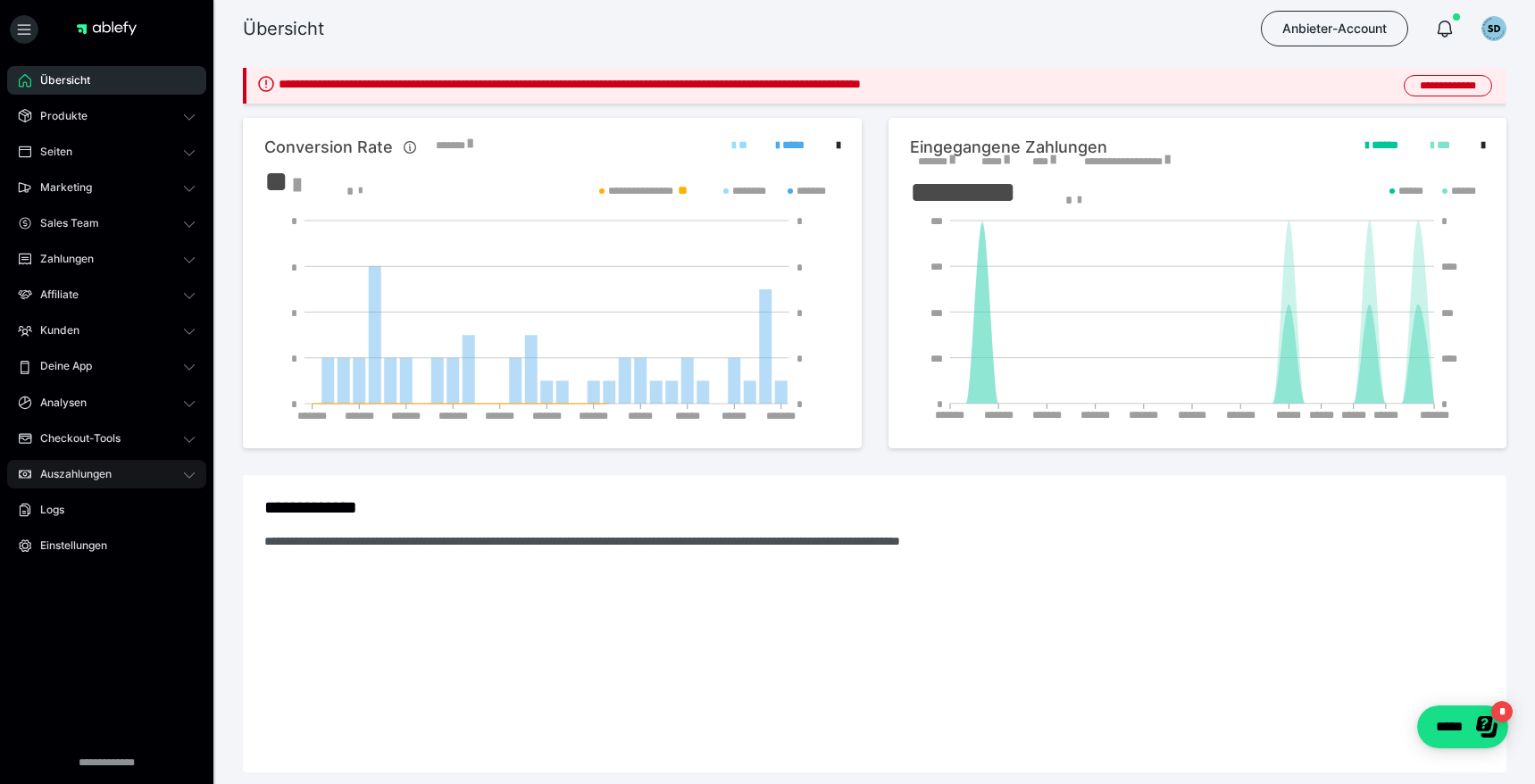 click on "Auszahlungen" at bounding box center [106, 474] 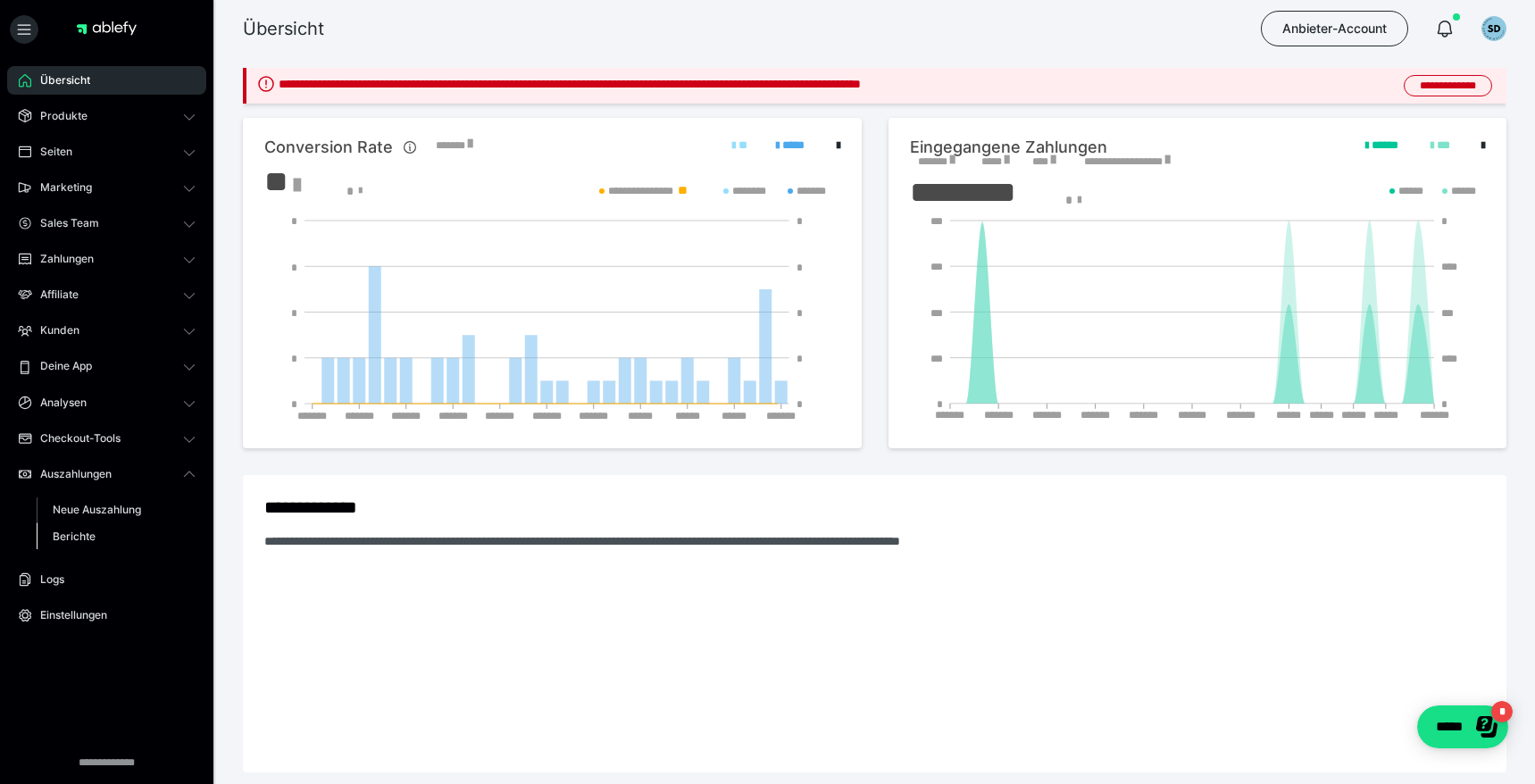 click on "Berichte" at bounding box center (116, 537) 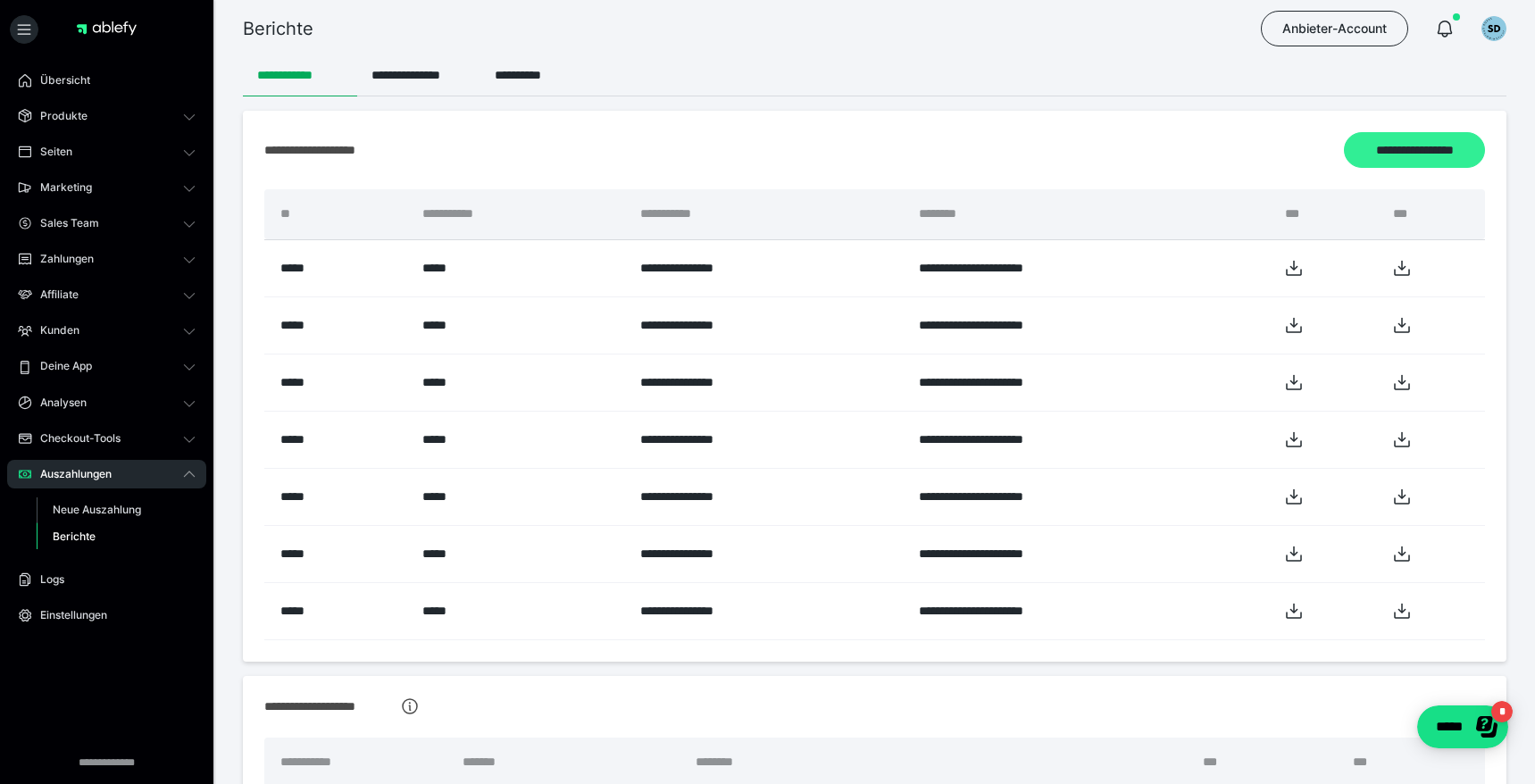 click on "**********" at bounding box center [1414, 150] 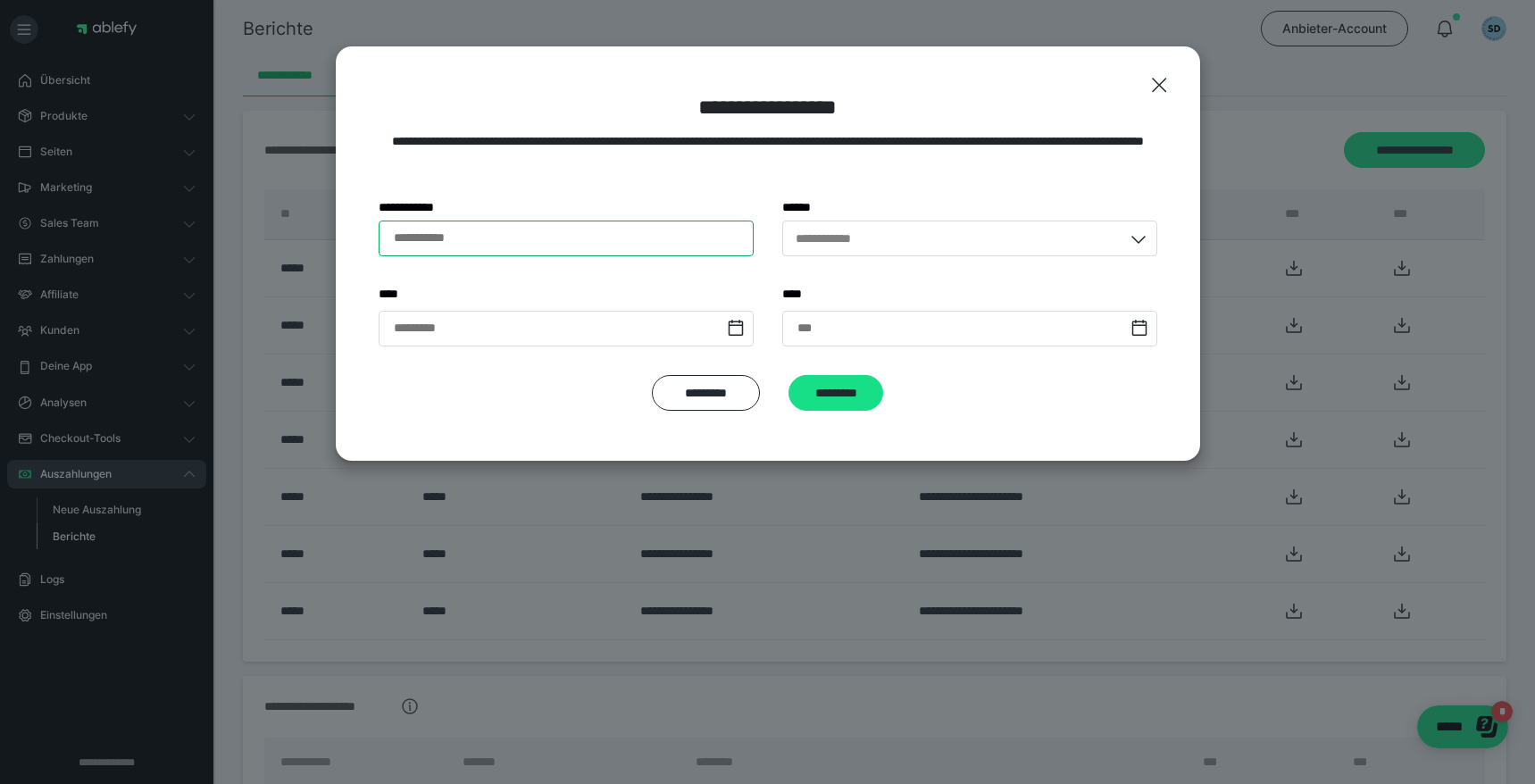 click on "**********" at bounding box center (566, 238) 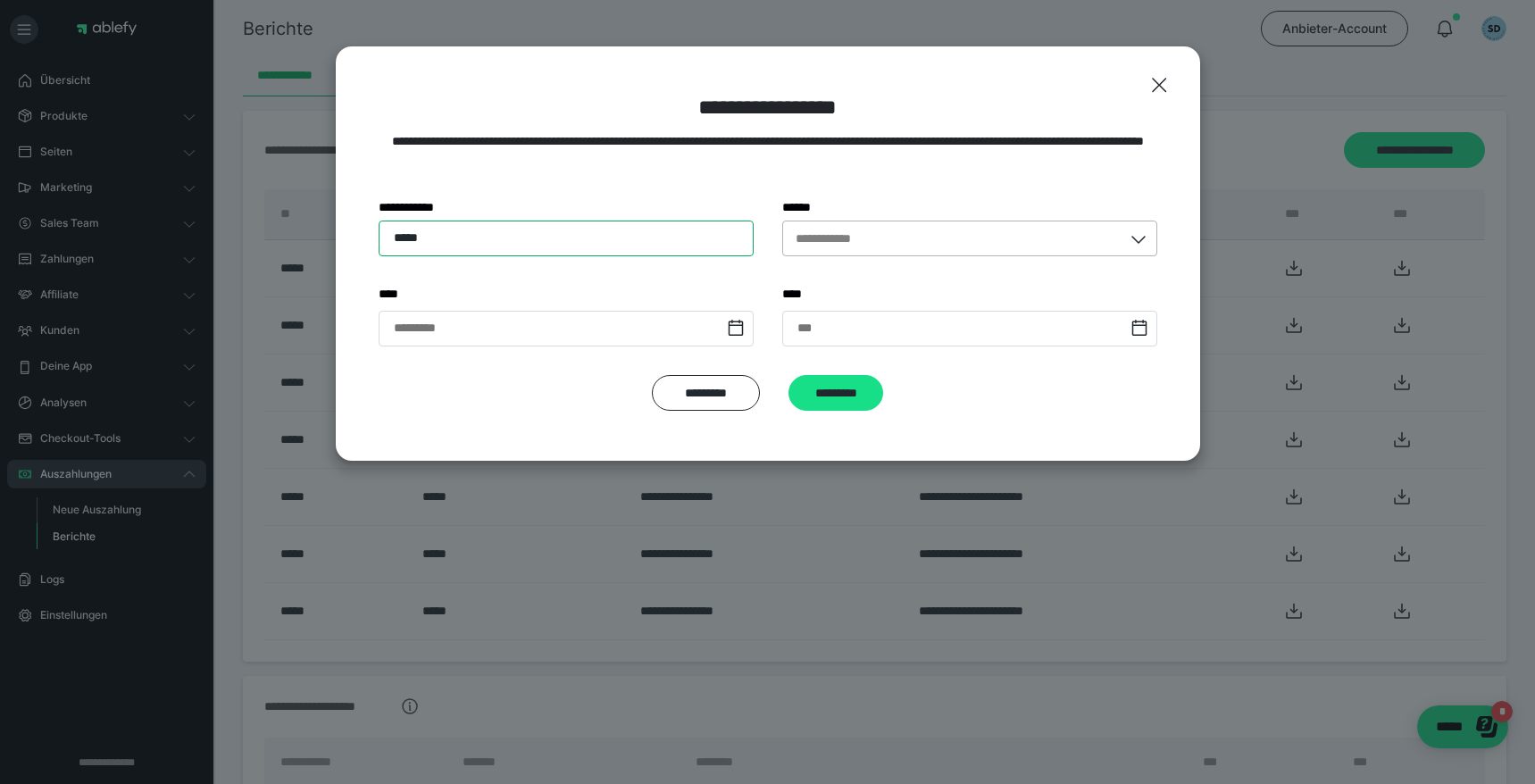 type on "*****" 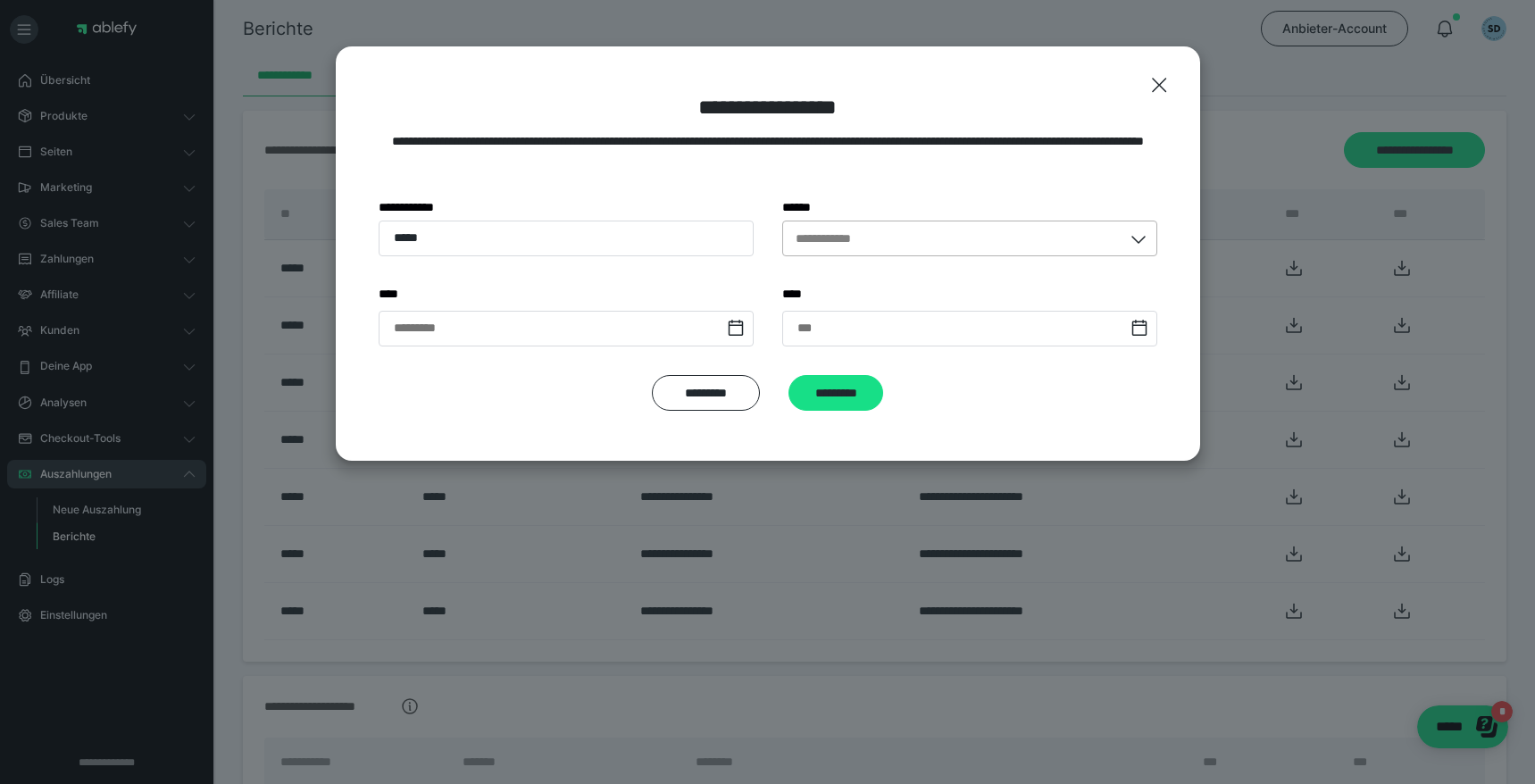 click on "**********" at bounding box center [836, 238] 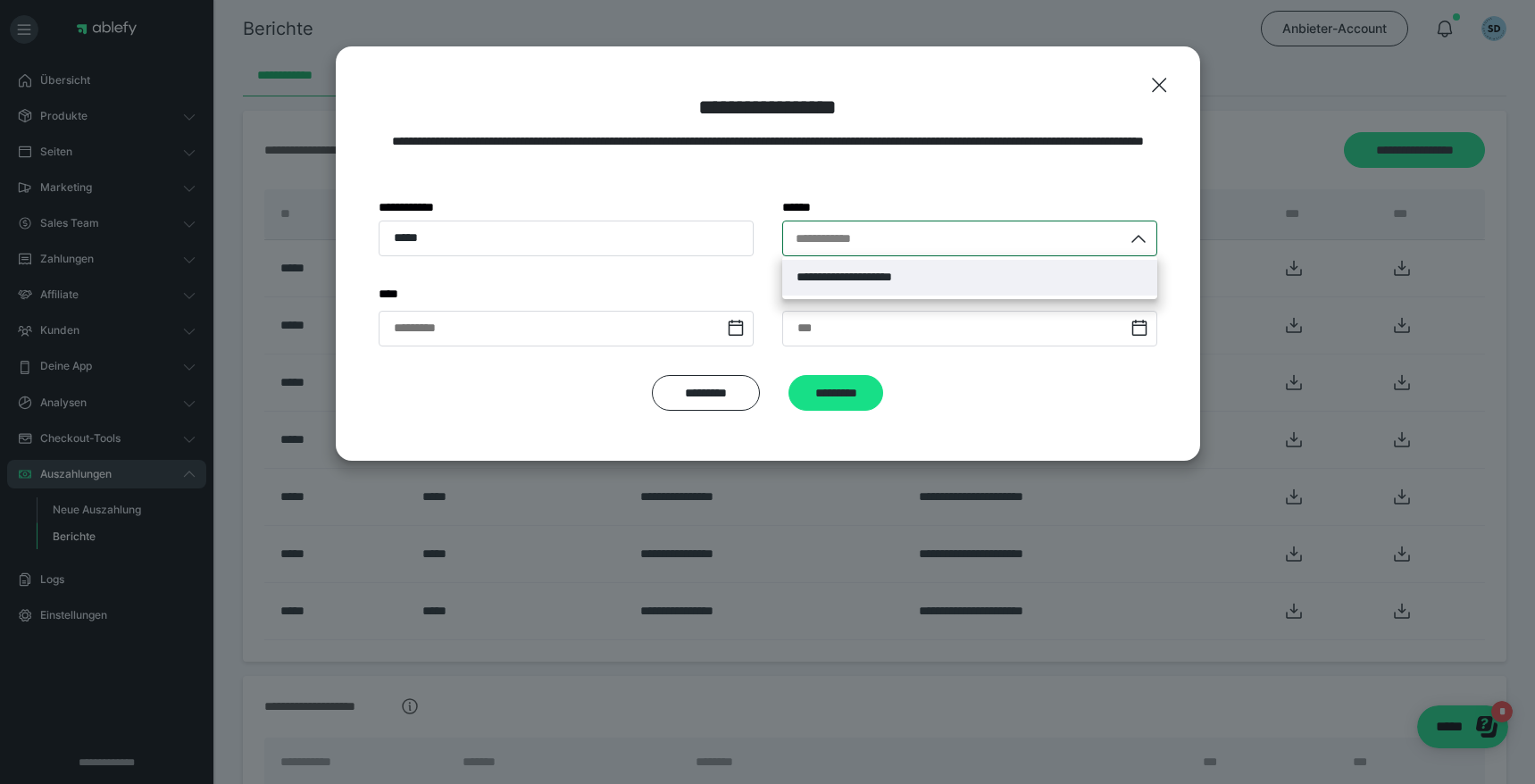 click on "**********" at bounding box center [865, 277] 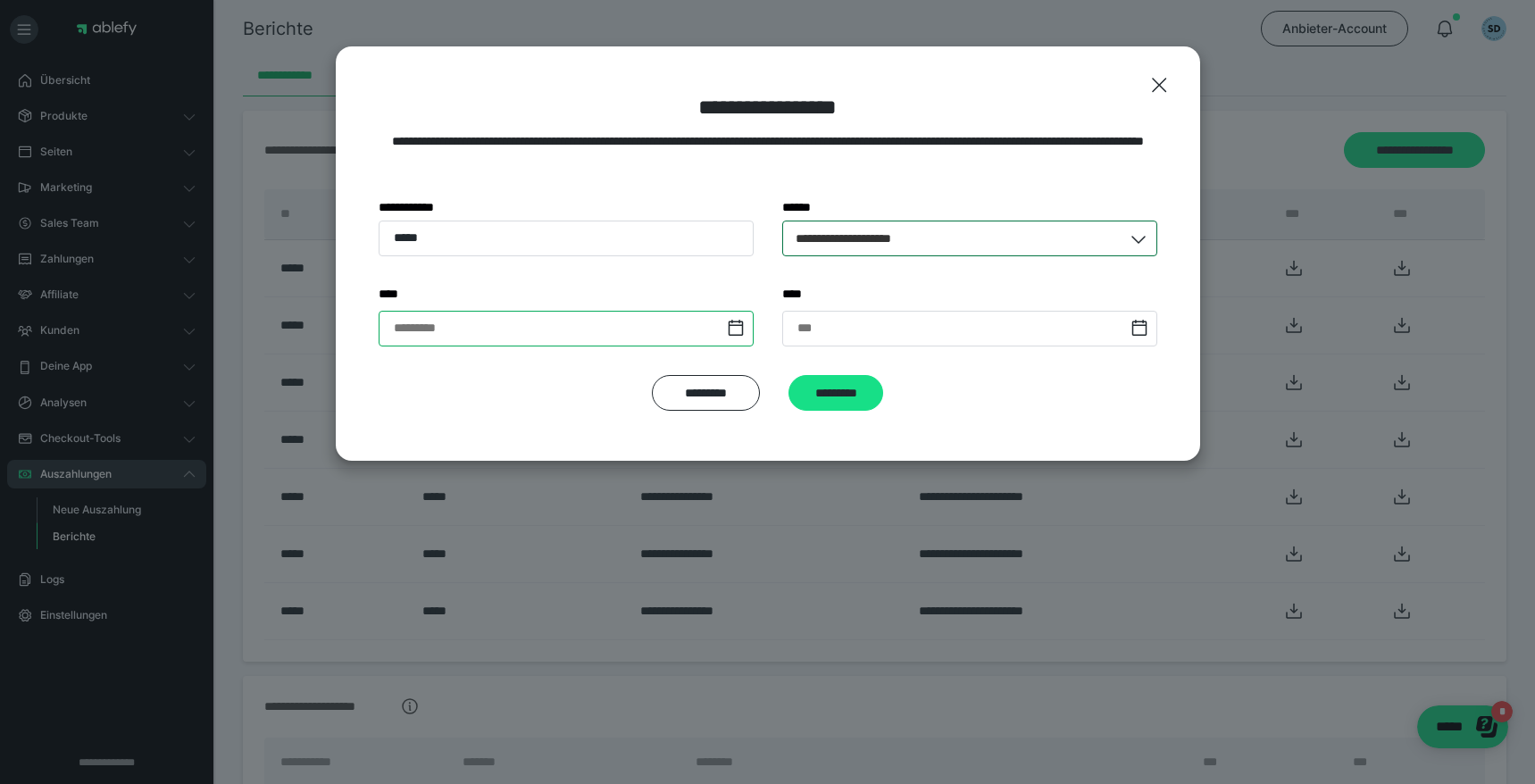 click at bounding box center [566, 329] 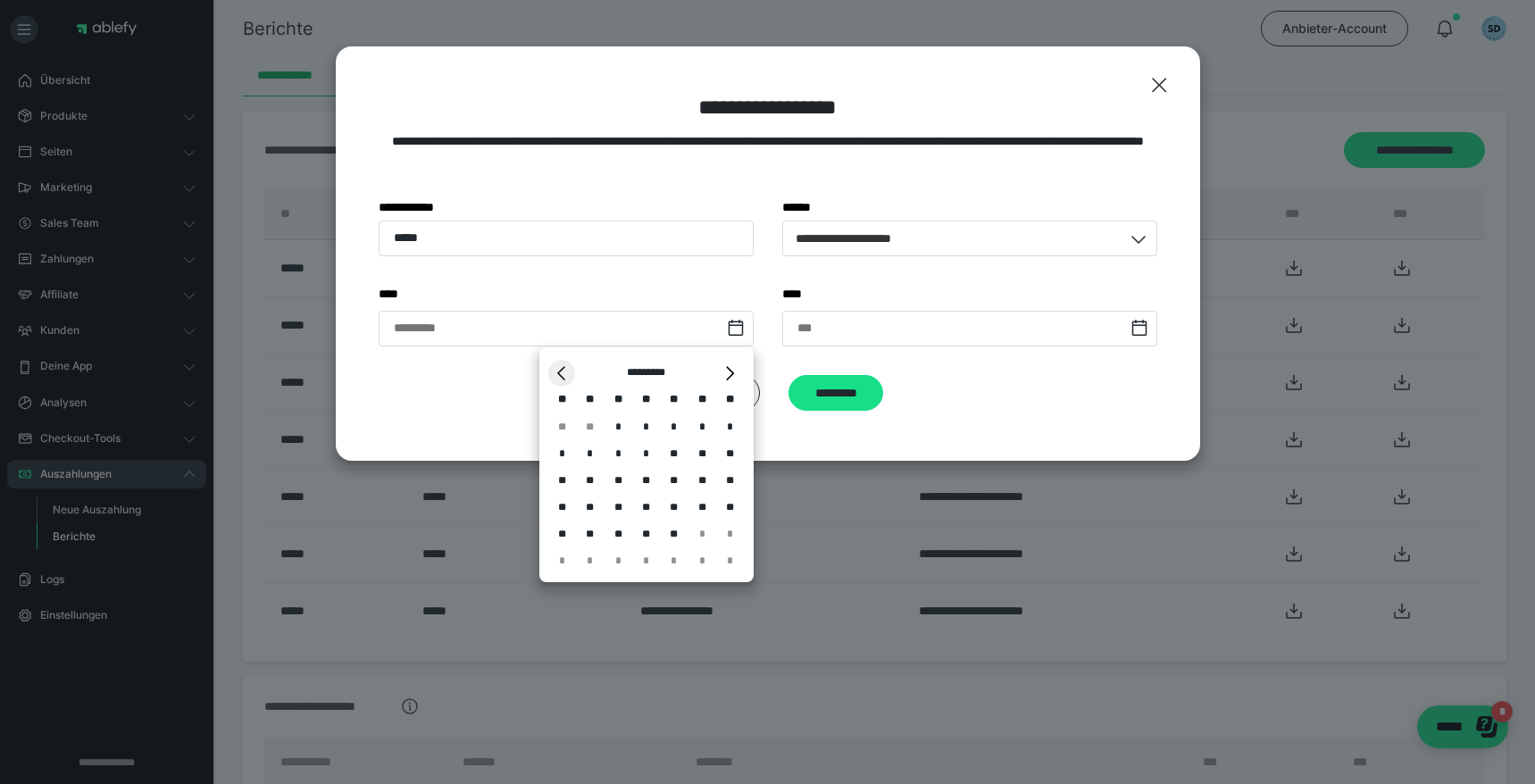 click on "*" at bounding box center [562, 373] 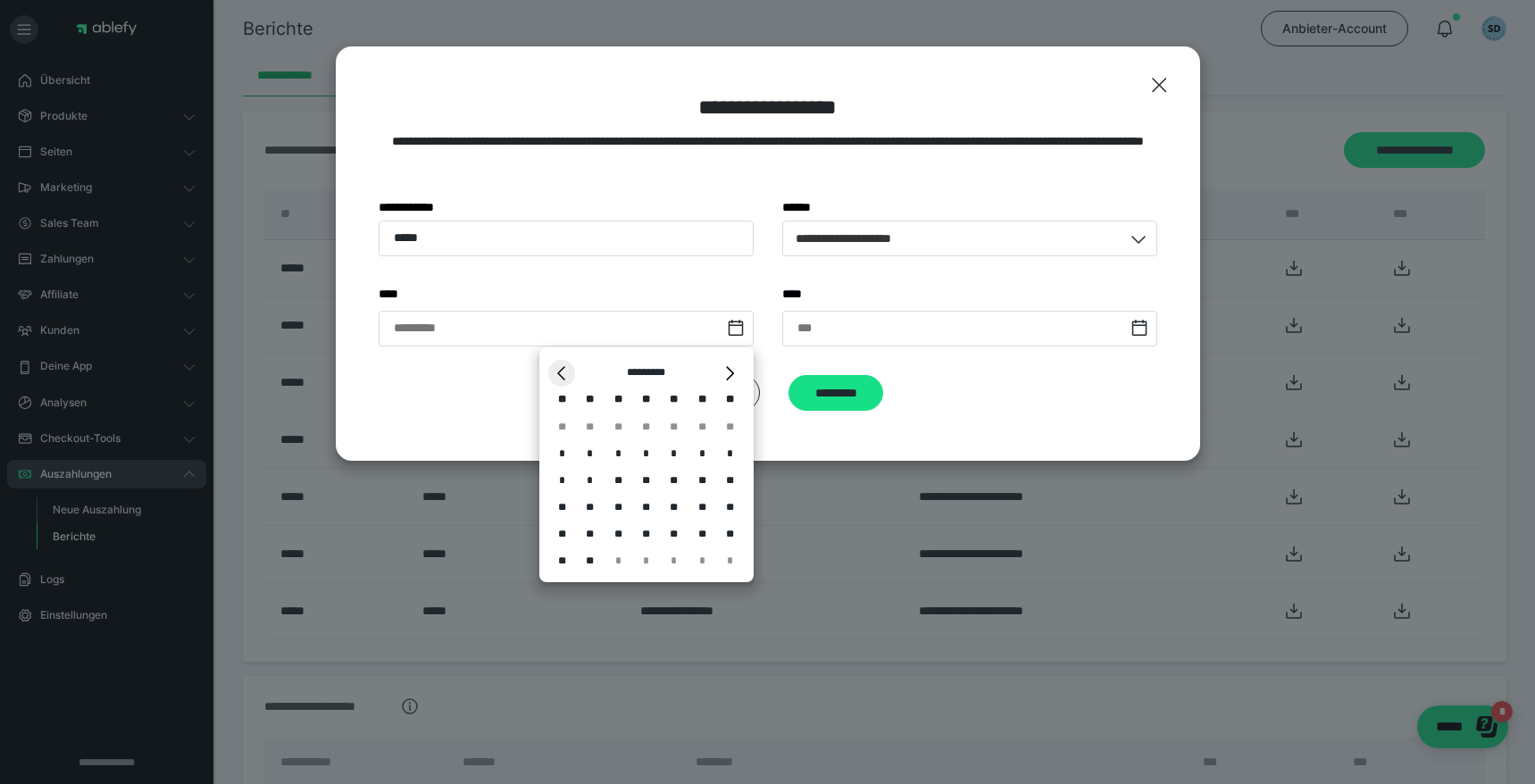 click on "*" at bounding box center (562, 373) 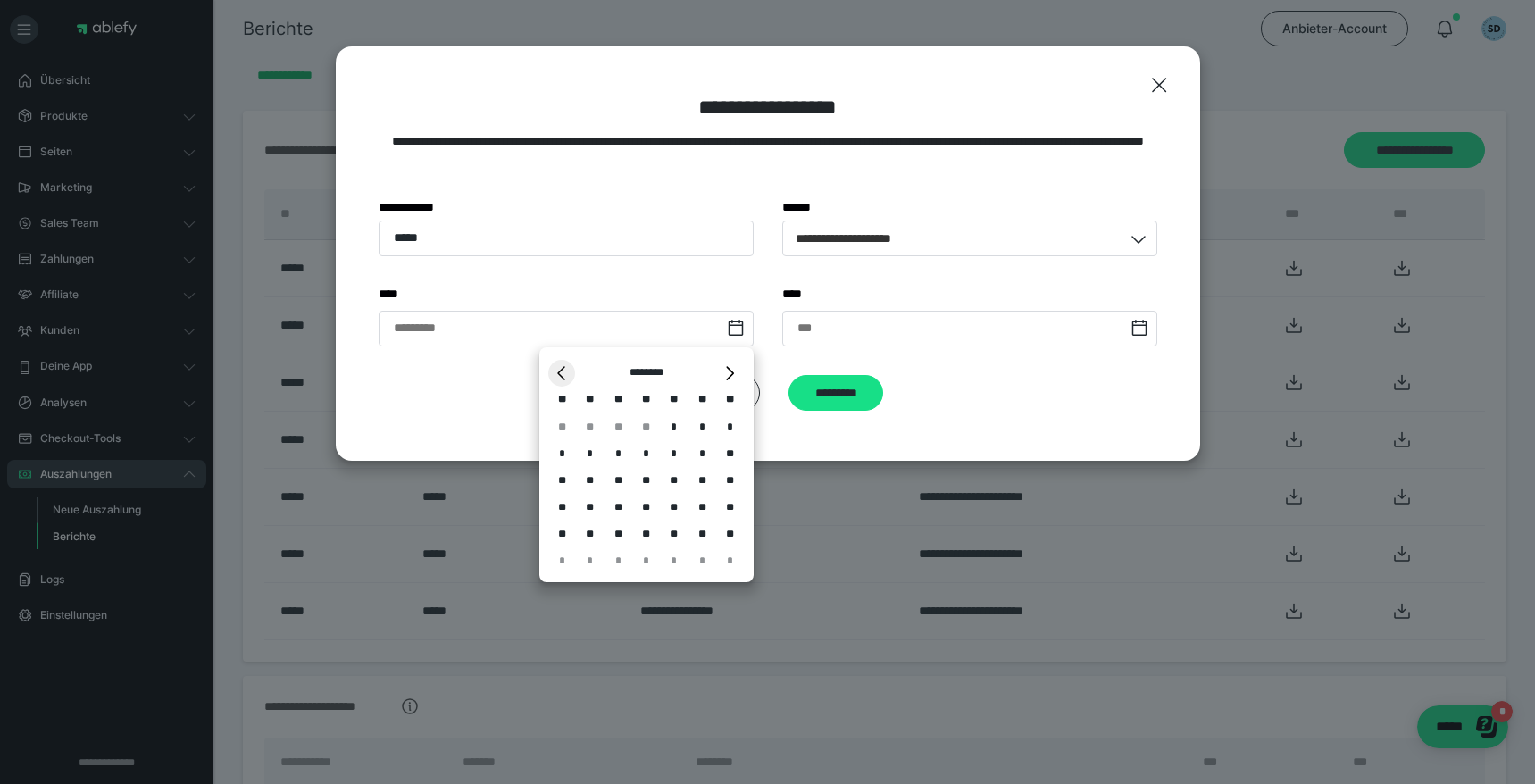 click on "*" at bounding box center (562, 373) 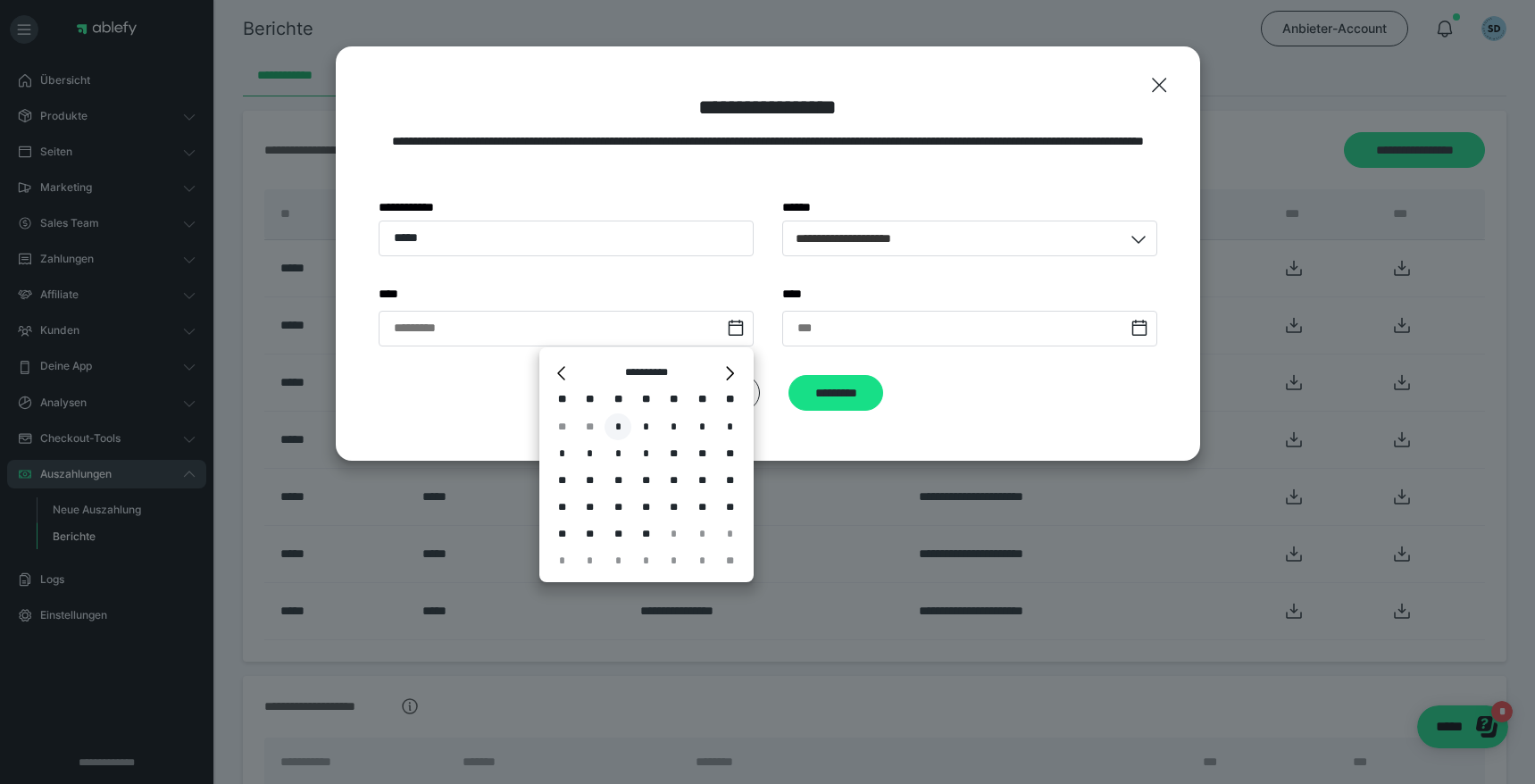 click on "*" at bounding box center [618, 427] 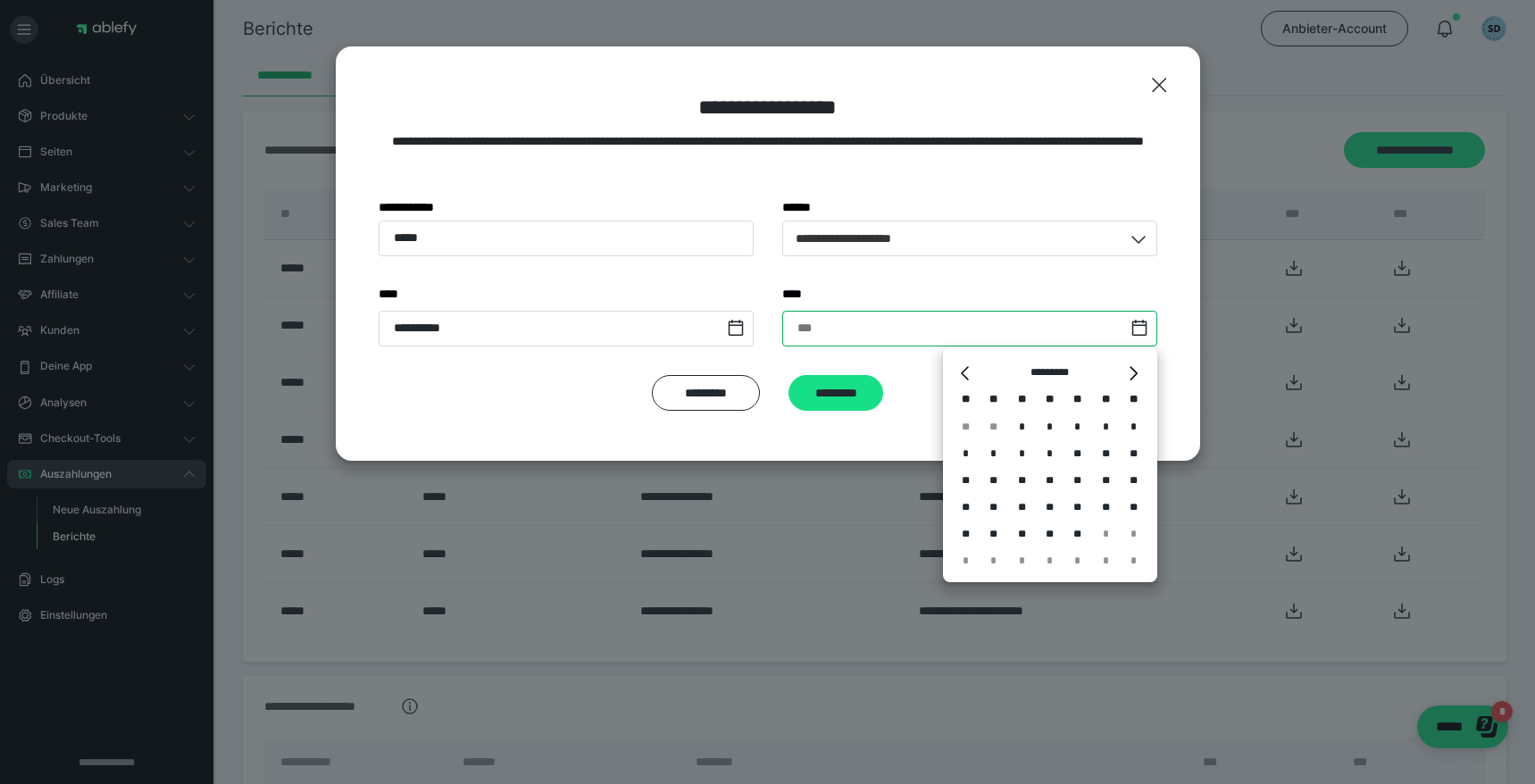 click at bounding box center [970, 329] 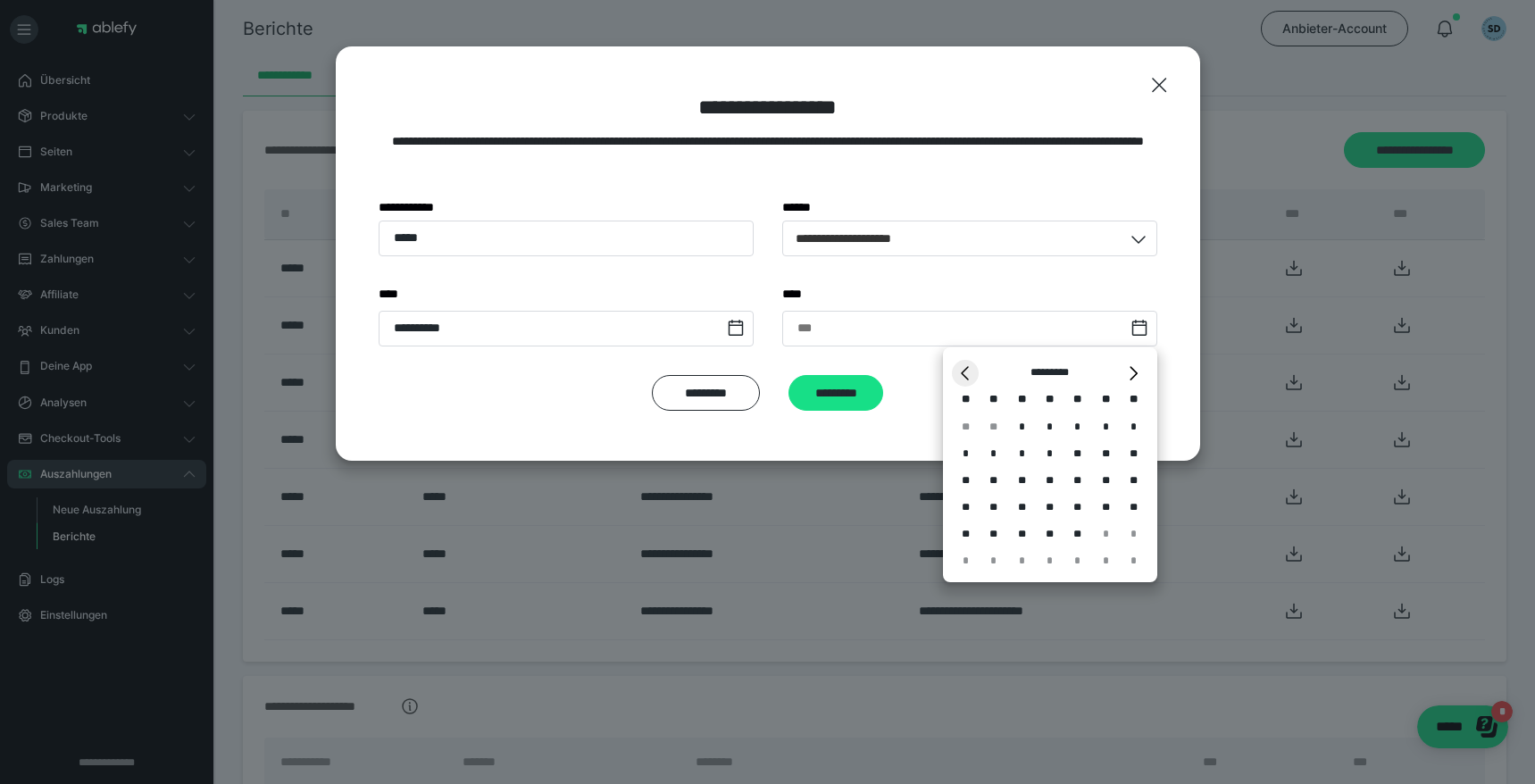 click on "*" at bounding box center (965, 373) 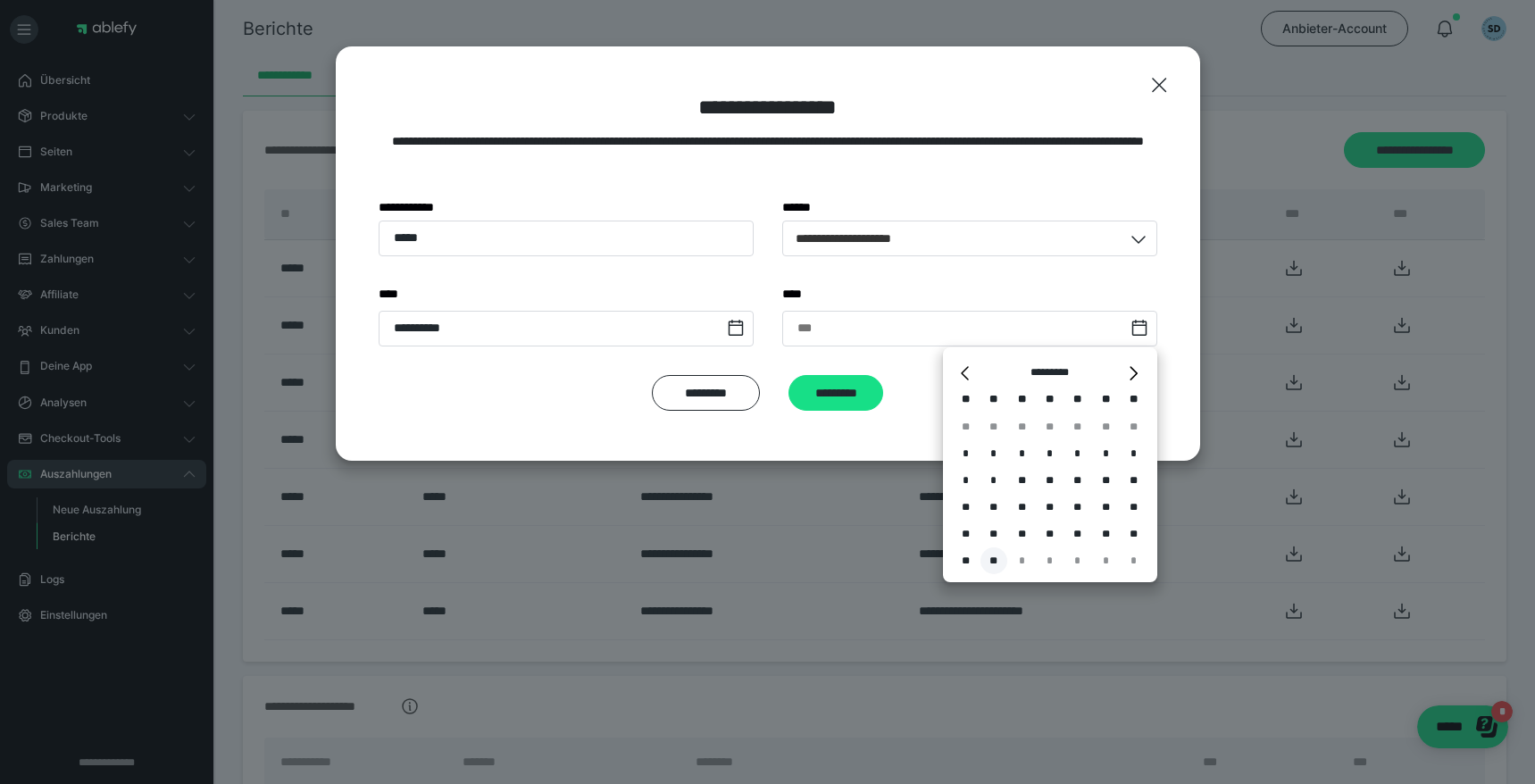 click on "**" at bounding box center [994, 561] 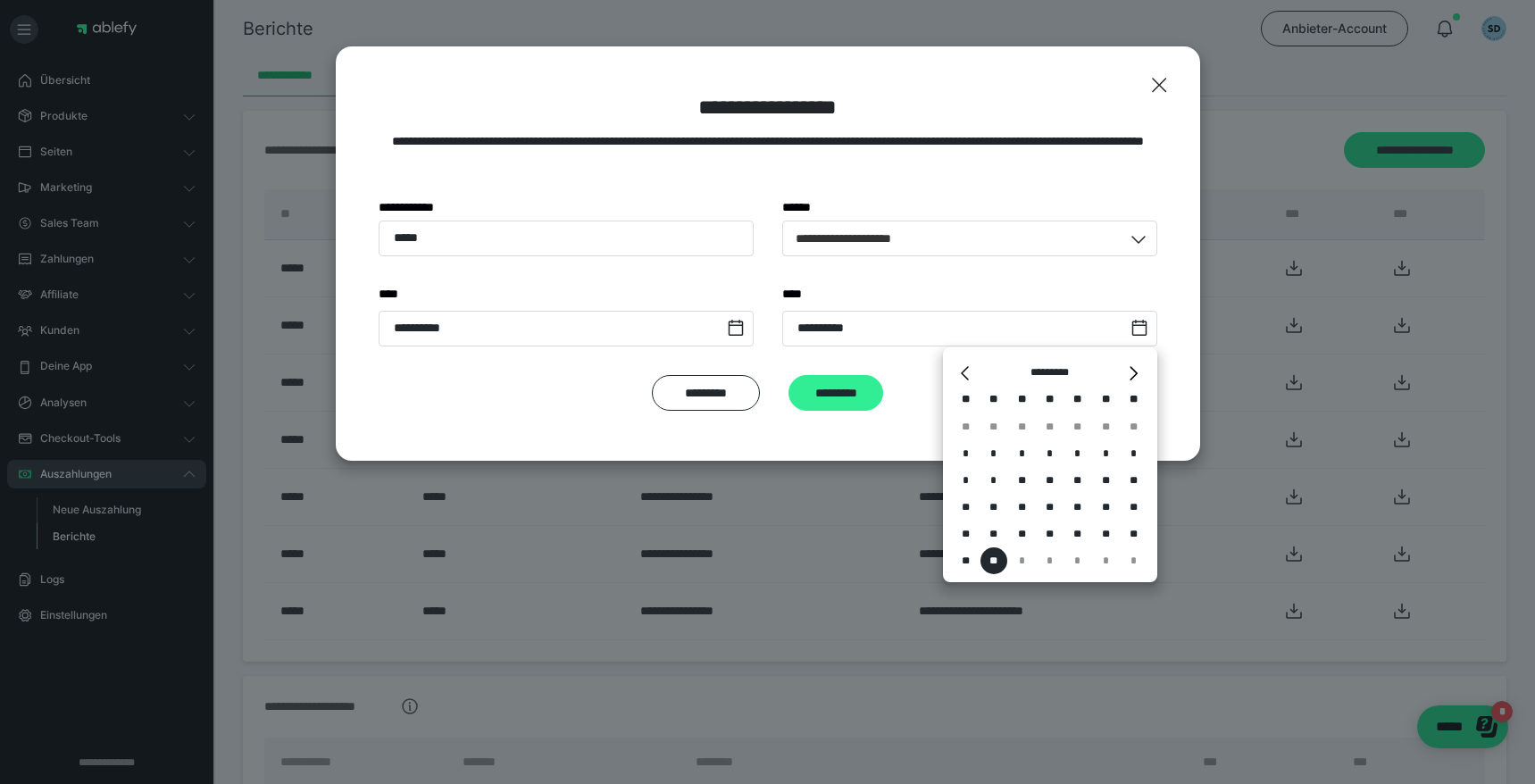 click on "*********" at bounding box center (836, 393) 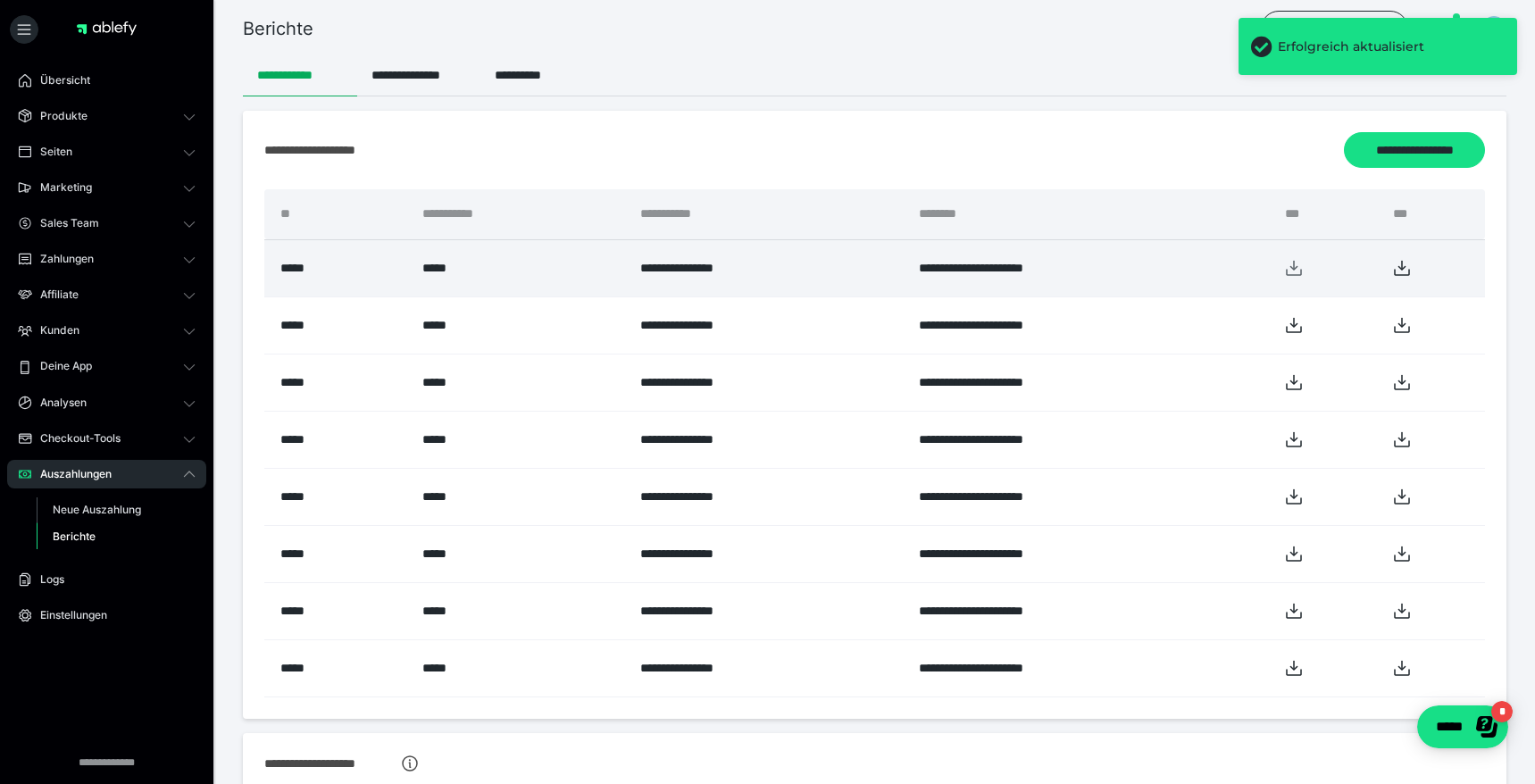 click at bounding box center [1325, 268] 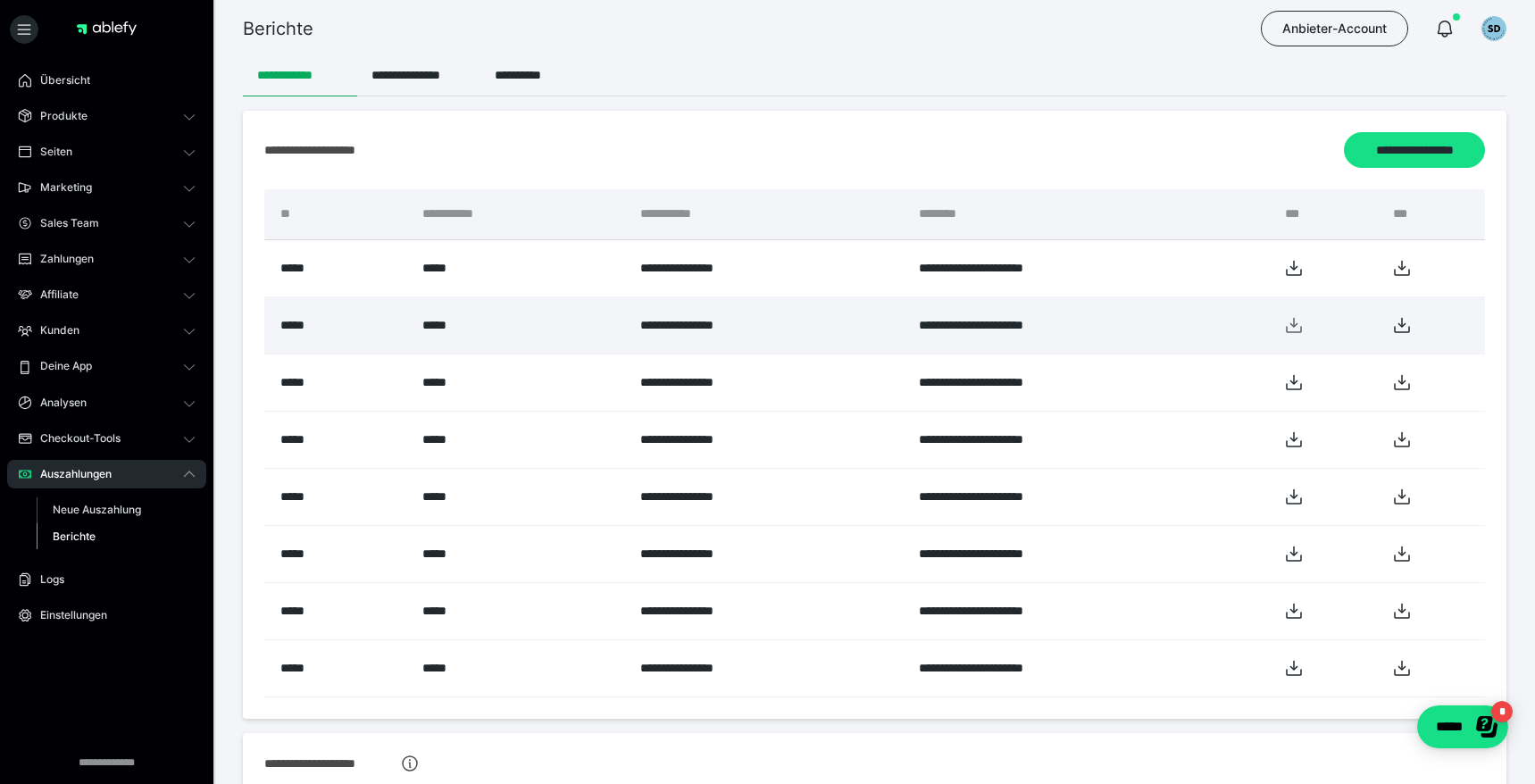 click 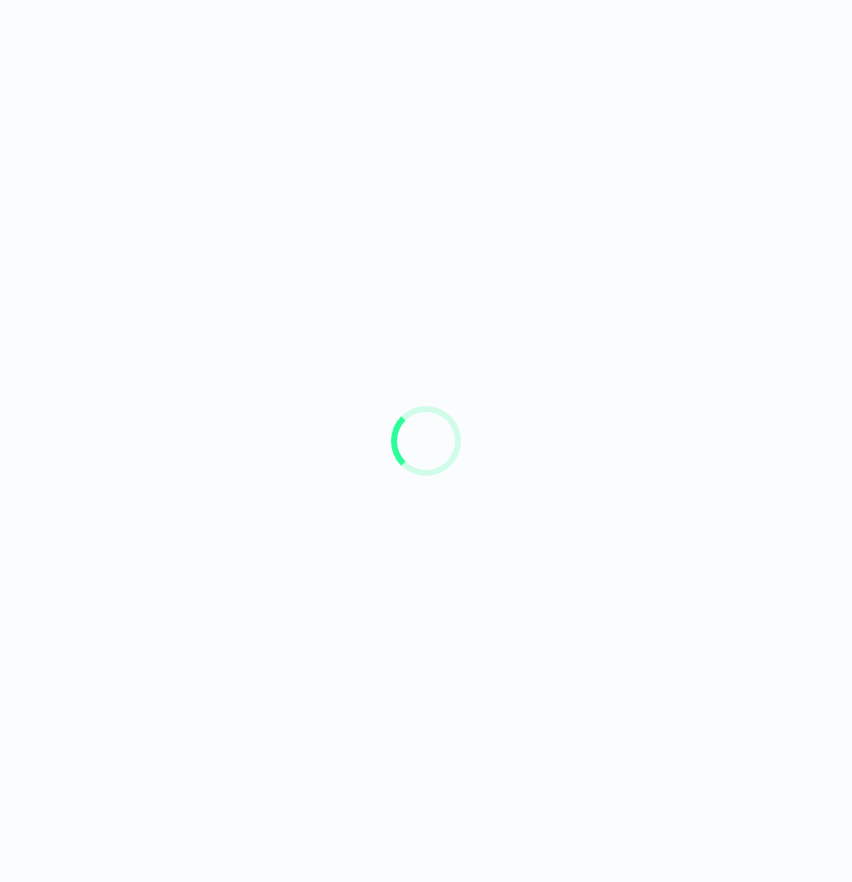 scroll, scrollTop: 0, scrollLeft: 0, axis: both 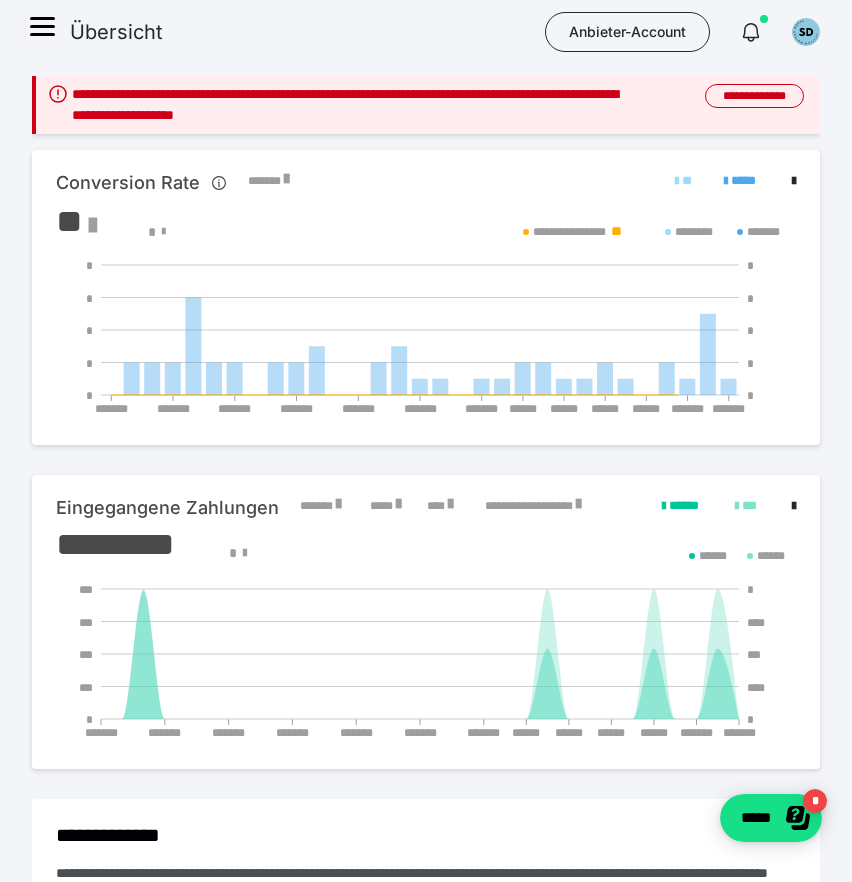 click 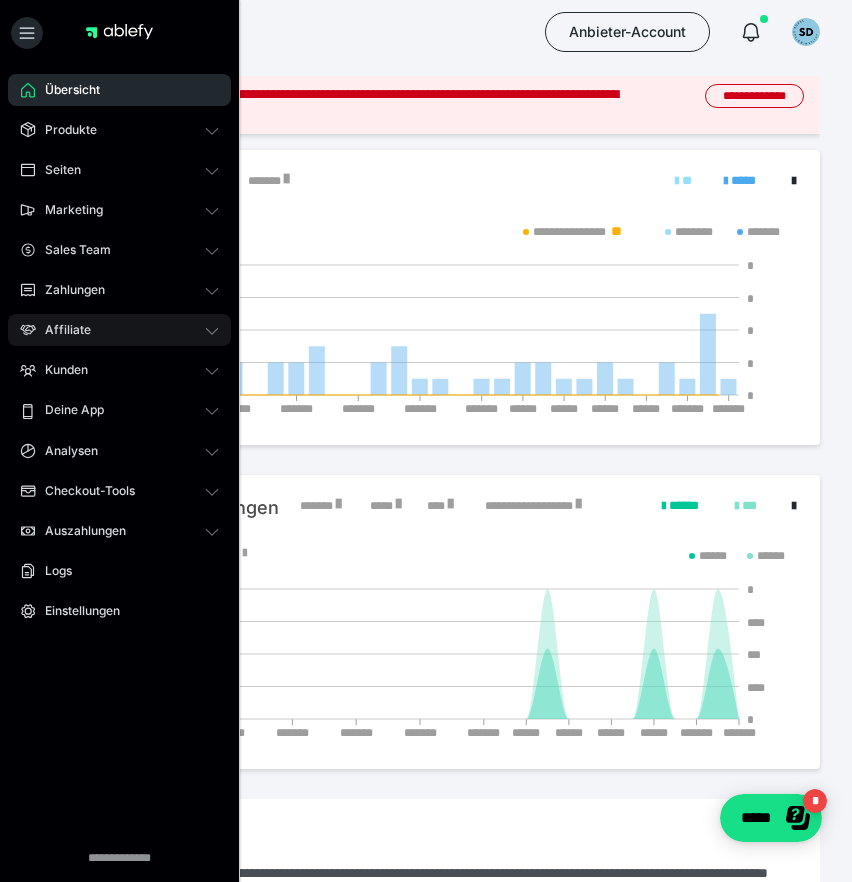 scroll, scrollTop: 0, scrollLeft: 0, axis: both 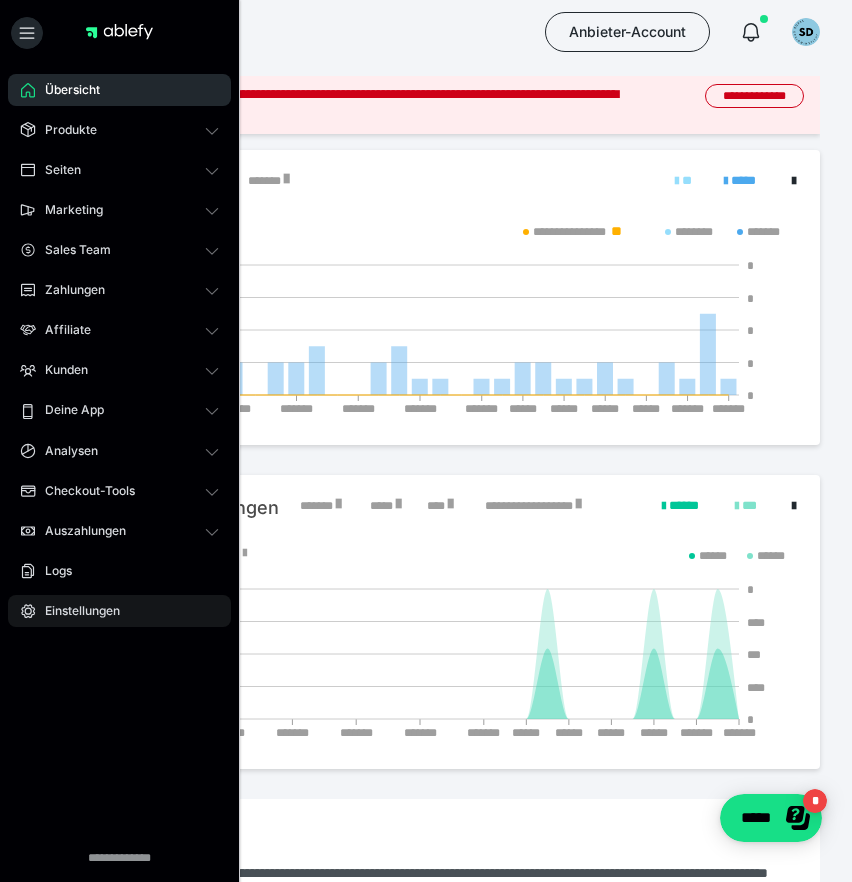 click on "Einstellungen" at bounding box center (75, 611) 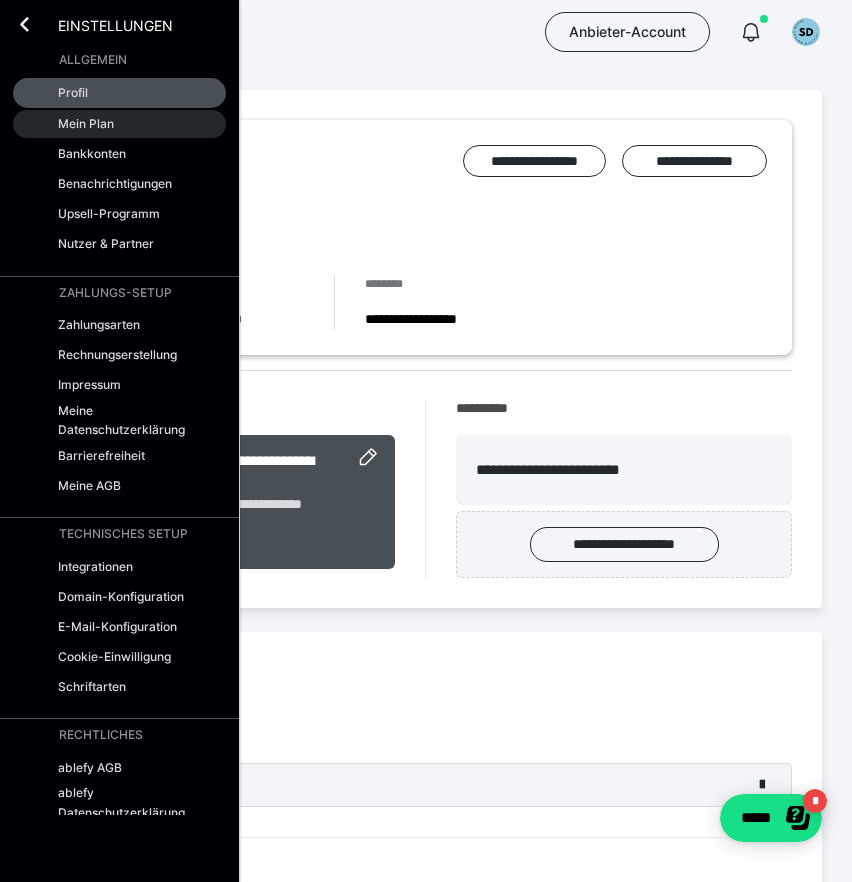 click on "Mein Plan" at bounding box center (119, 124) 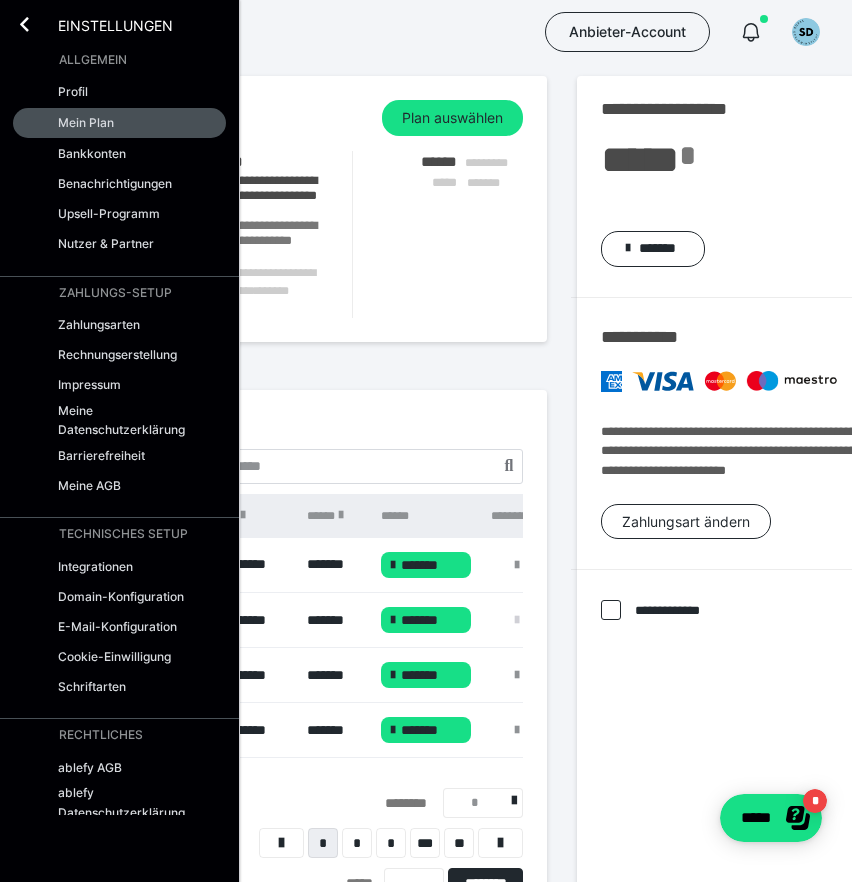 scroll, scrollTop: 0, scrollLeft: 165, axis: horizontal 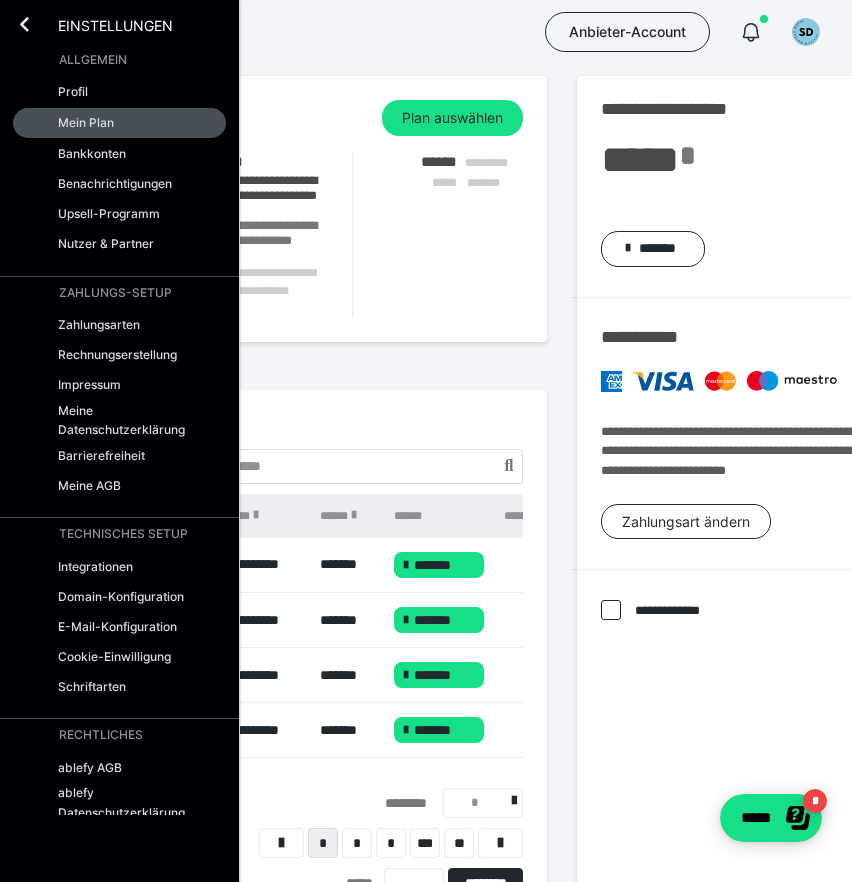 click on "*******" at bounding box center (347, 730) 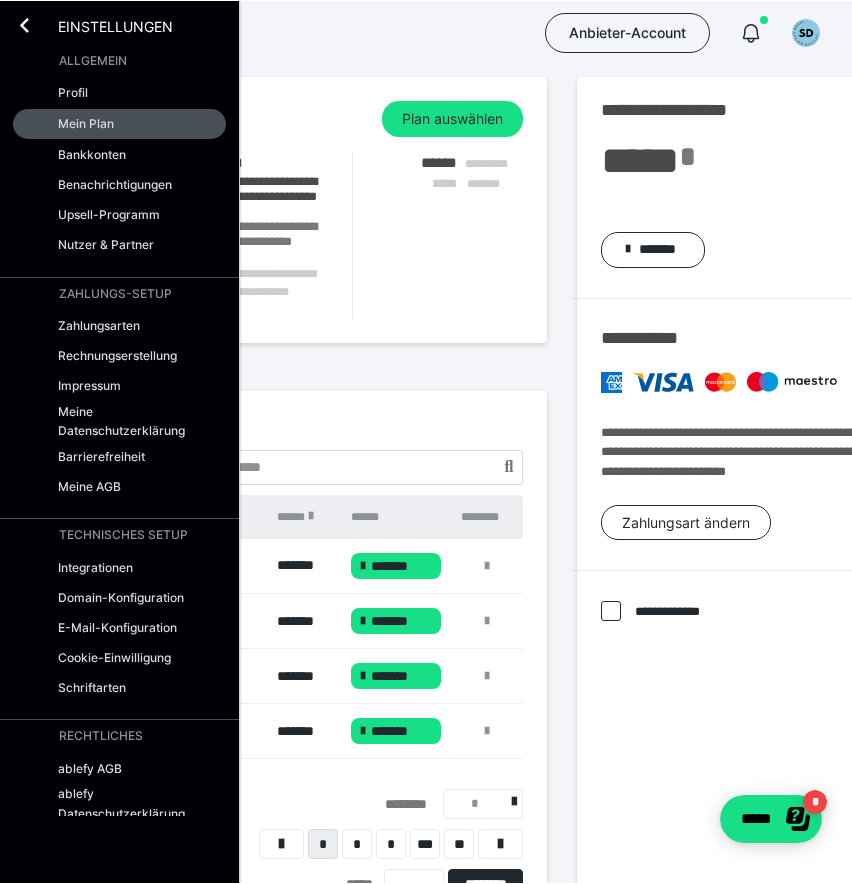 scroll, scrollTop: 0, scrollLeft: 208, axis: horizontal 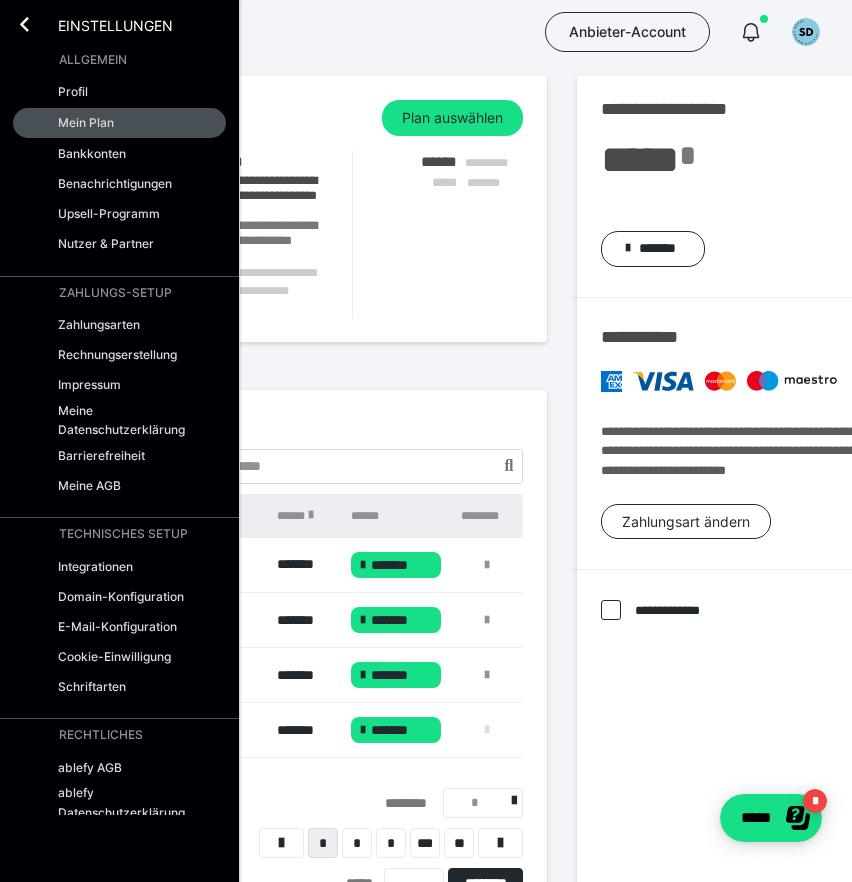 click at bounding box center [487, 730] 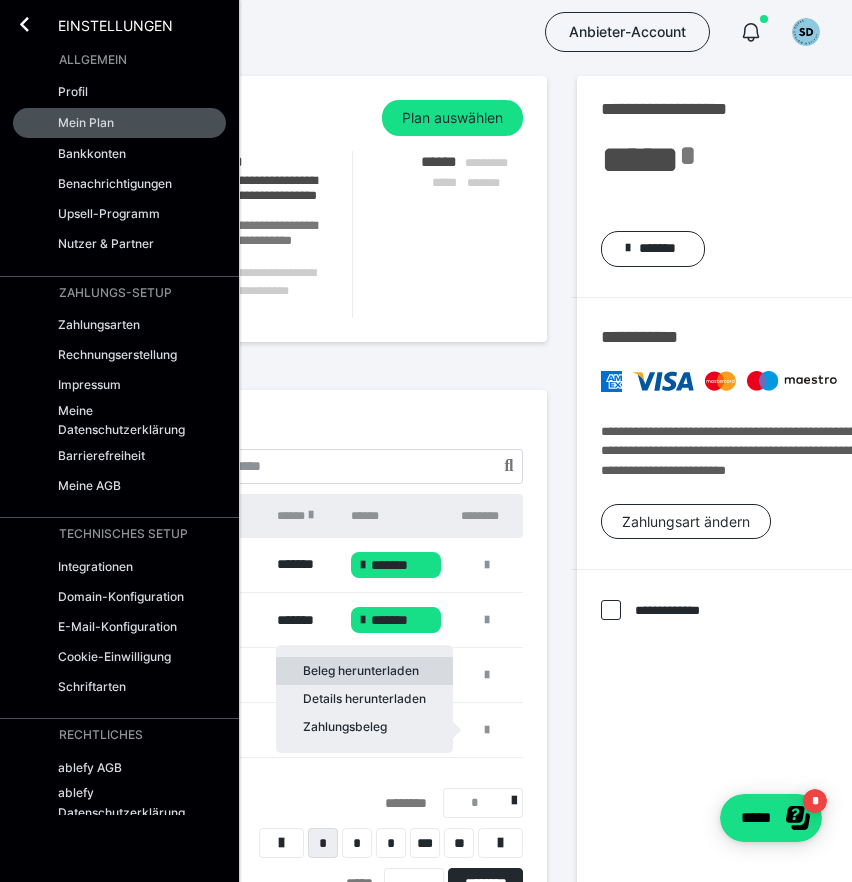click on "Beleg herunterladen" at bounding box center [364, 671] 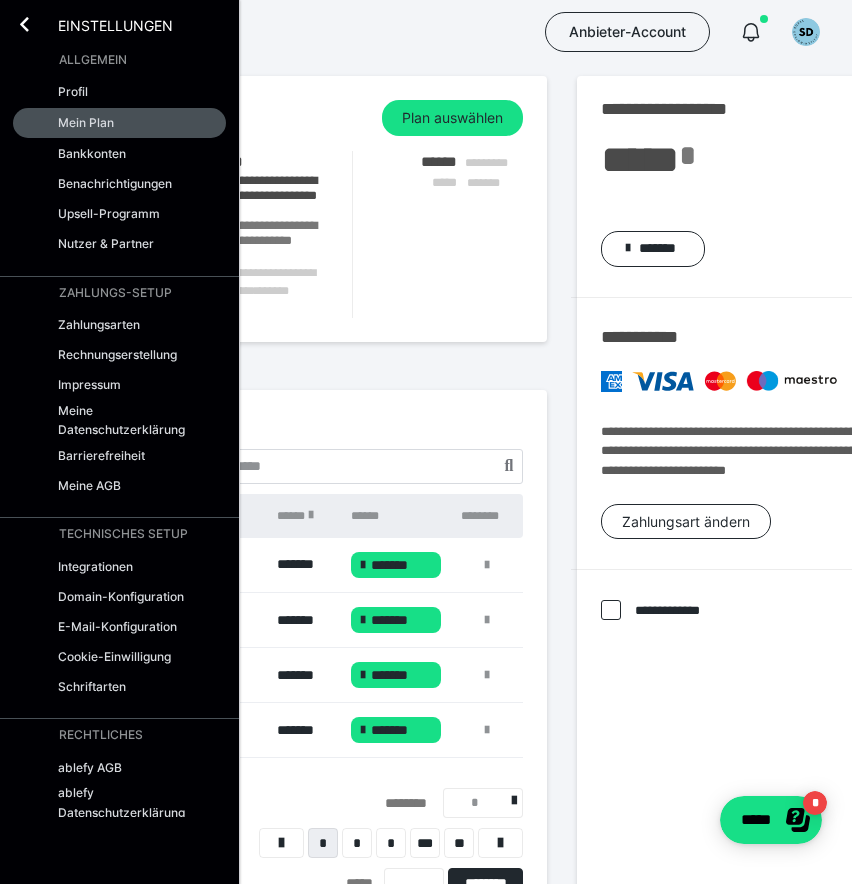 scroll, scrollTop: 0, scrollLeft: 208, axis: horizontal 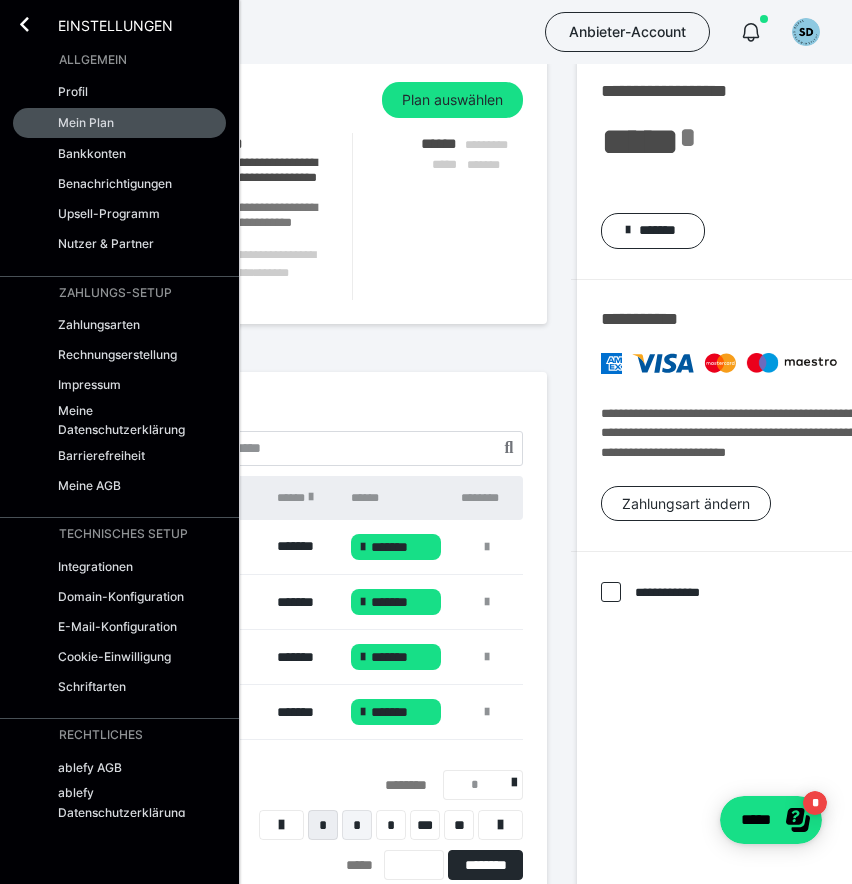 click on "*" at bounding box center [357, 825] 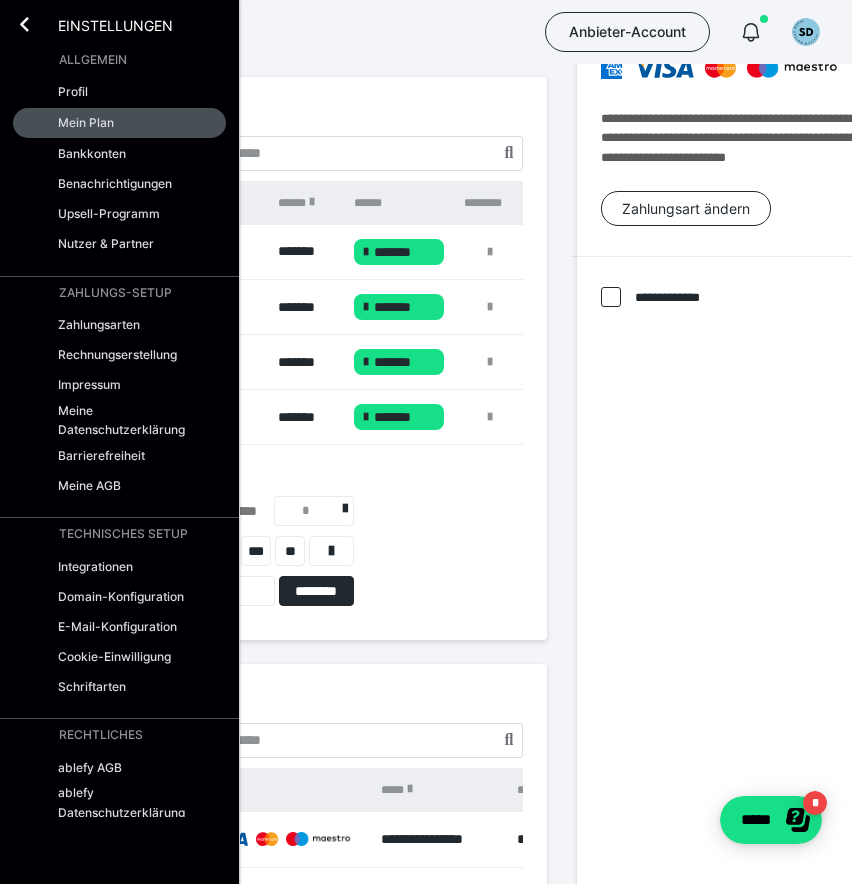 scroll, scrollTop: 301, scrollLeft: 0, axis: vertical 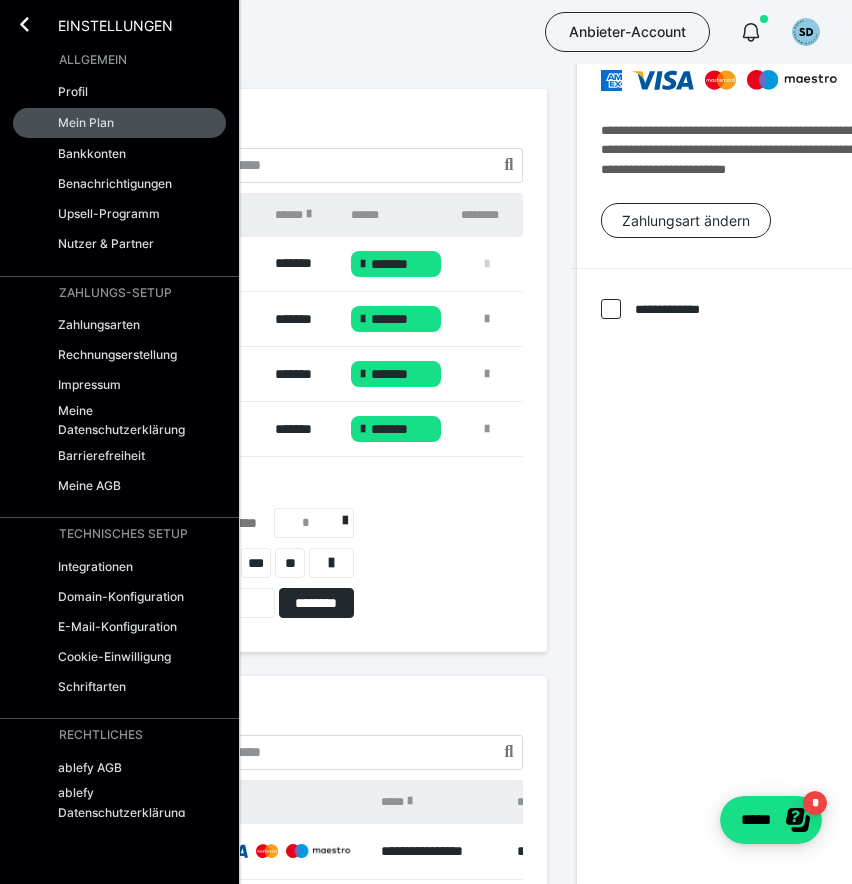 click at bounding box center (487, 264) 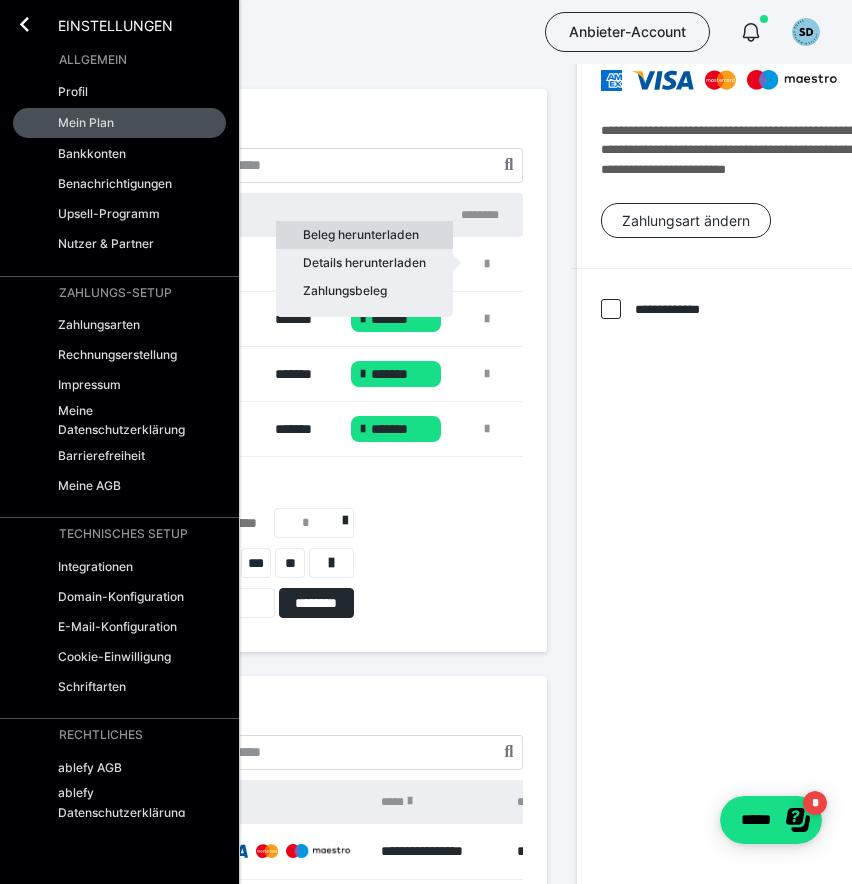 click on "Beleg herunterladen" at bounding box center [364, 235] 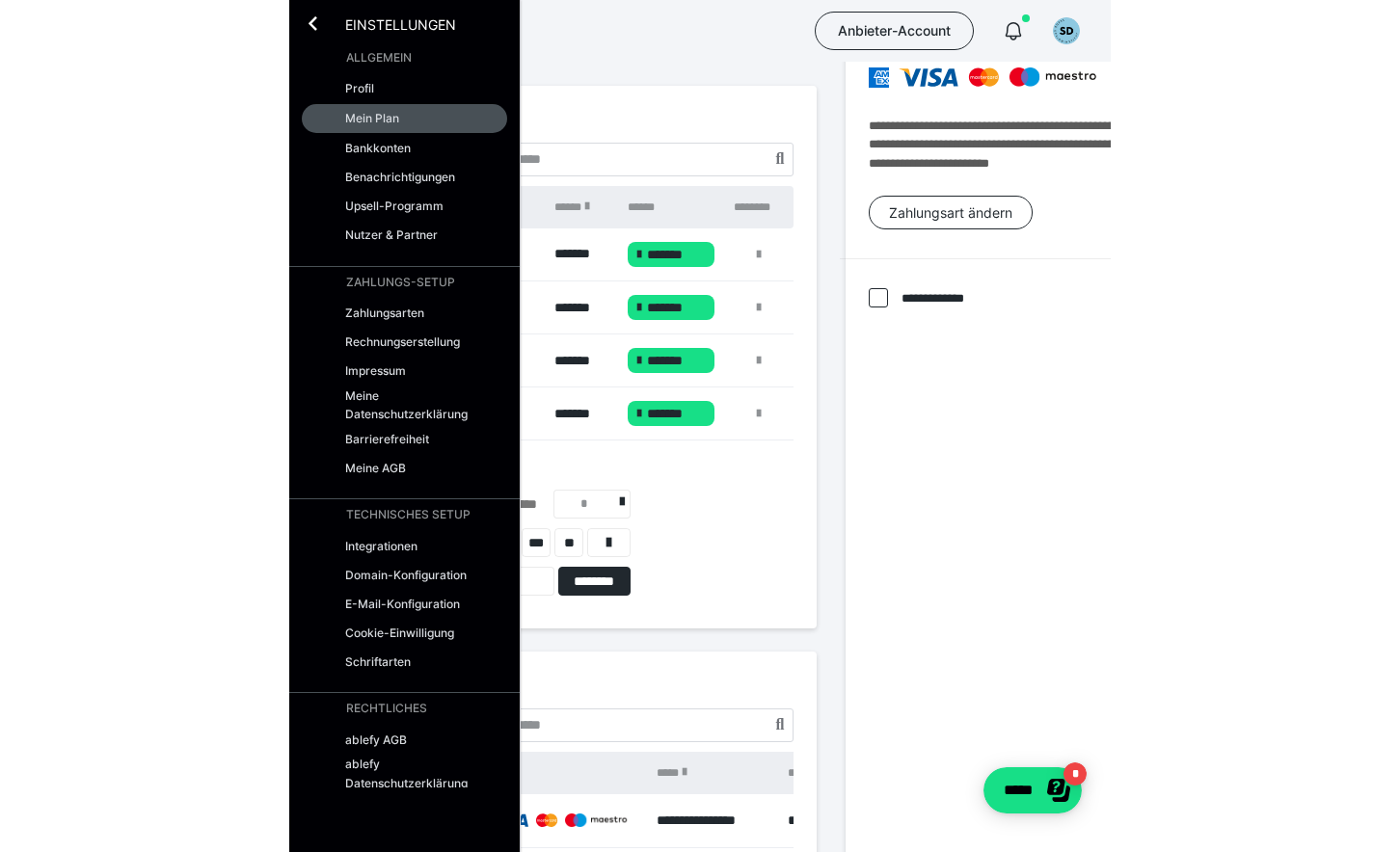 scroll, scrollTop: 0, scrollLeft: 0, axis: both 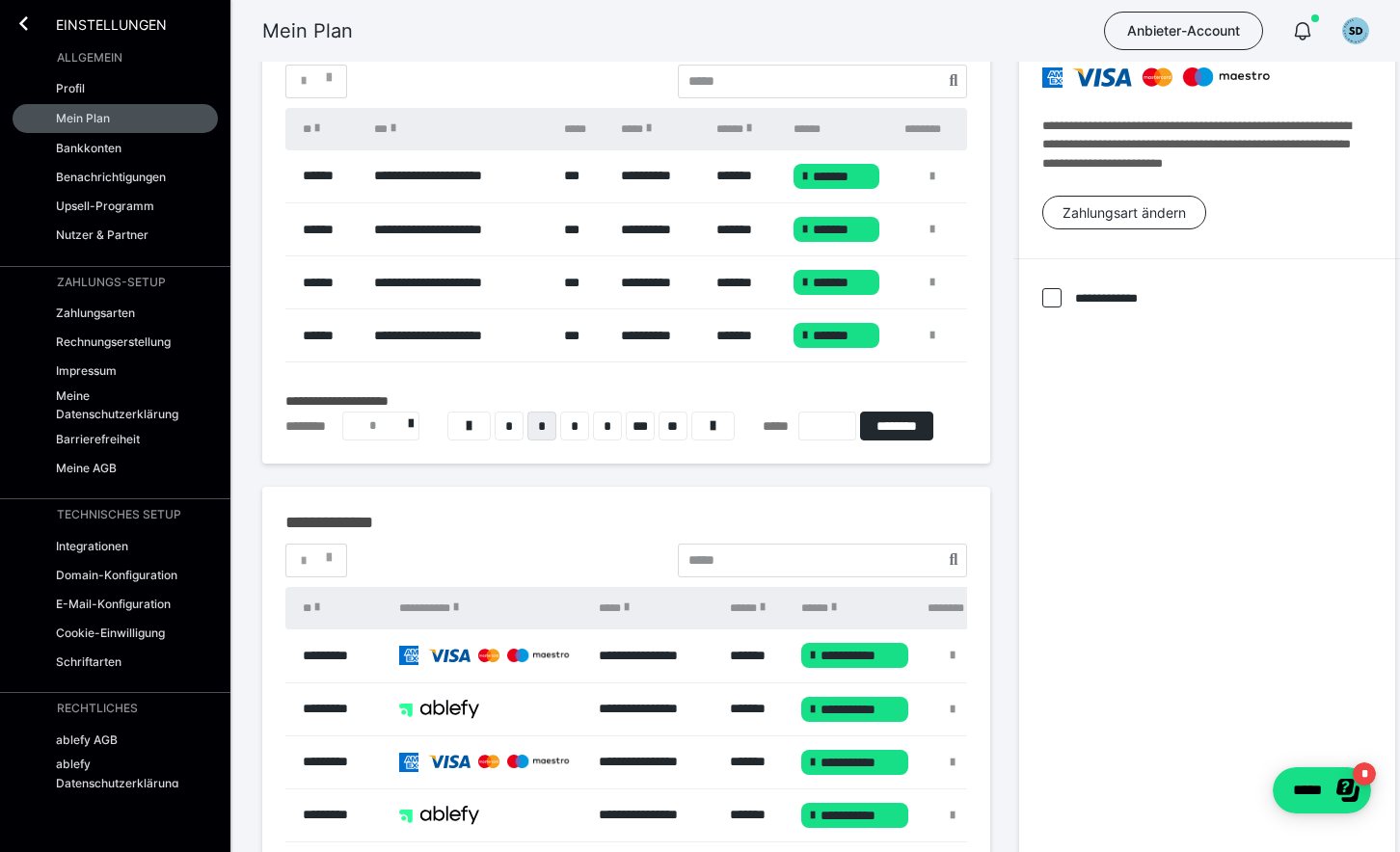 click on "Einstellungen" at bounding box center (97, 23) 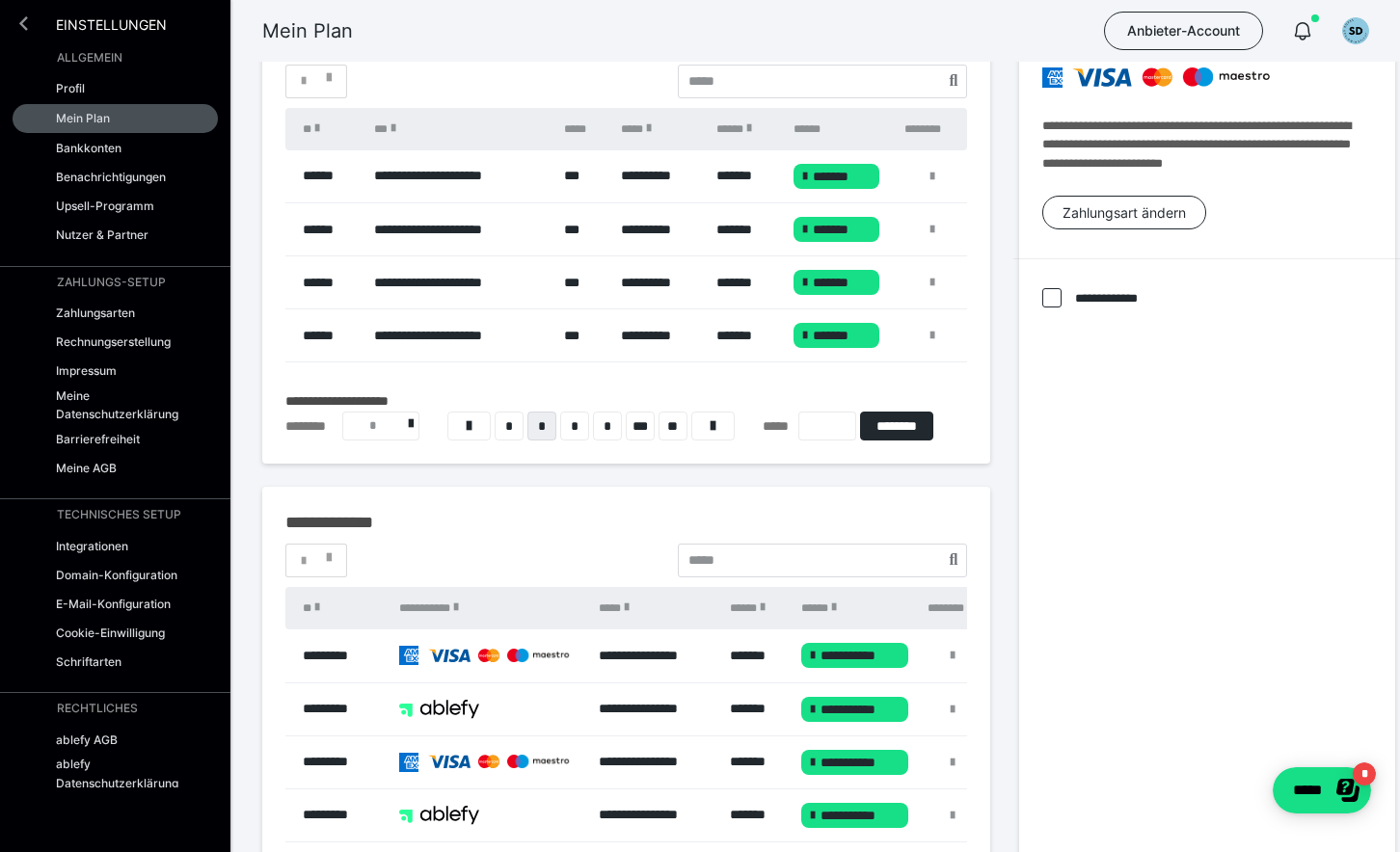 click at bounding box center [23, 23] 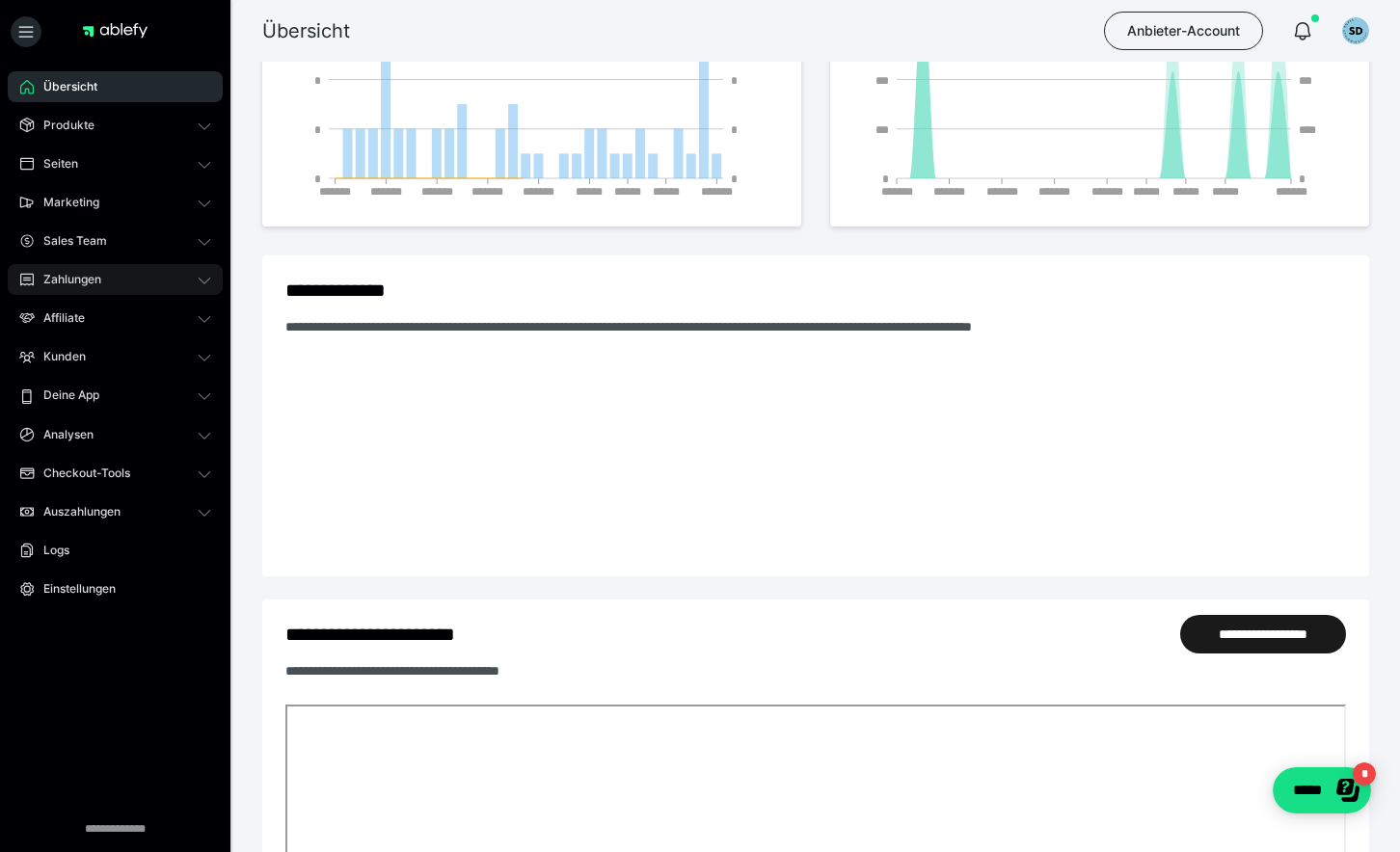click on "Zahlungen" at bounding box center (115, 280) 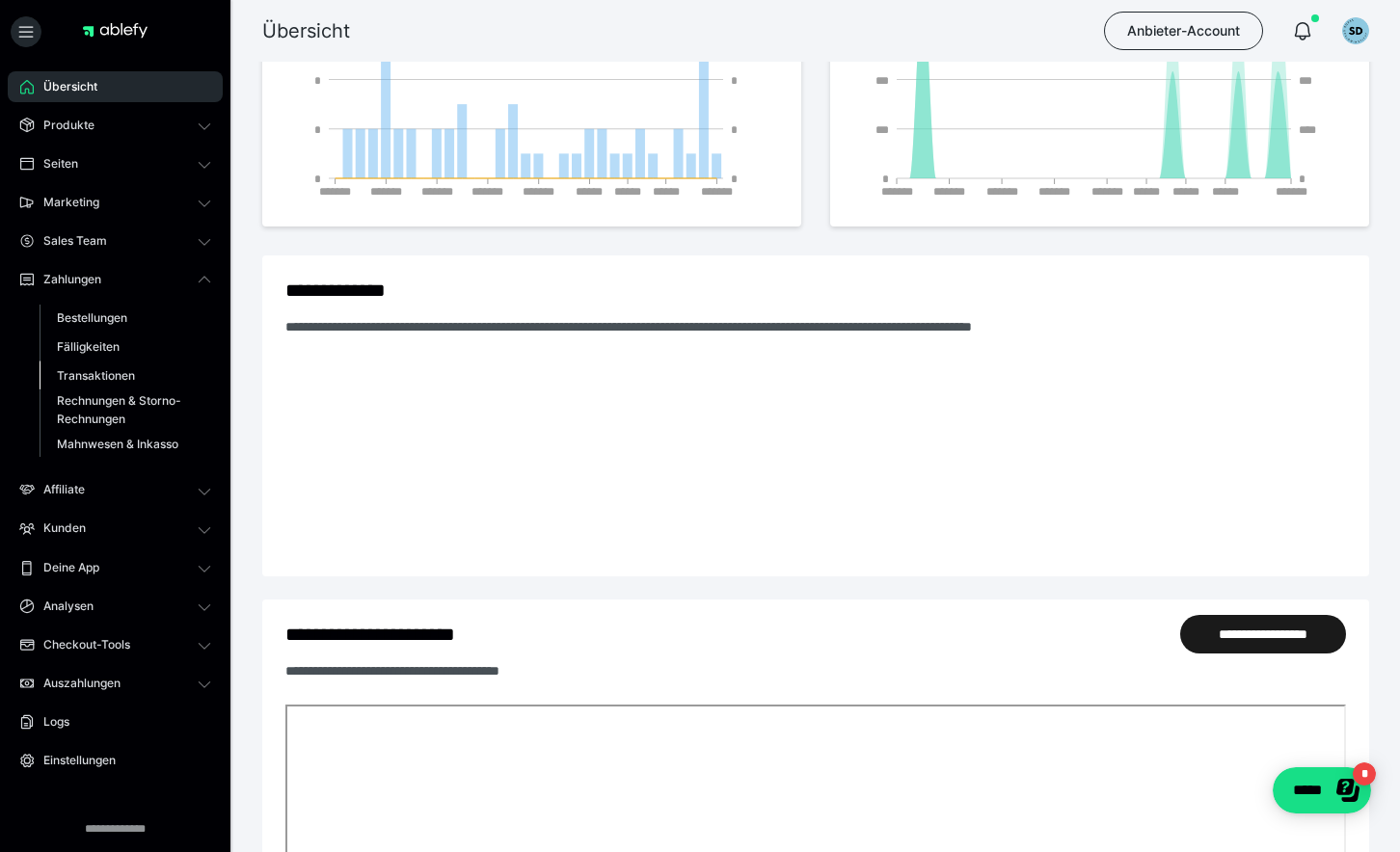 click on "Transaktionen" at bounding box center (95, 375) 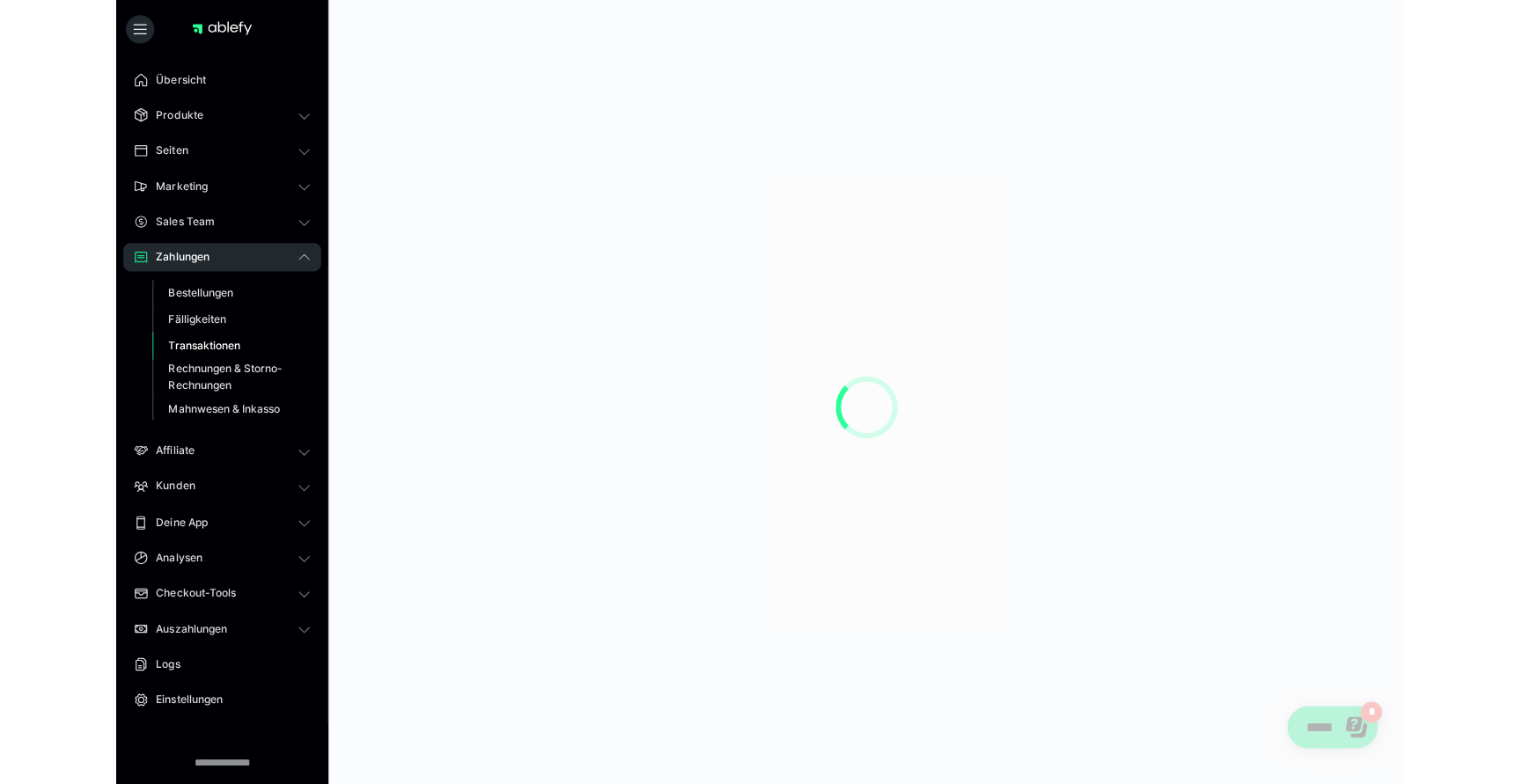 scroll, scrollTop: 0, scrollLeft: 0, axis: both 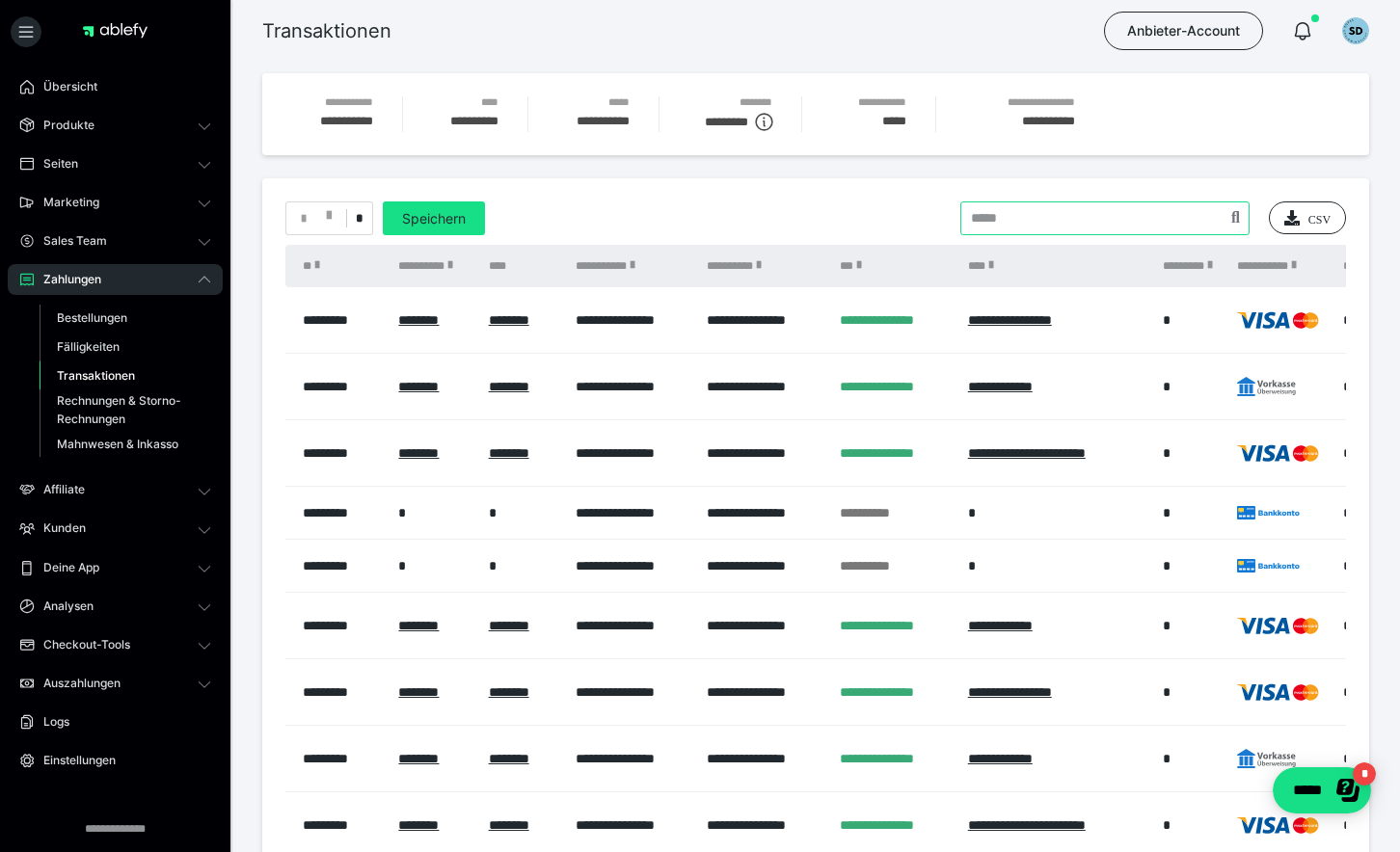 click at bounding box center (1105, 218) 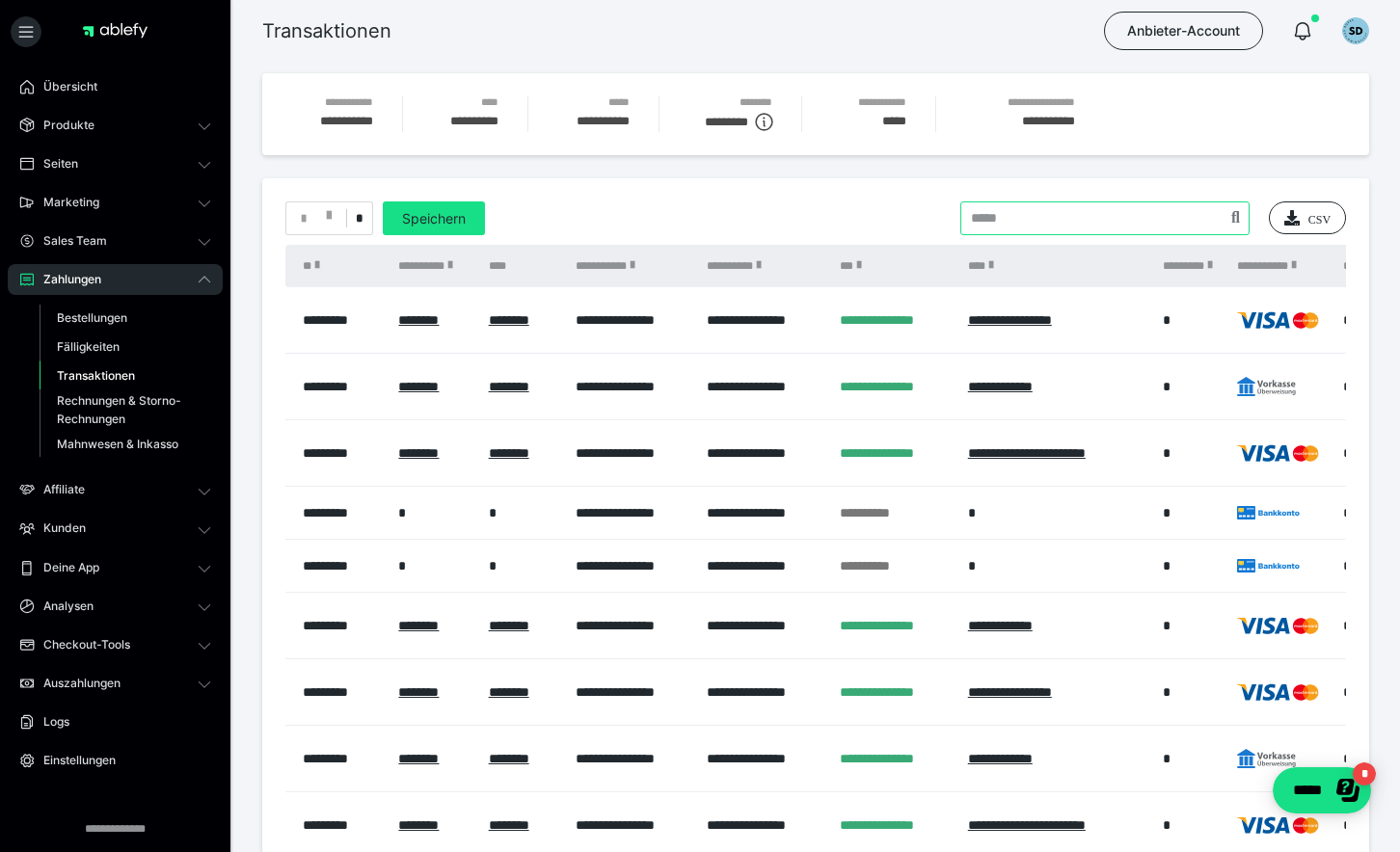 paste on "*********" 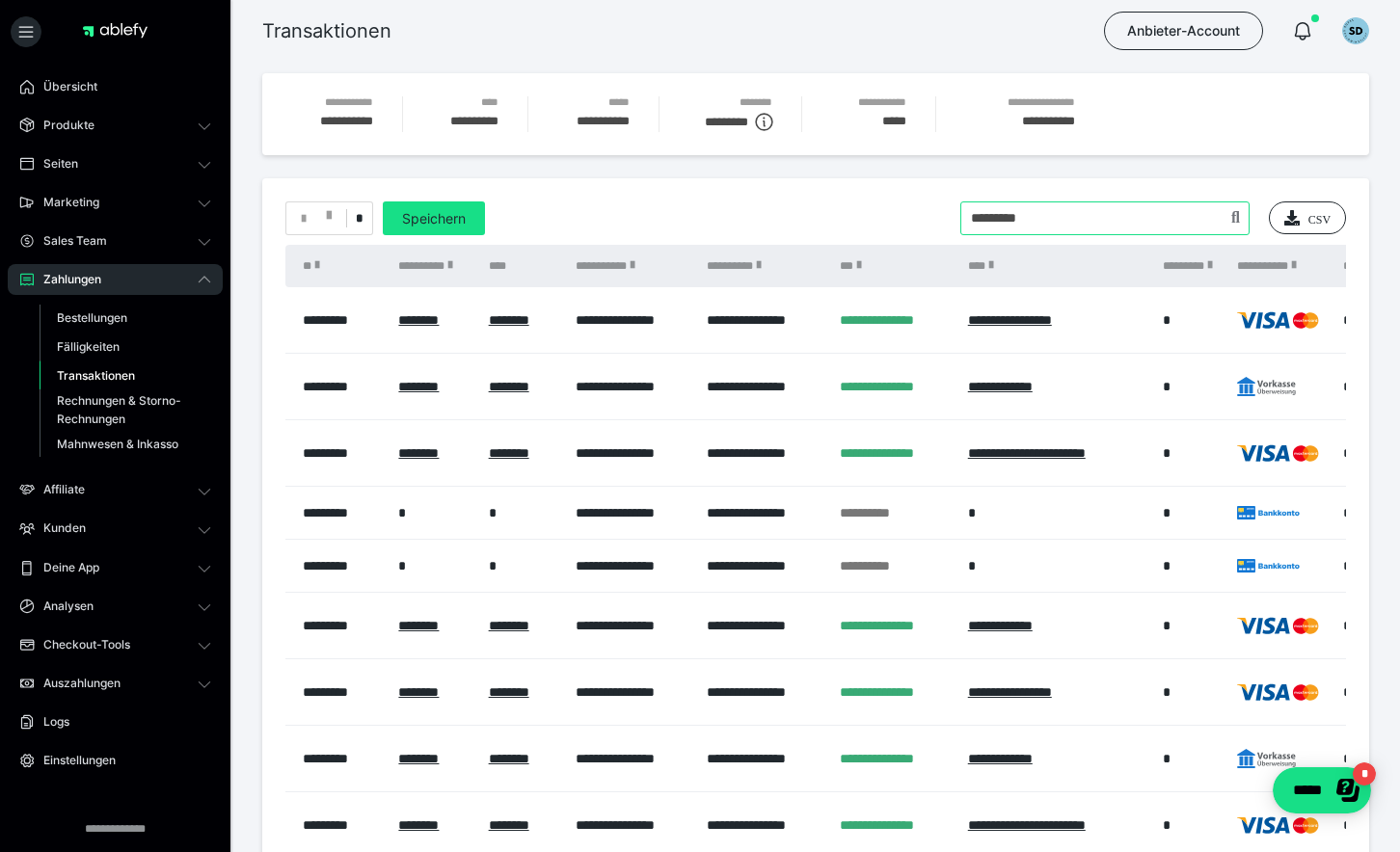 type on "*********" 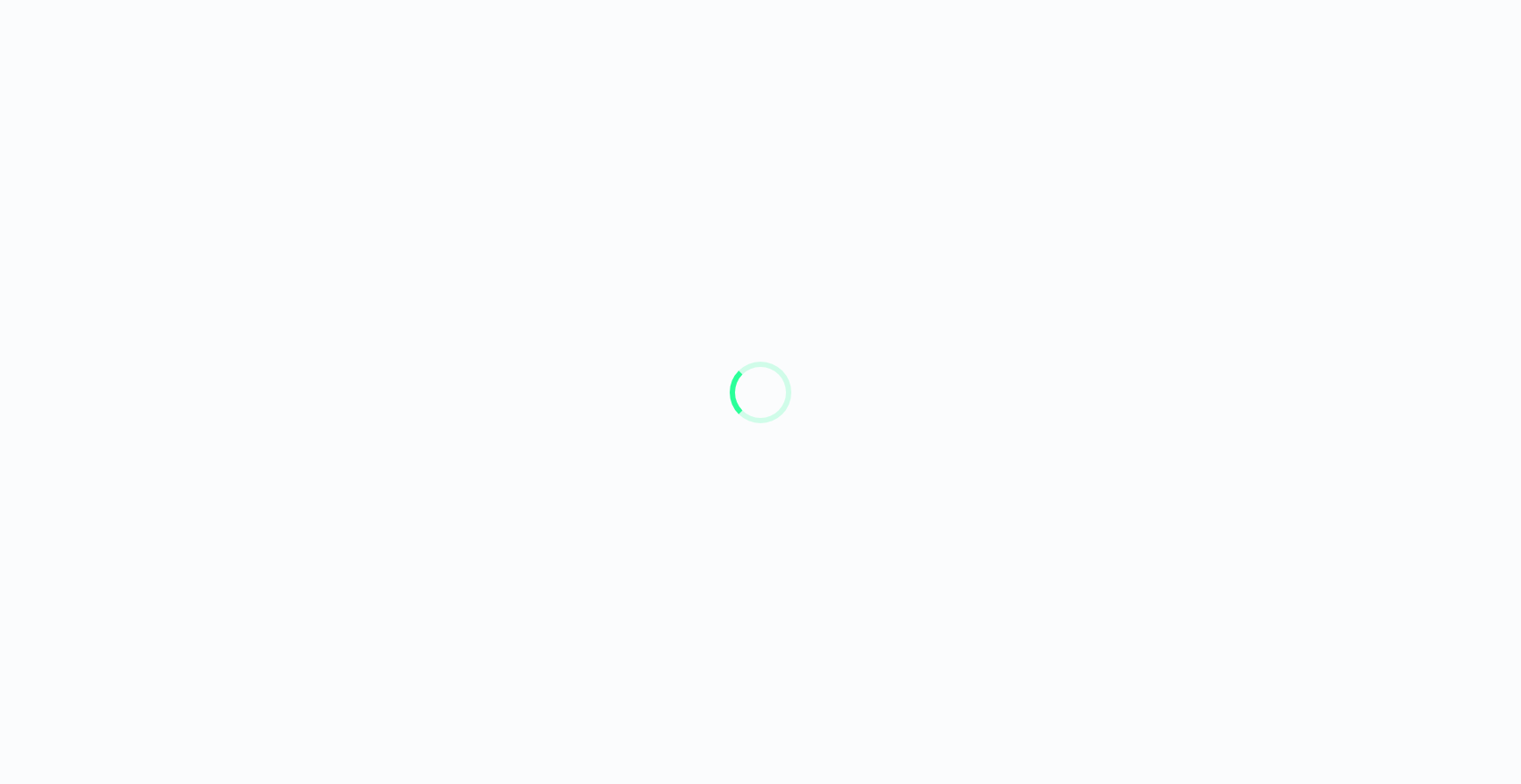 scroll, scrollTop: 0, scrollLeft: 0, axis: both 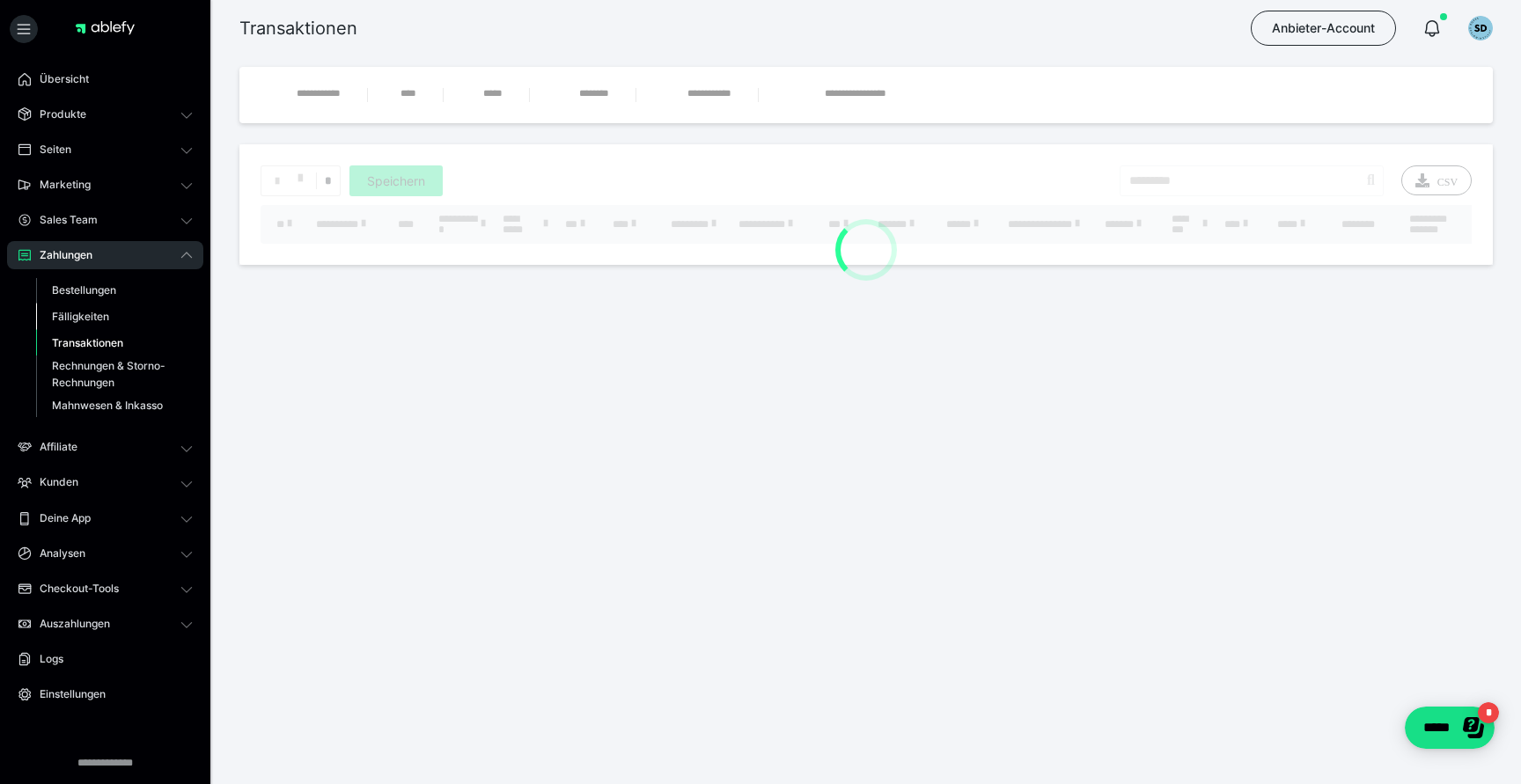 click on "Fälligkeiten" at bounding box center (80, 316) 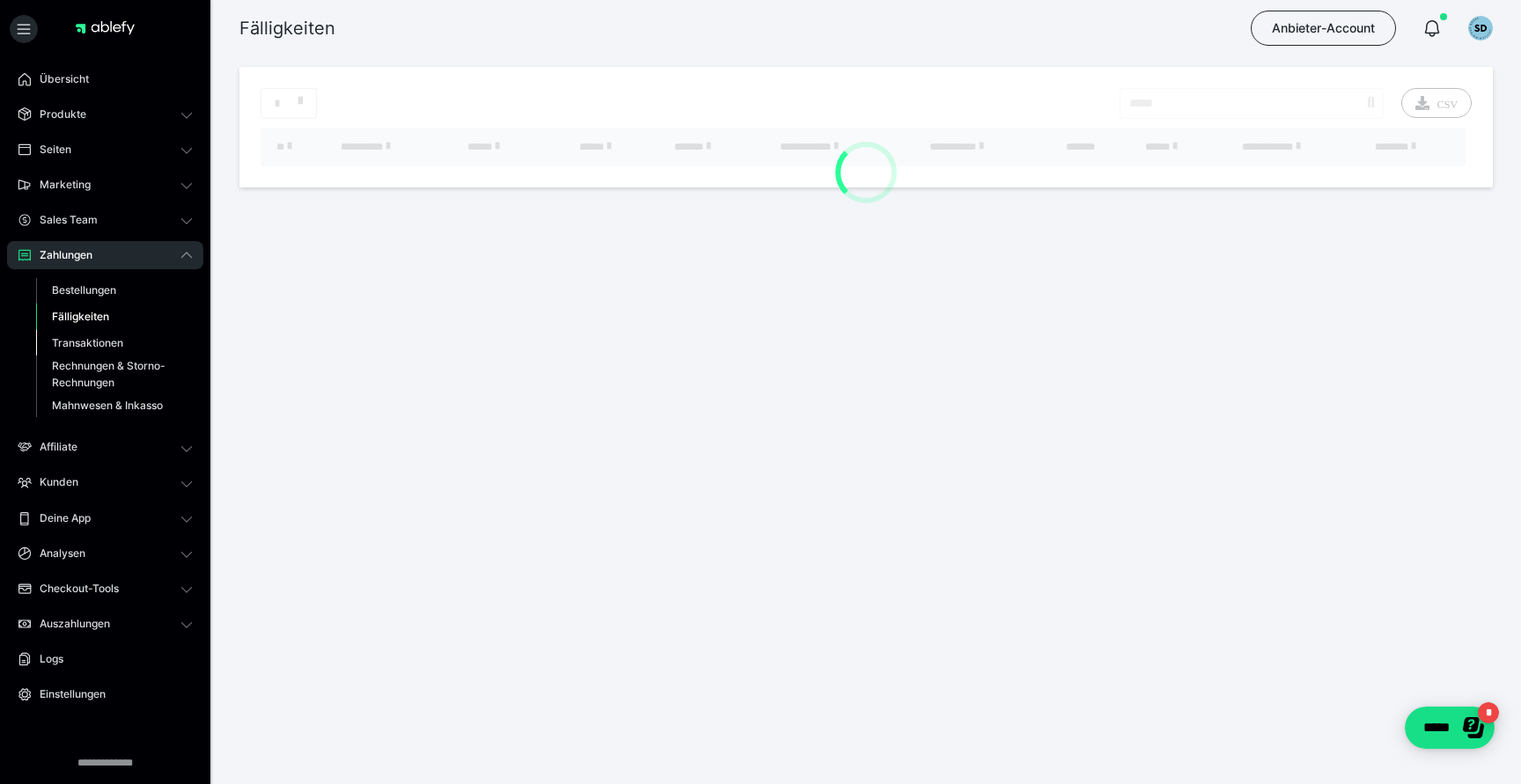 click on "Transaktionen" at bounding box center (87, 342) 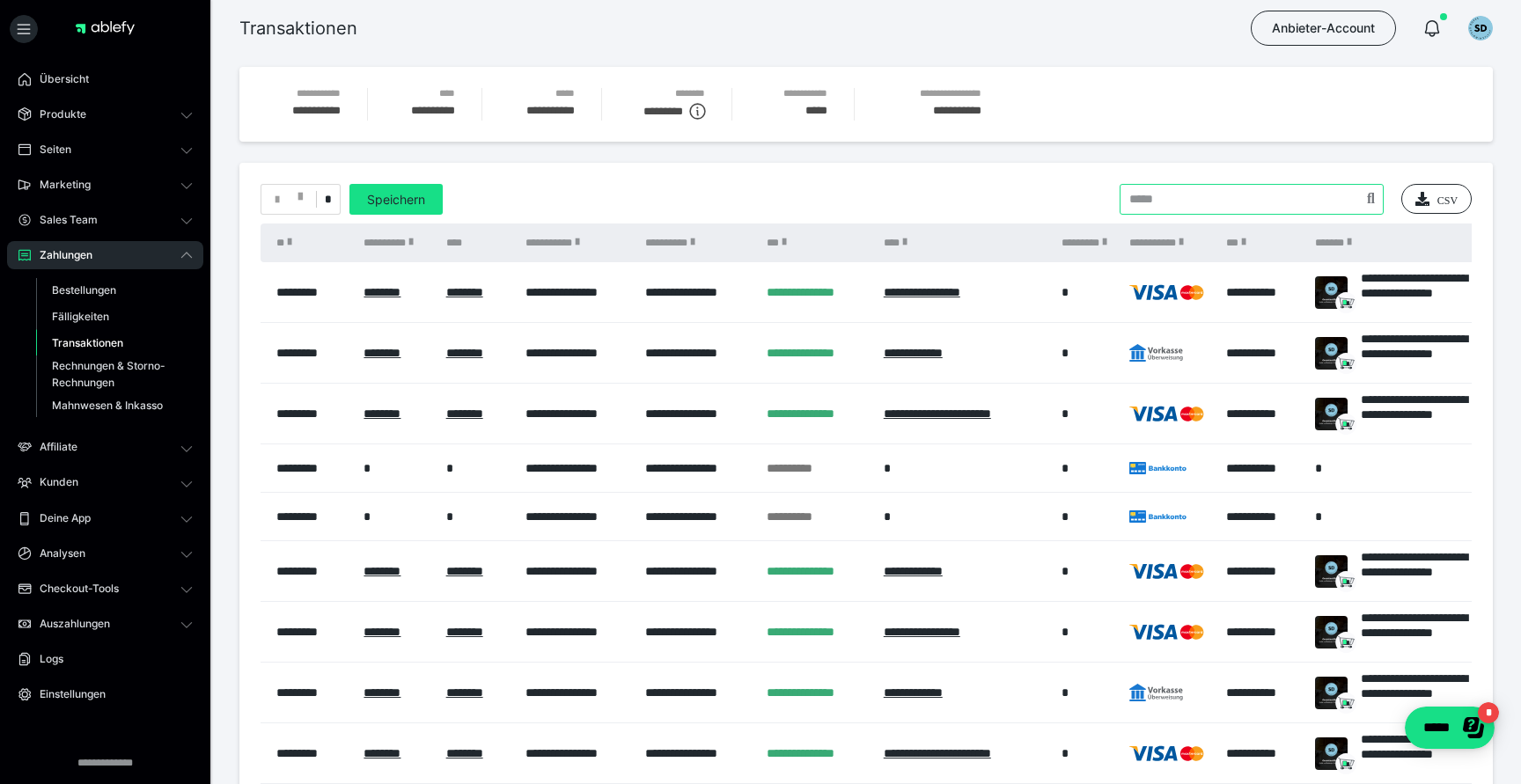 click at bounding box center (1252, 199) 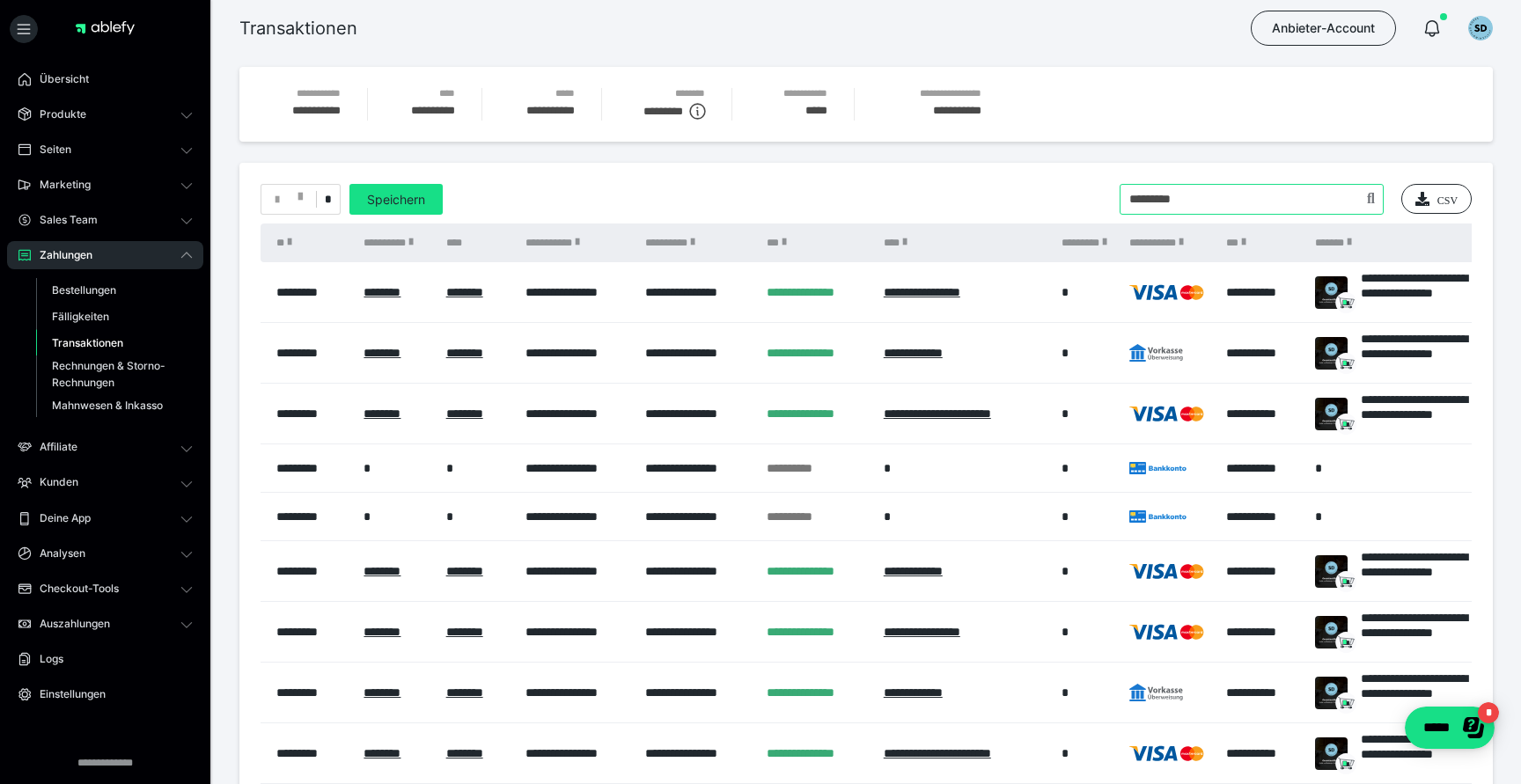 type on "*********" 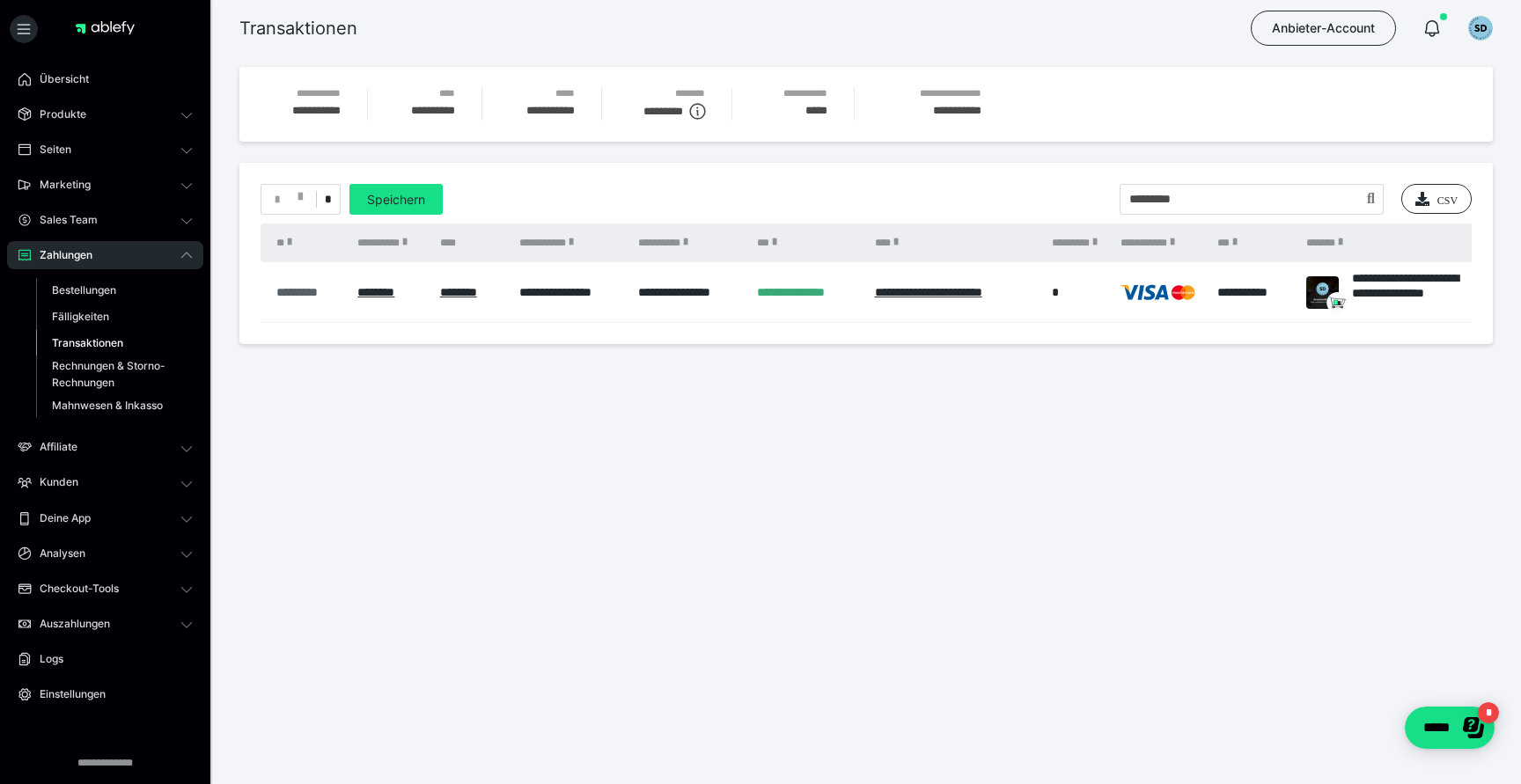 click on "*********" at bounding box center (308, 292) 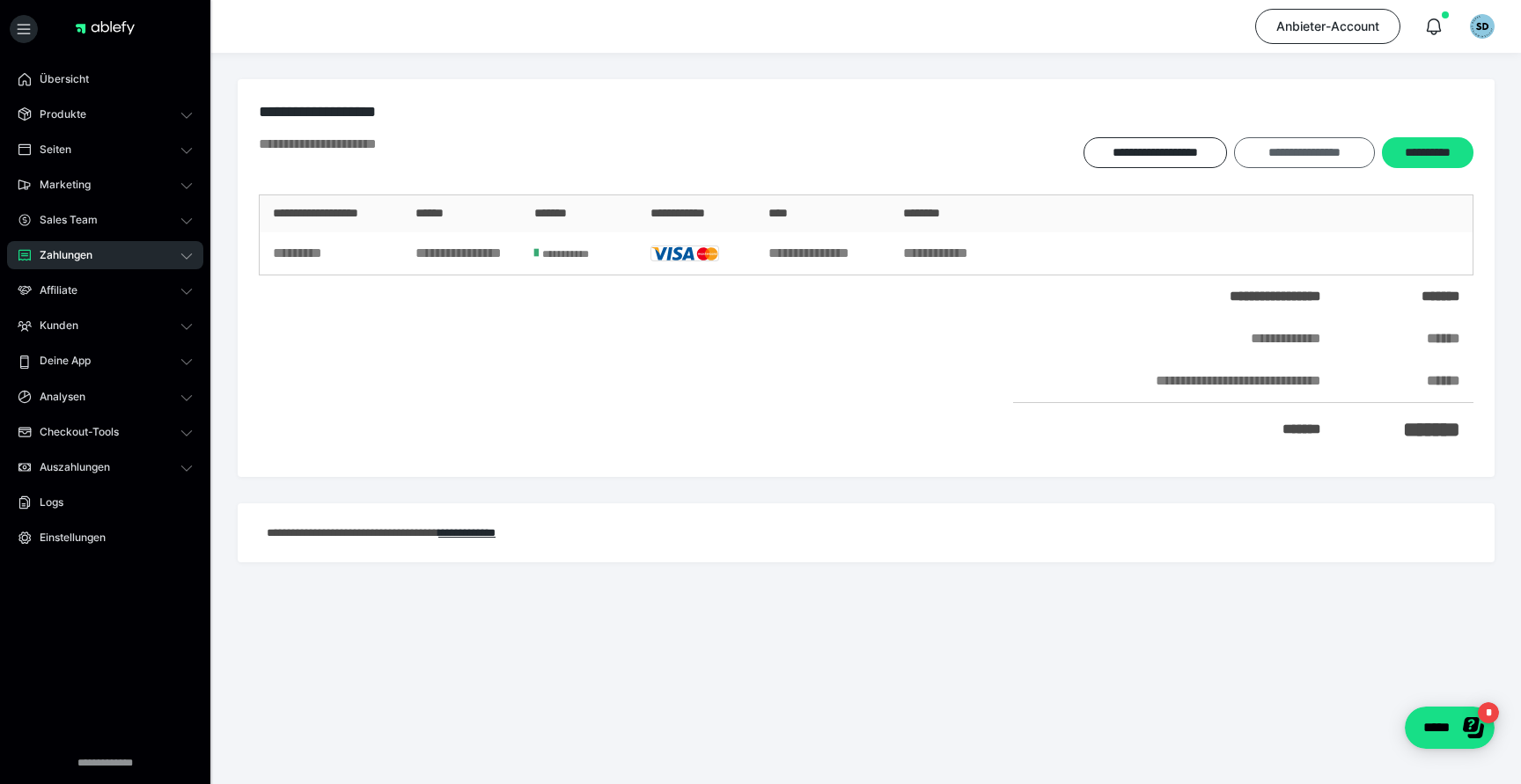 click on "**********" at bounding box center (1304, 152) 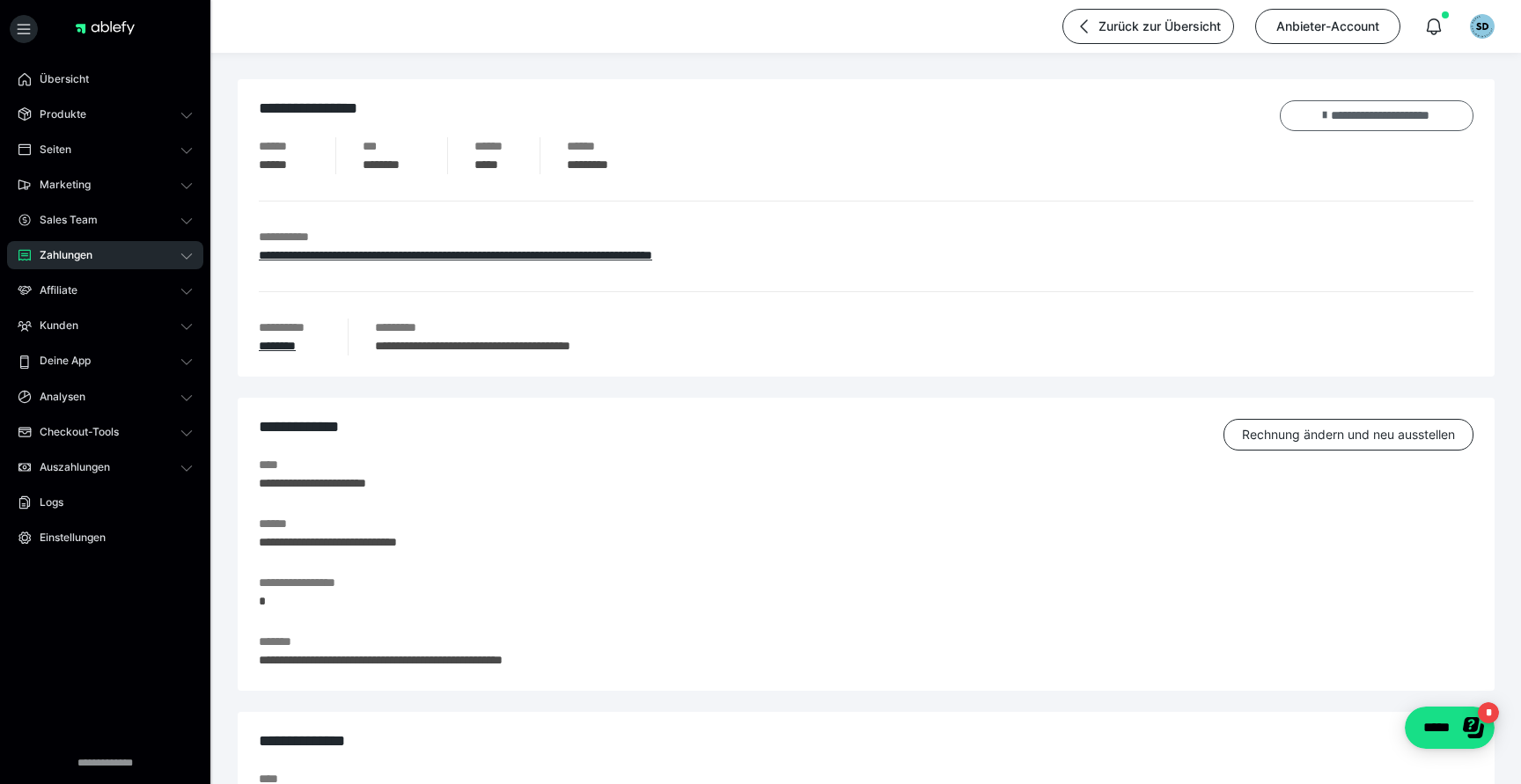click on "**********" at bounding box center [1377, 115] 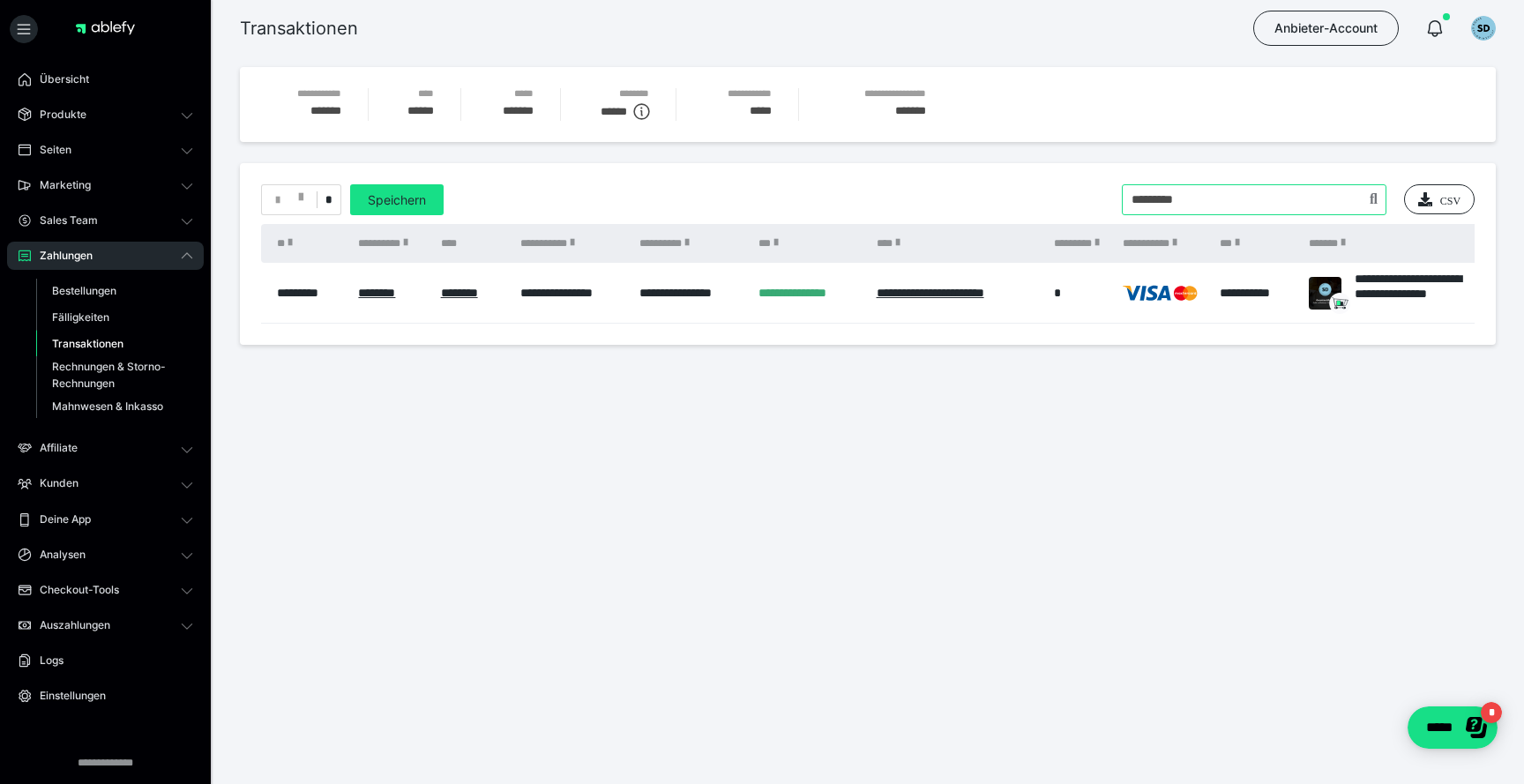 drag, startPoint x: 1200, startPoint y: 204, endPoint x: 1090, endPoint y: 204, distance: 110 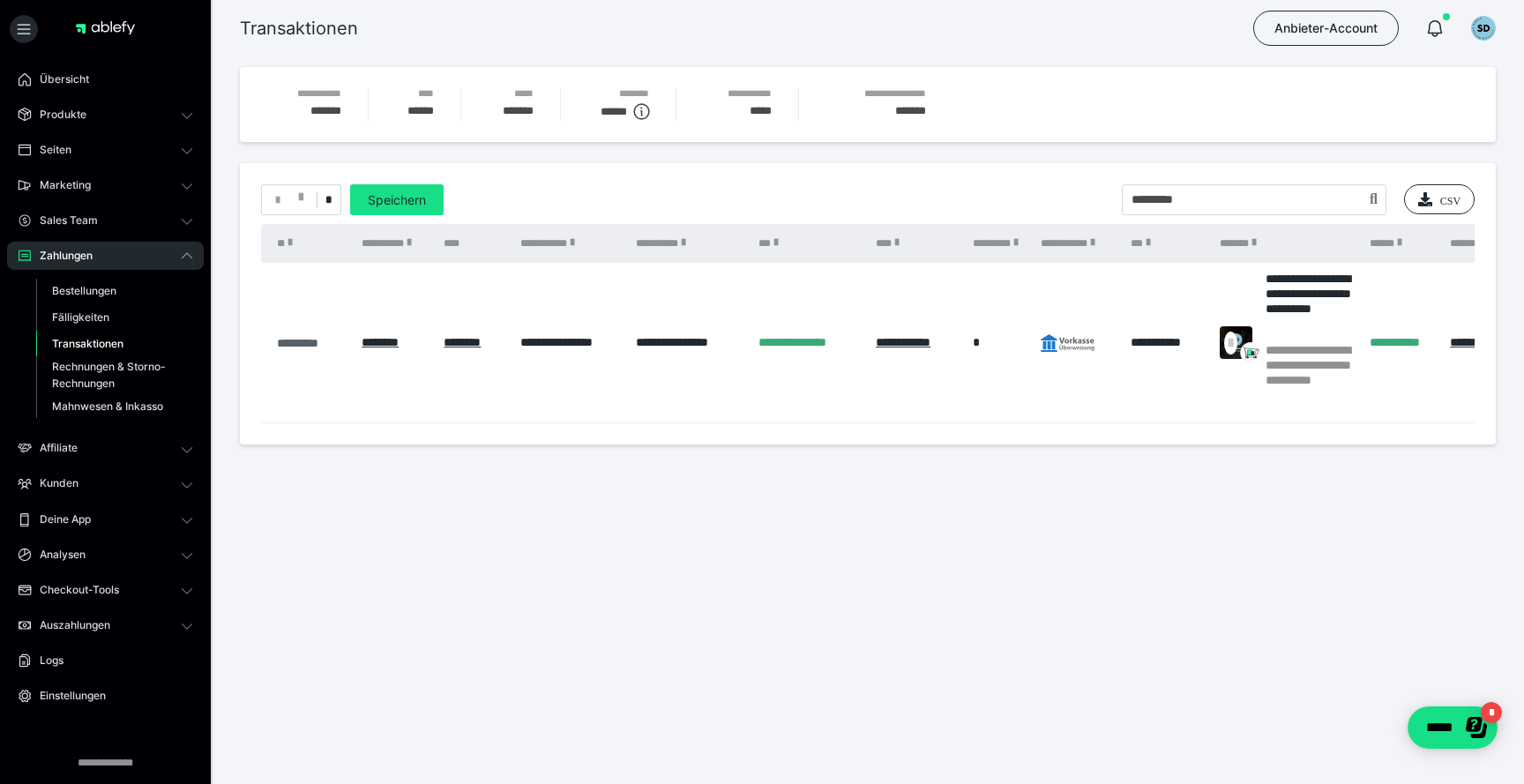 click on "*********" at bounding box center (310, 343) 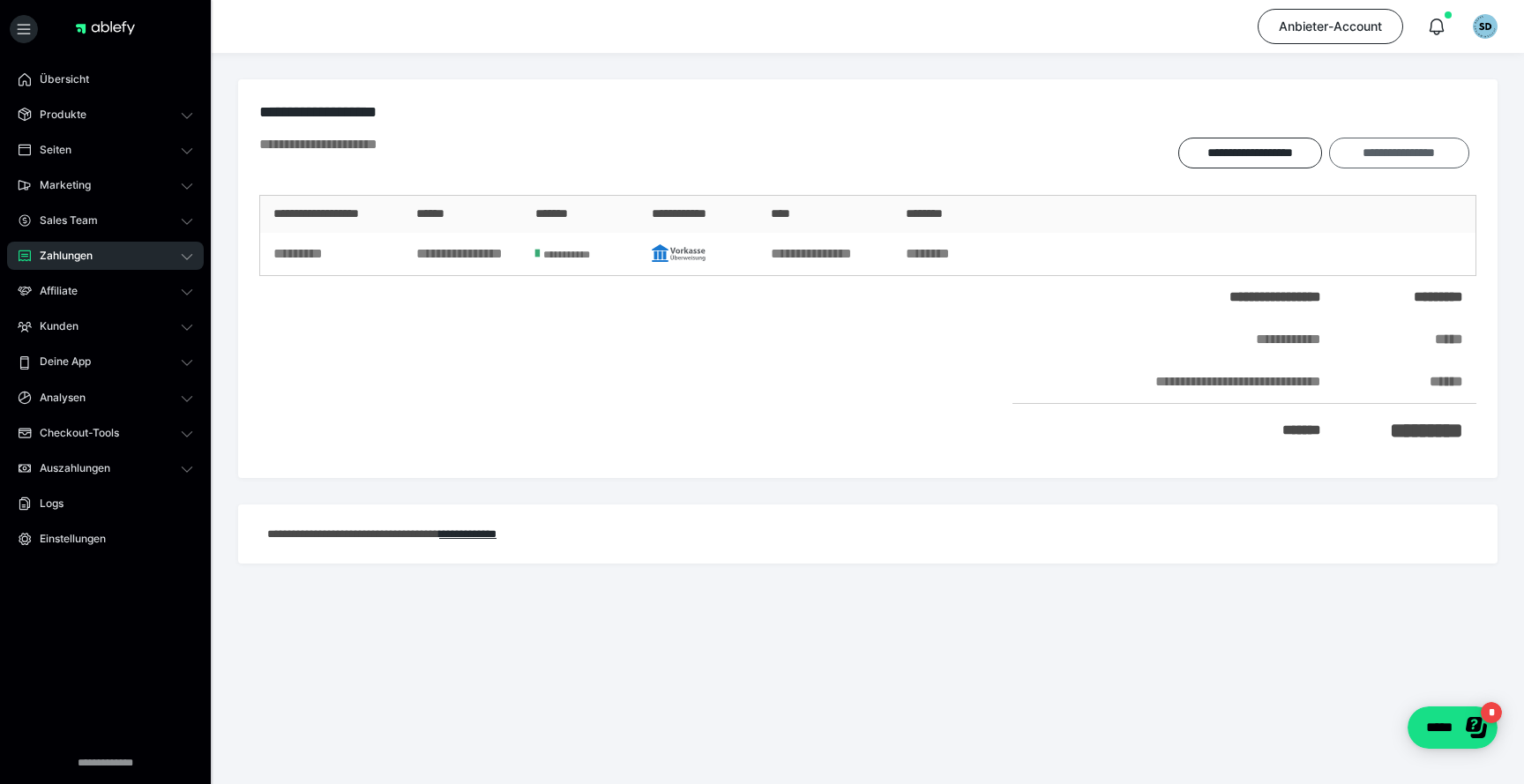 click on "**********" at bounding box center [1399, 153] 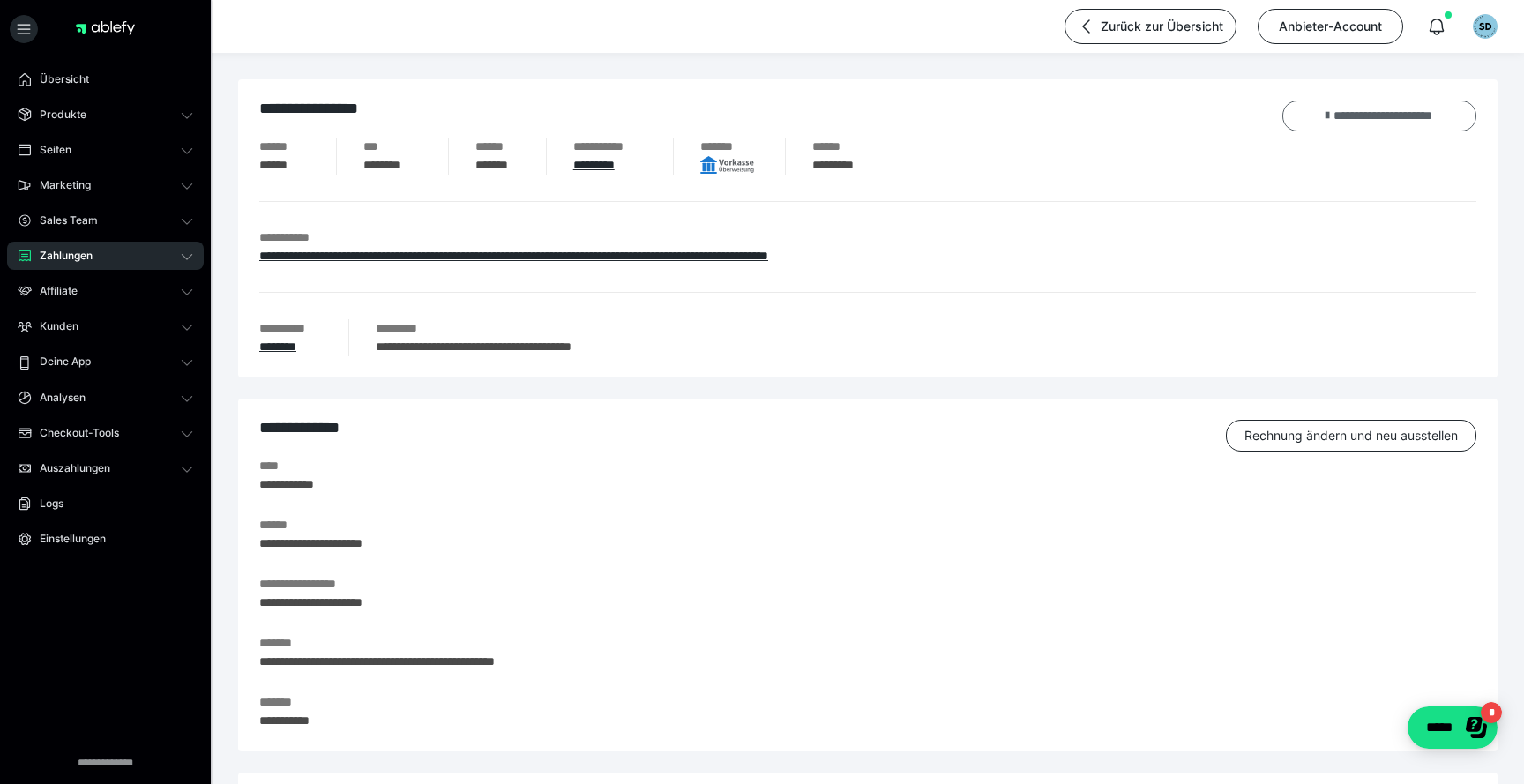 click on "**********" at bounding box center (1379, 116) 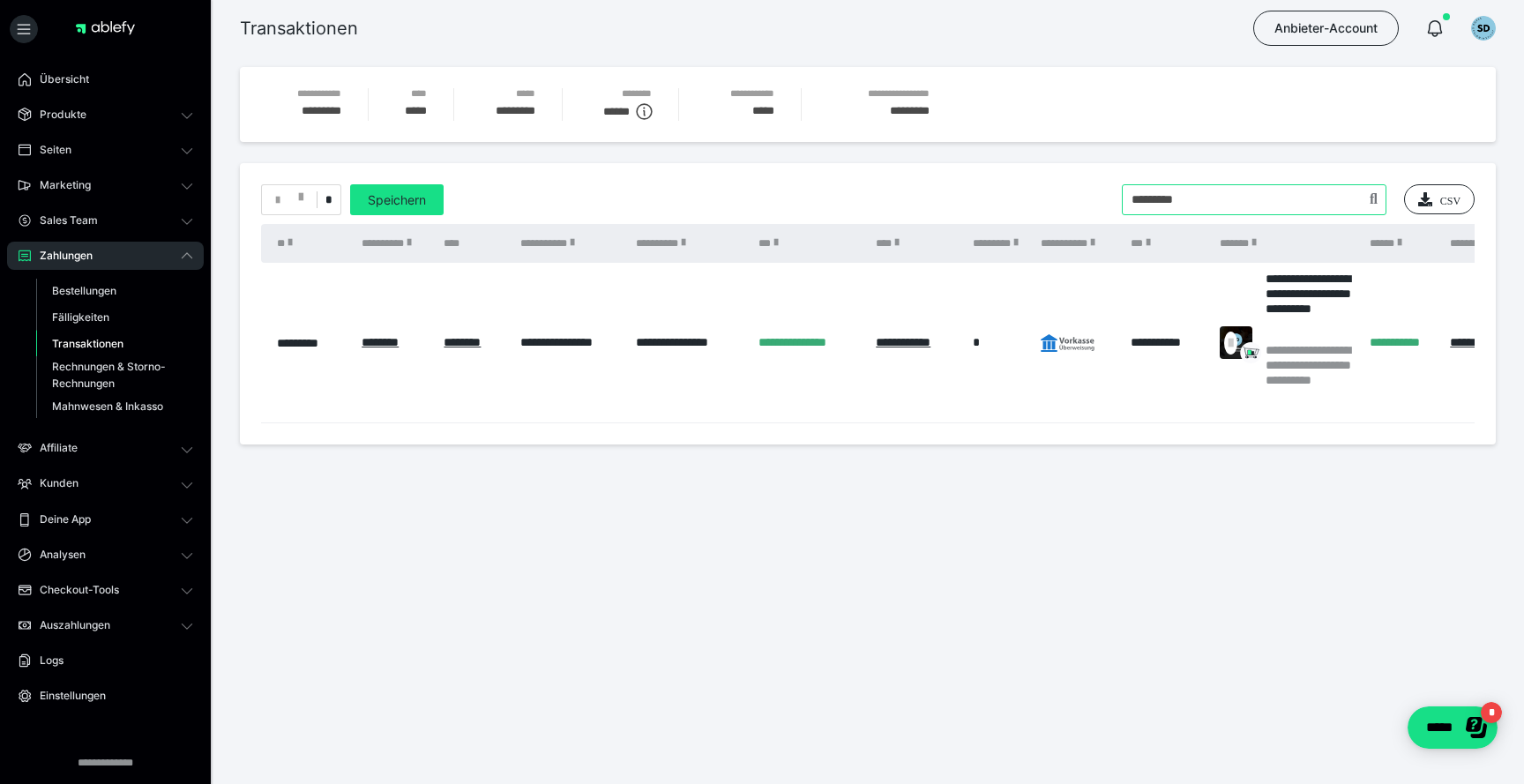 drag, startPoint x: 1251, startPoint y: 205, endPoint x: 1031, endPoint y: 205, distance: 220 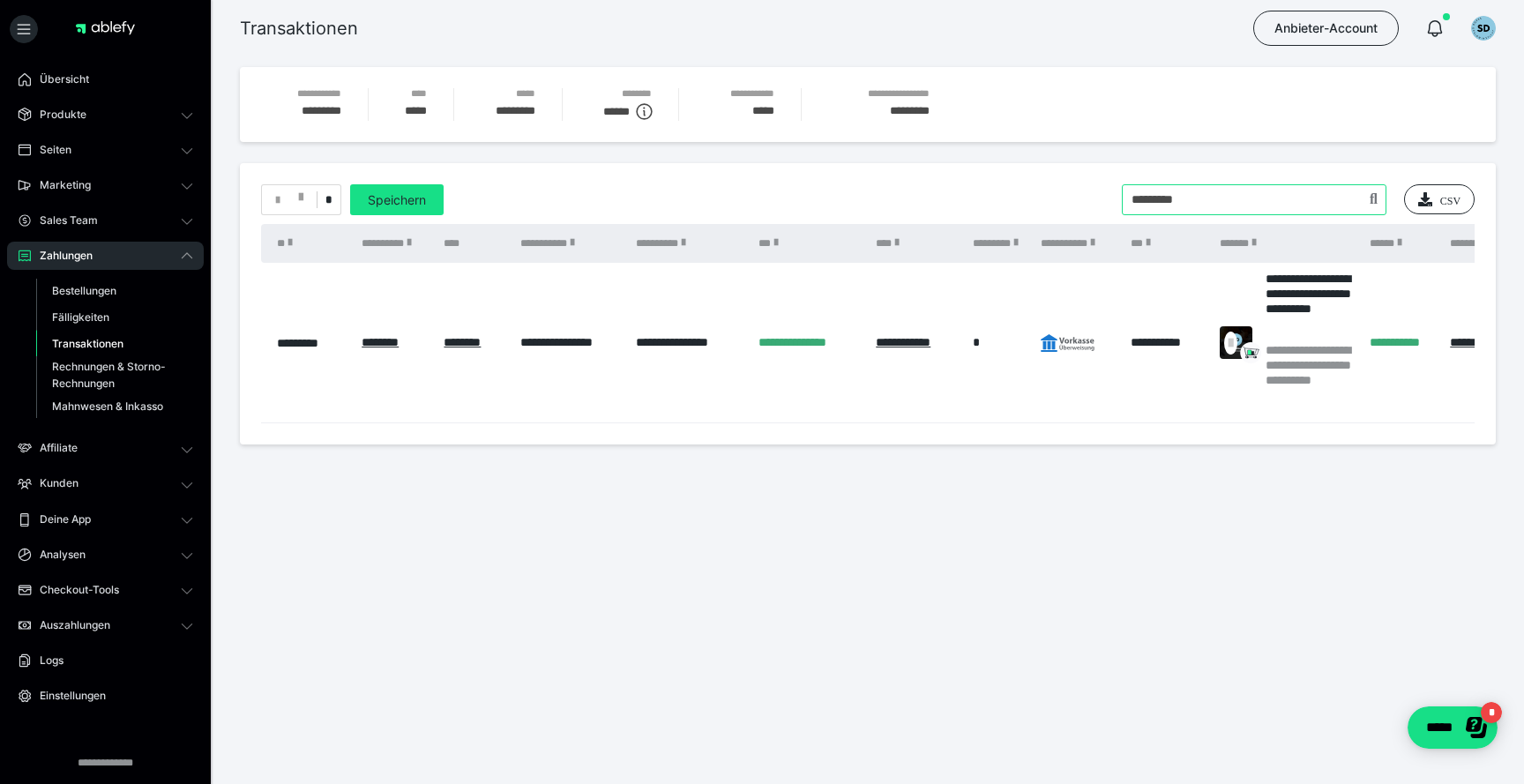 click at bounding box center (1254, 199) 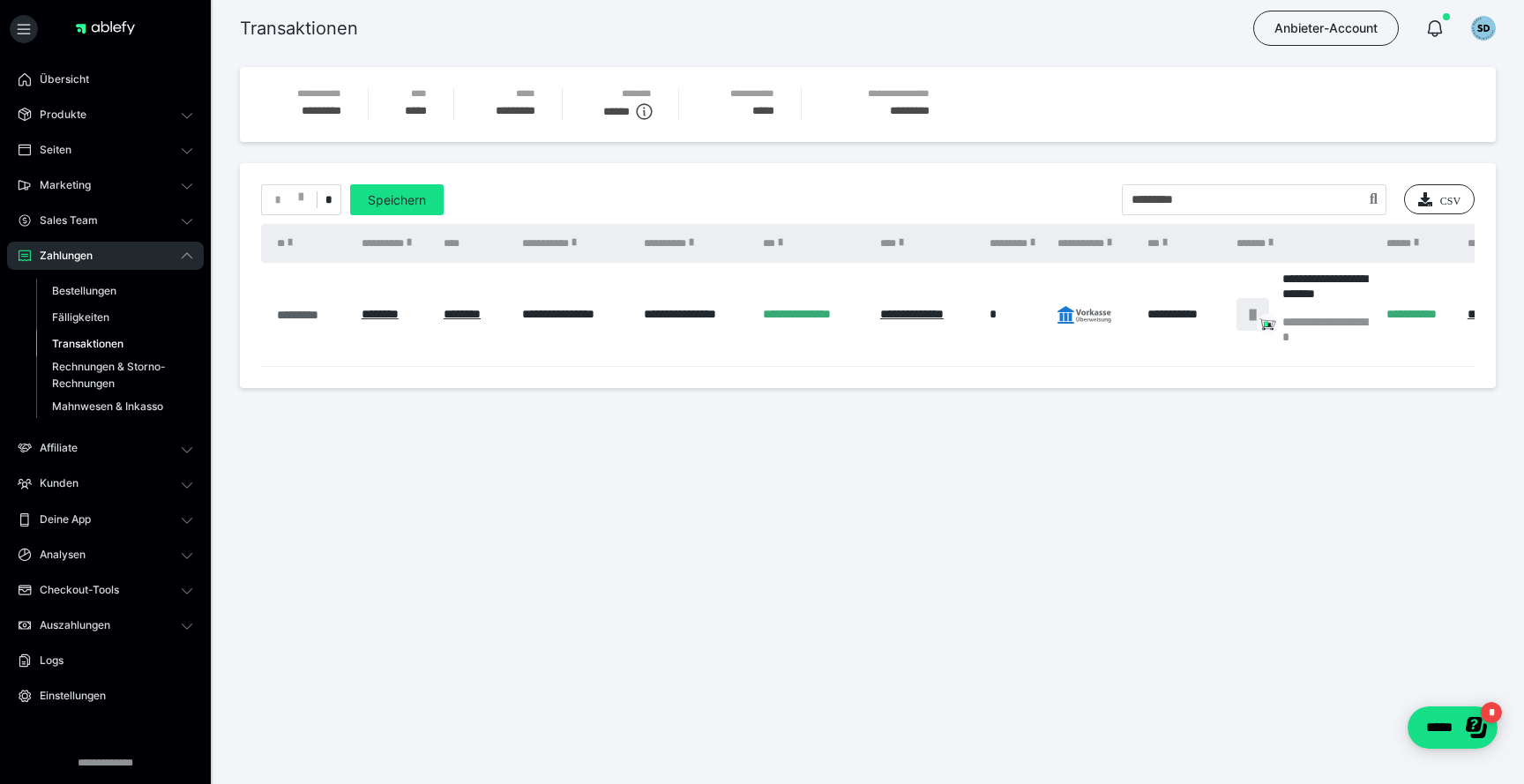 click on "*********" at bounding box center (310, 315) 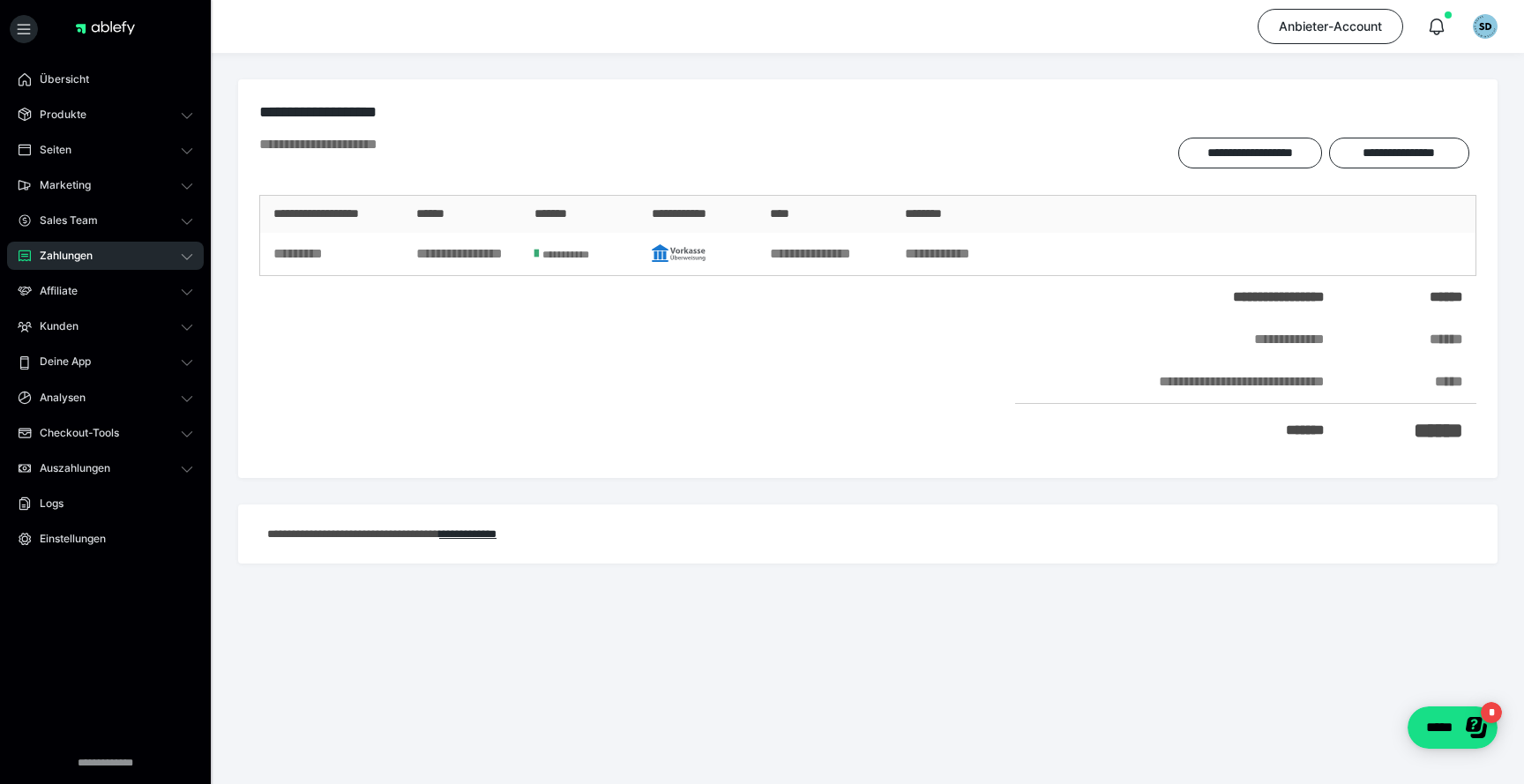 click on "**********" at bounding box center (868, 295) 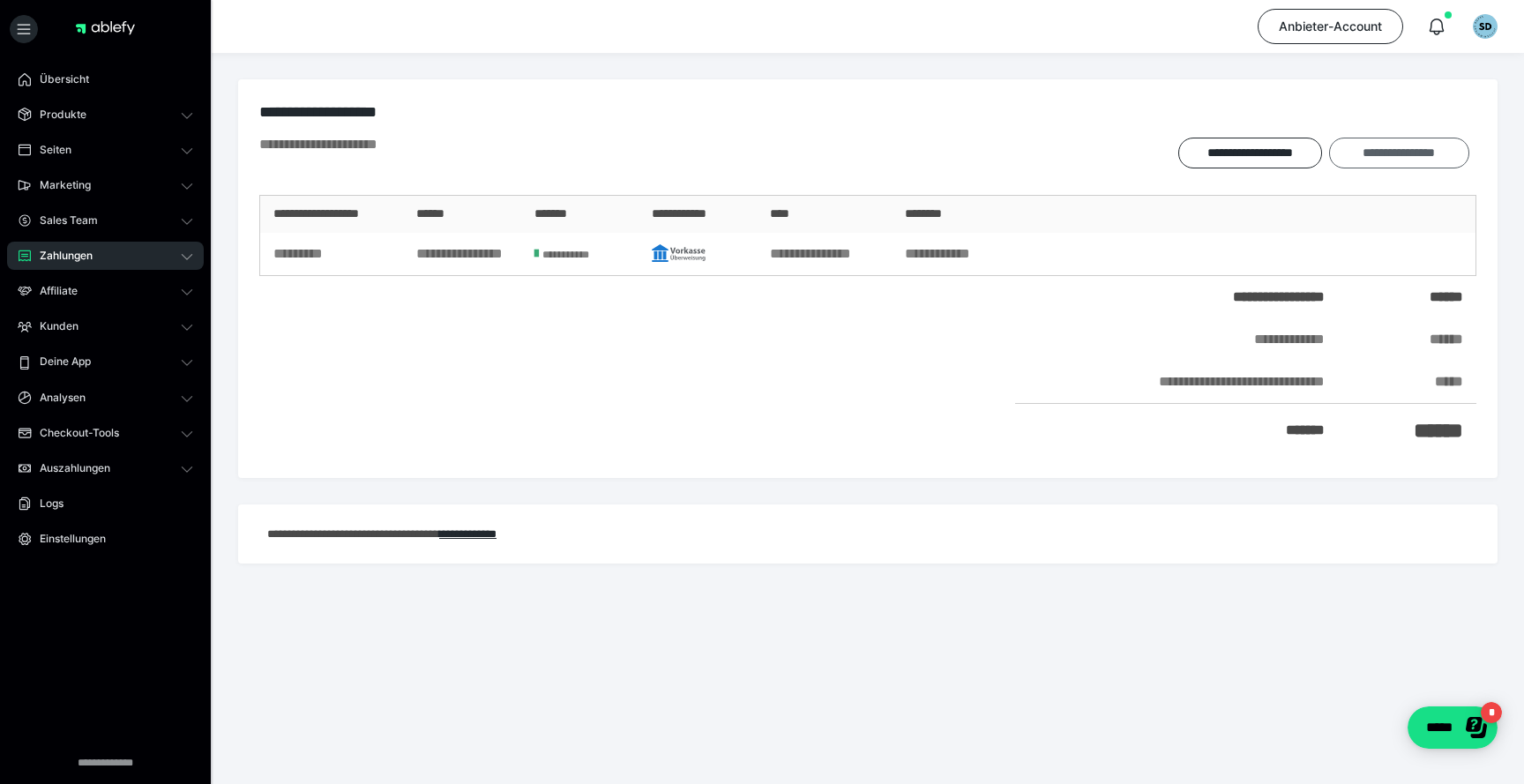 click on "**********" at bounding box center (1399, 153) 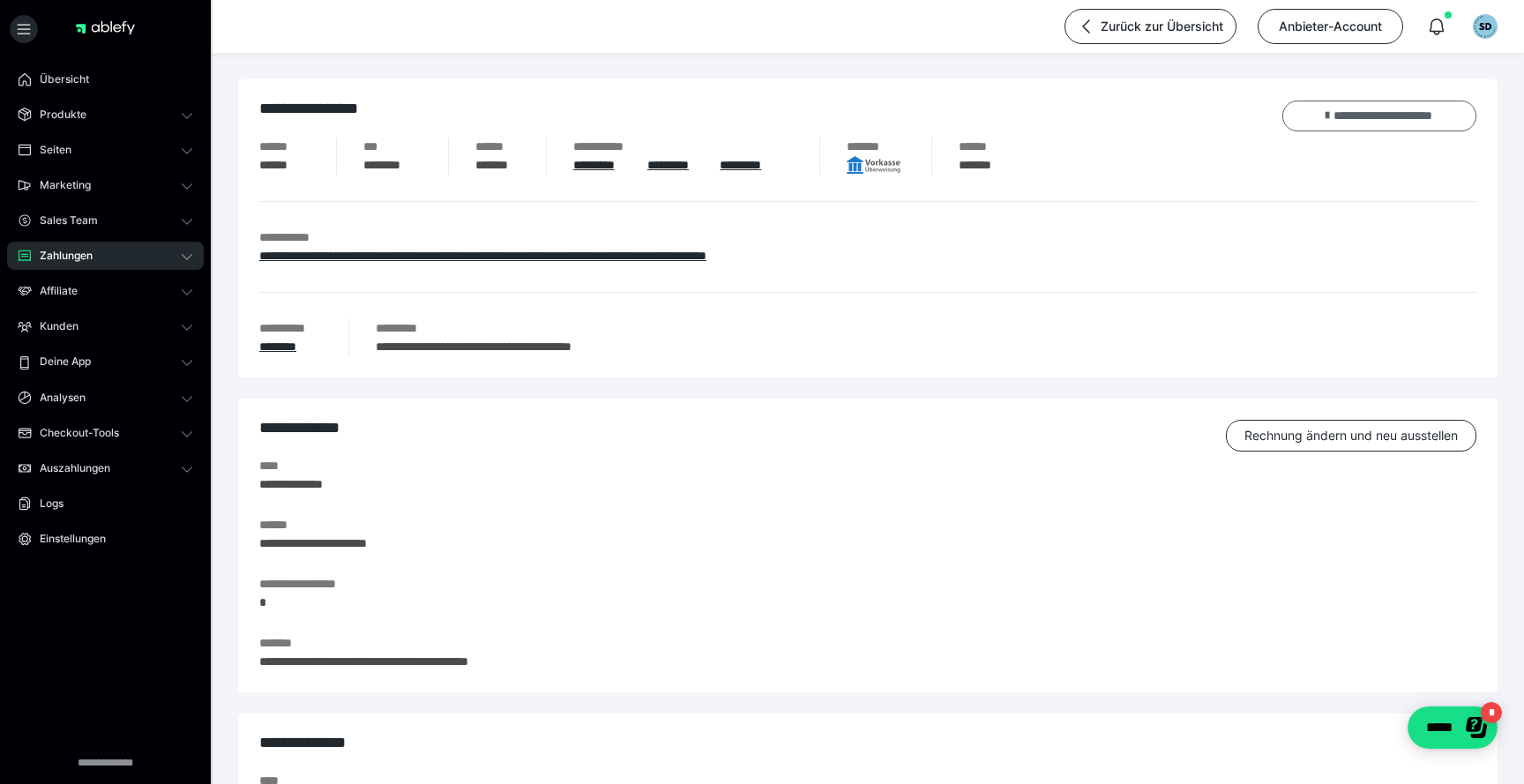 click on "**********" at bounding box center (1379, 116) 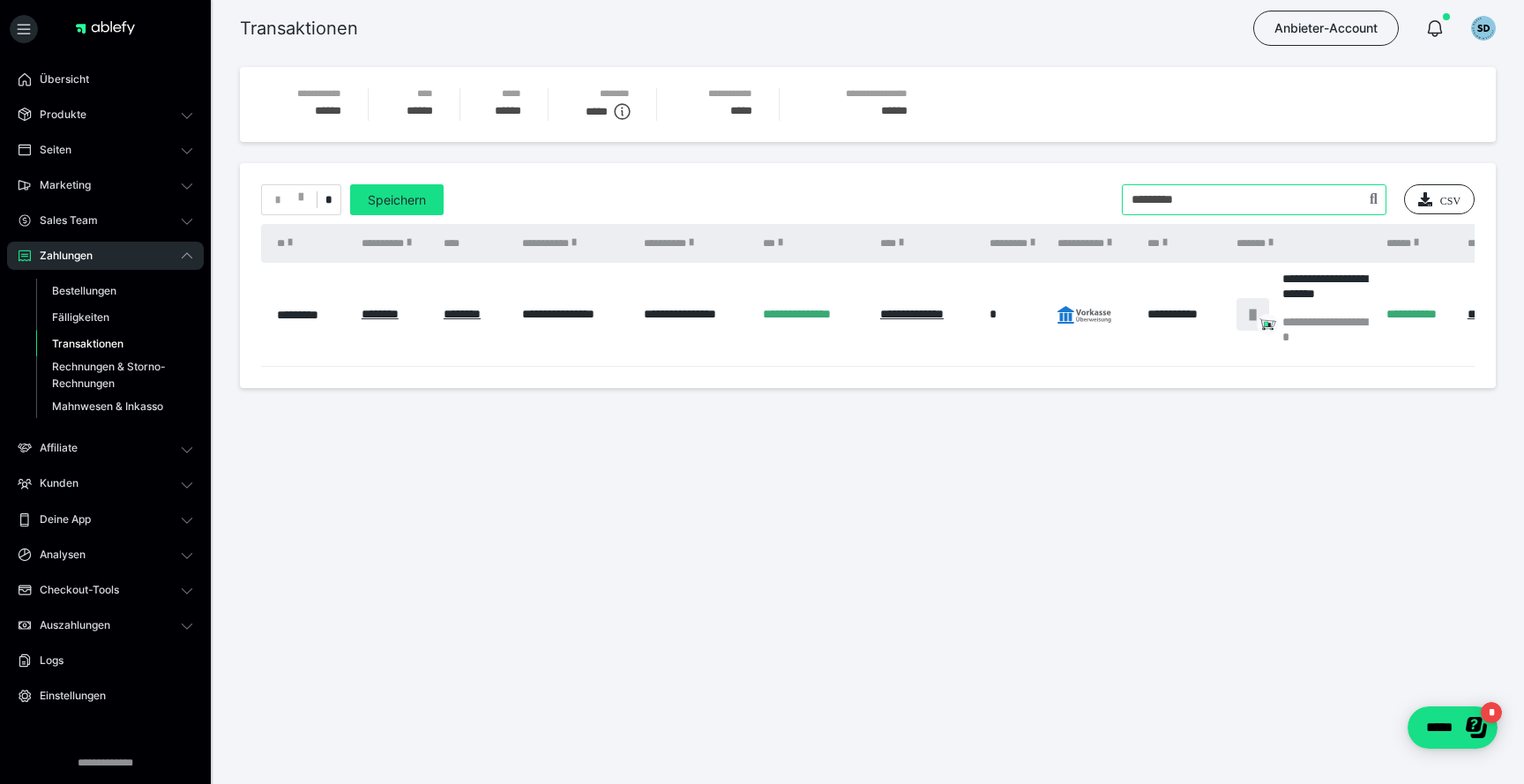 click at bounding box center [1254, 199] 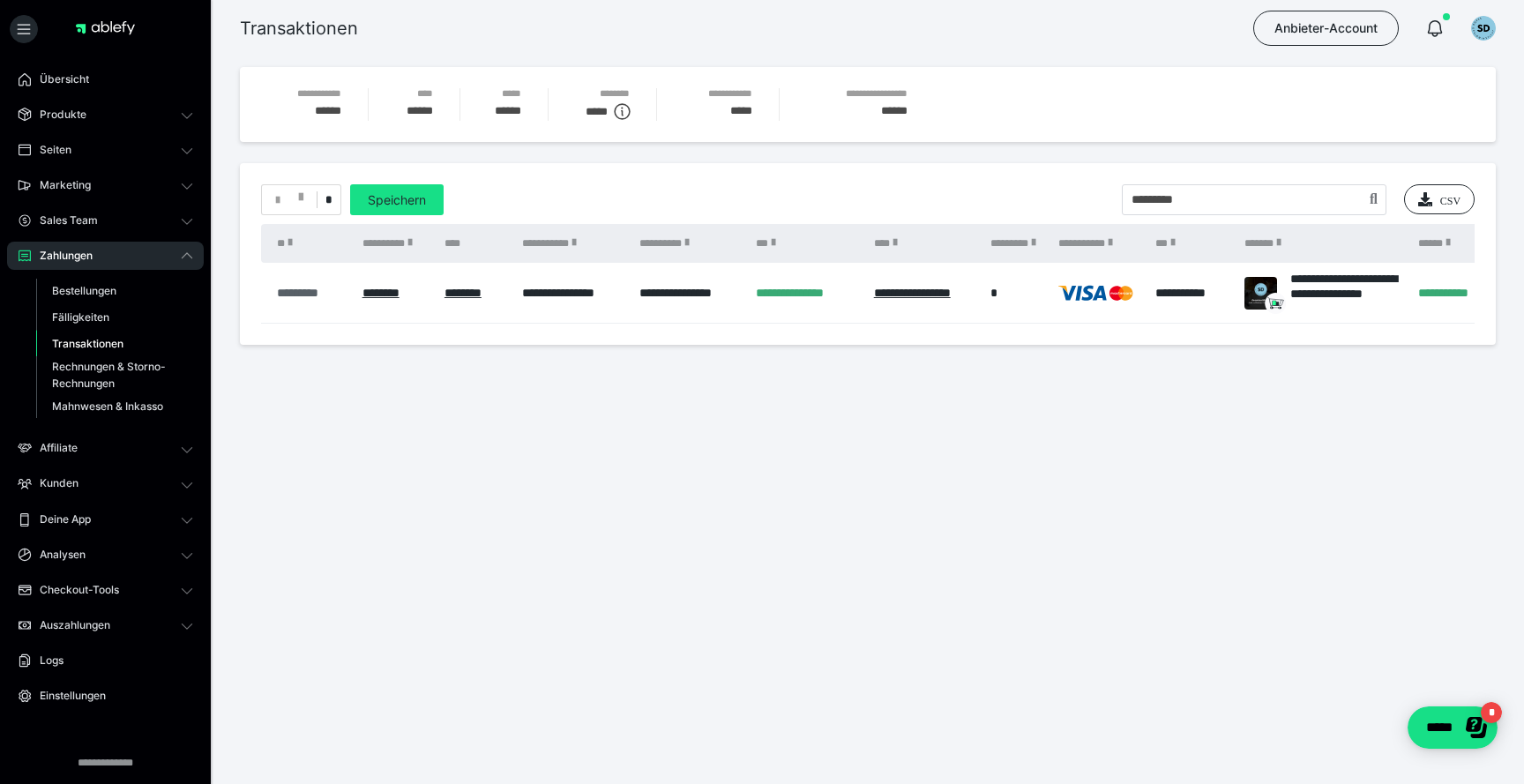 click on "*********" at bounding box center [310, 293] 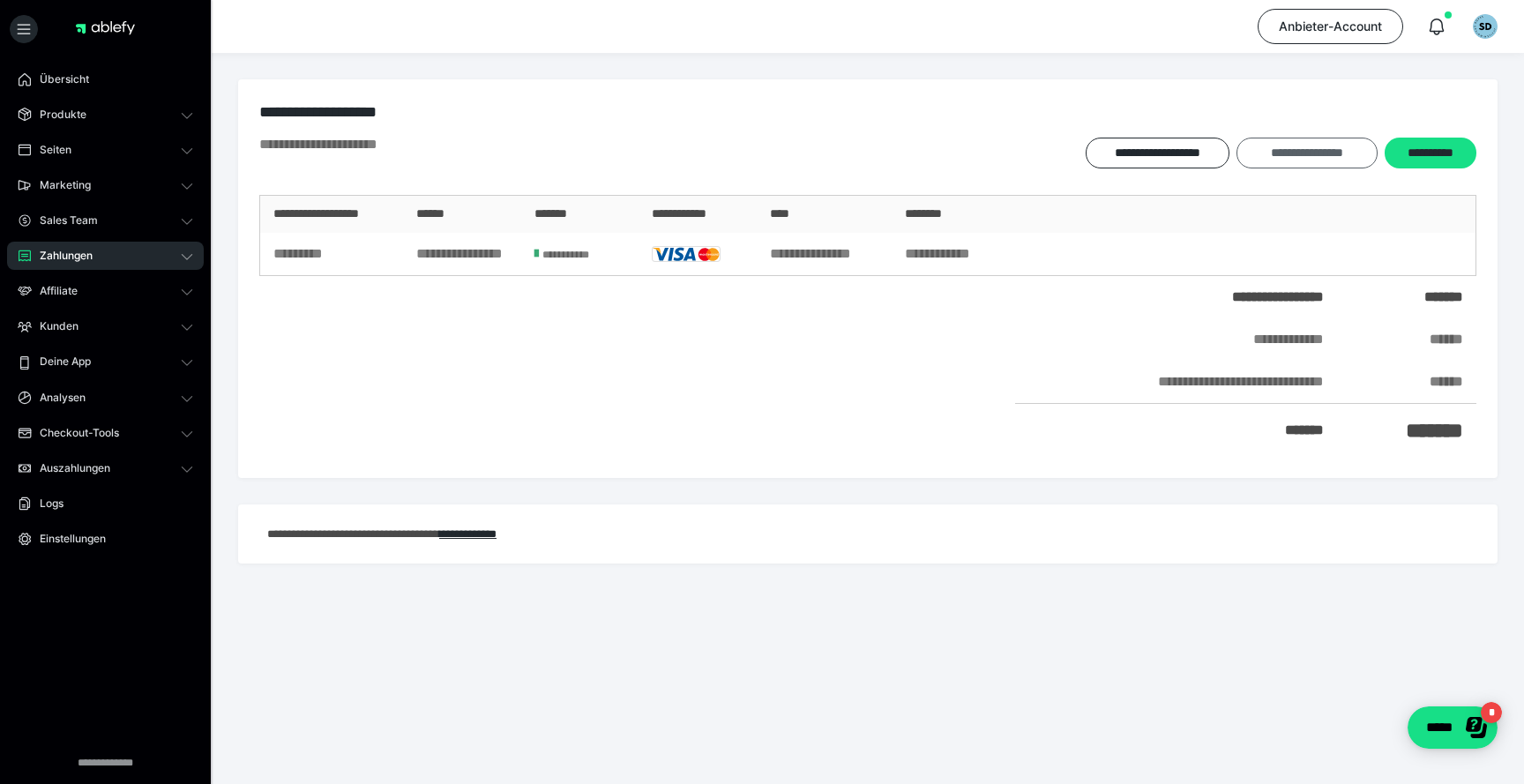 click on "**********" at bounding box center (1306, 153) 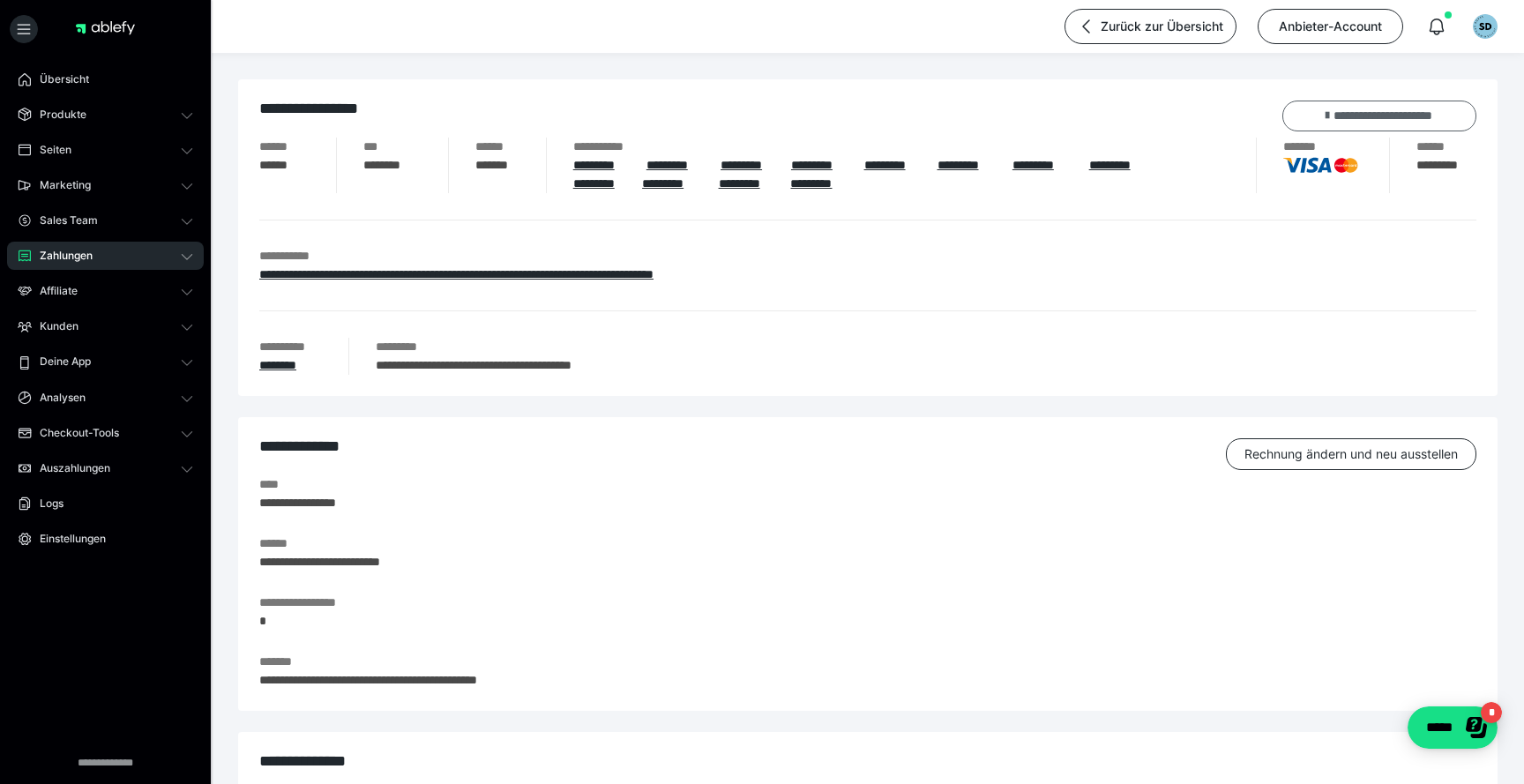 click on "**********" at bounding box center [1379, 116] 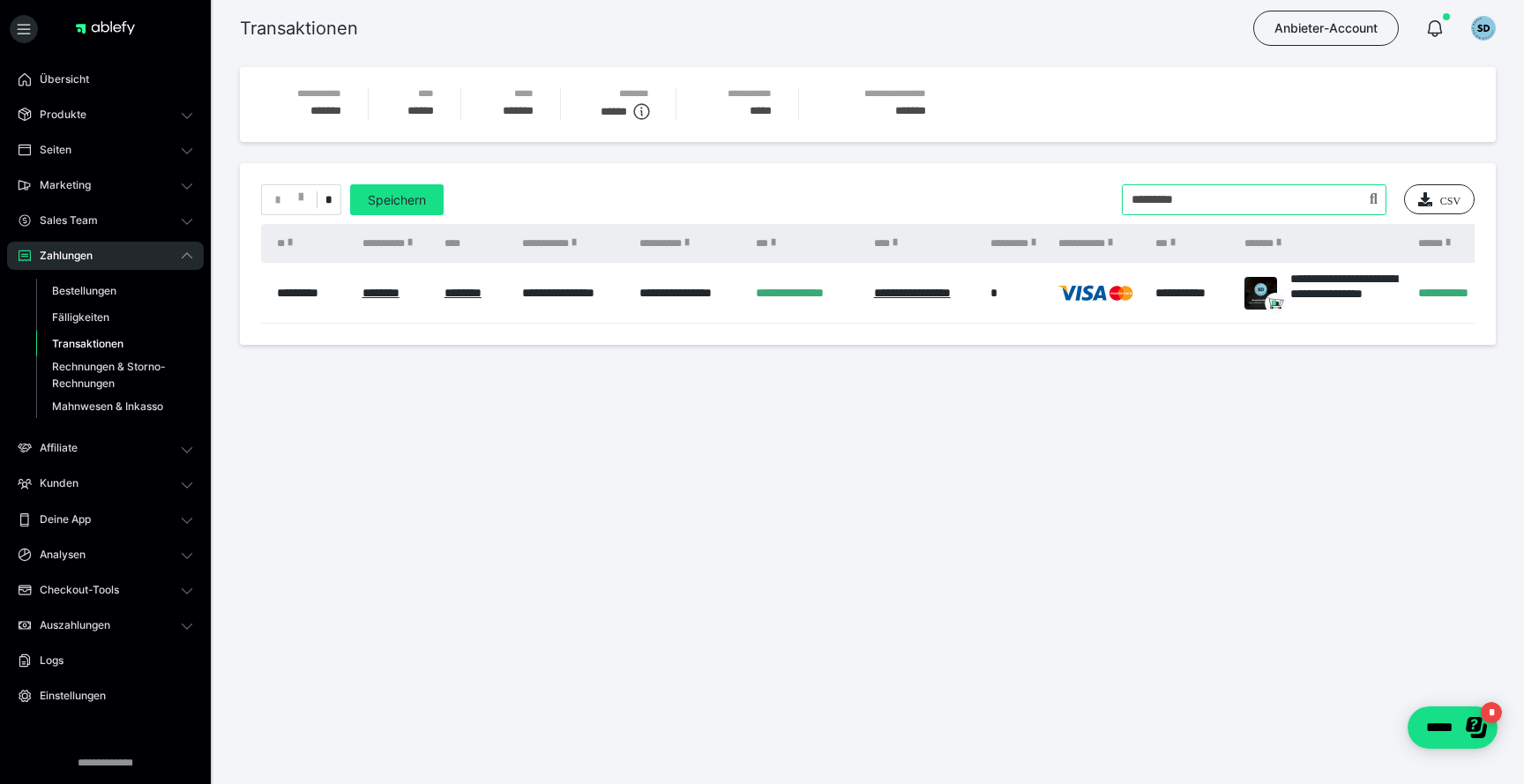 click at bounding box center (1254, 199) 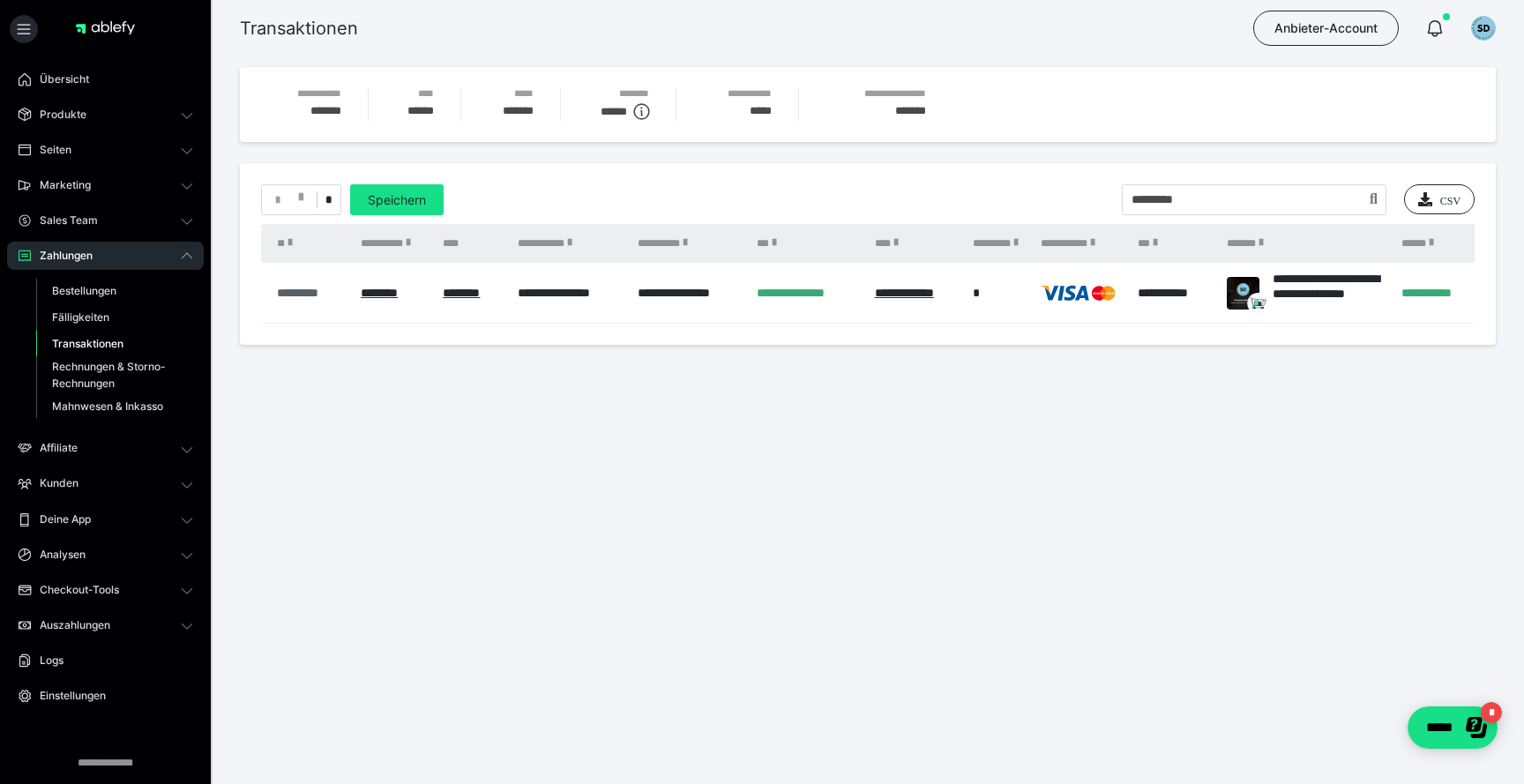 click on "*********" at bounding box center (310, 293) 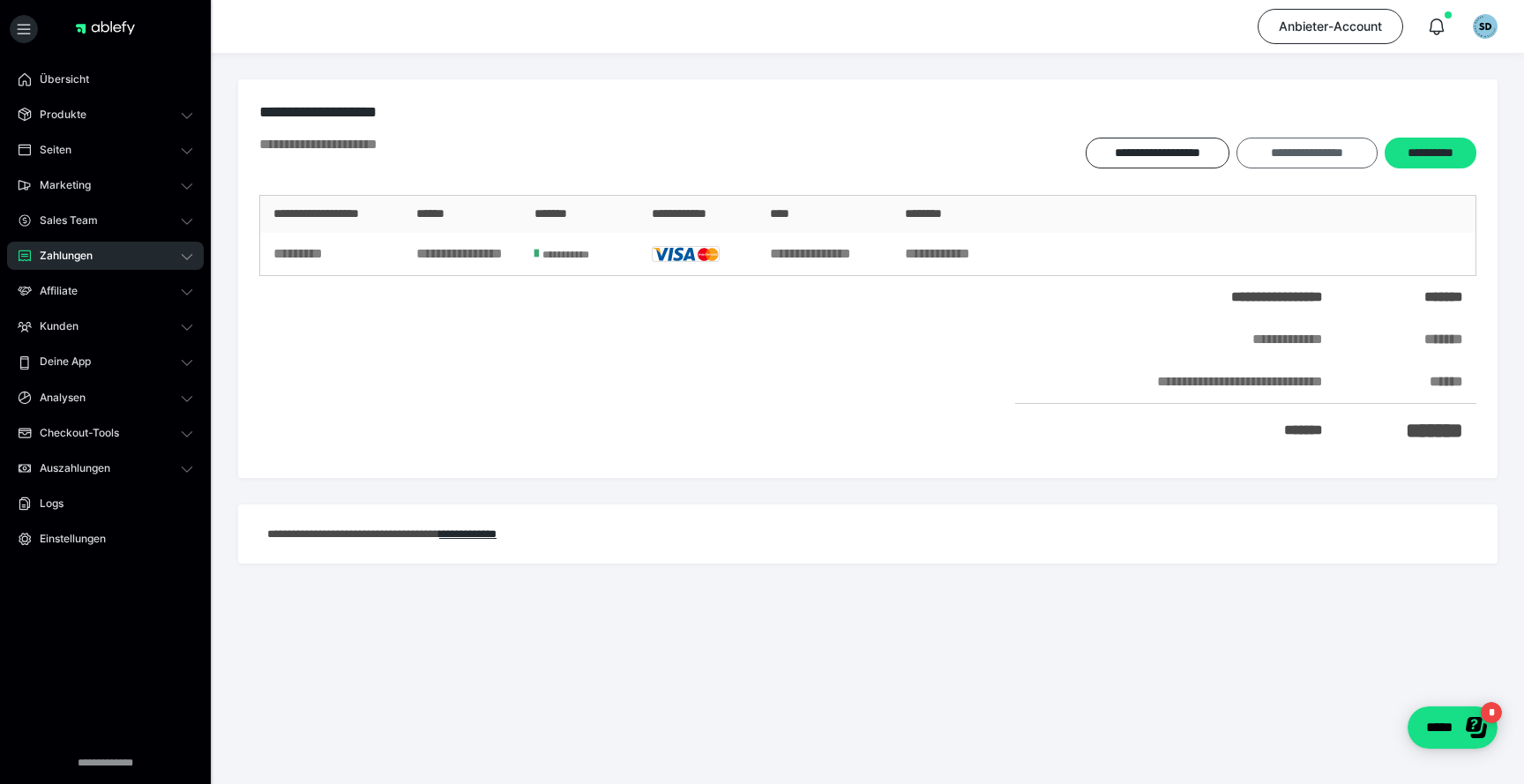 click on "**********" at bounding box center (1306, 153) 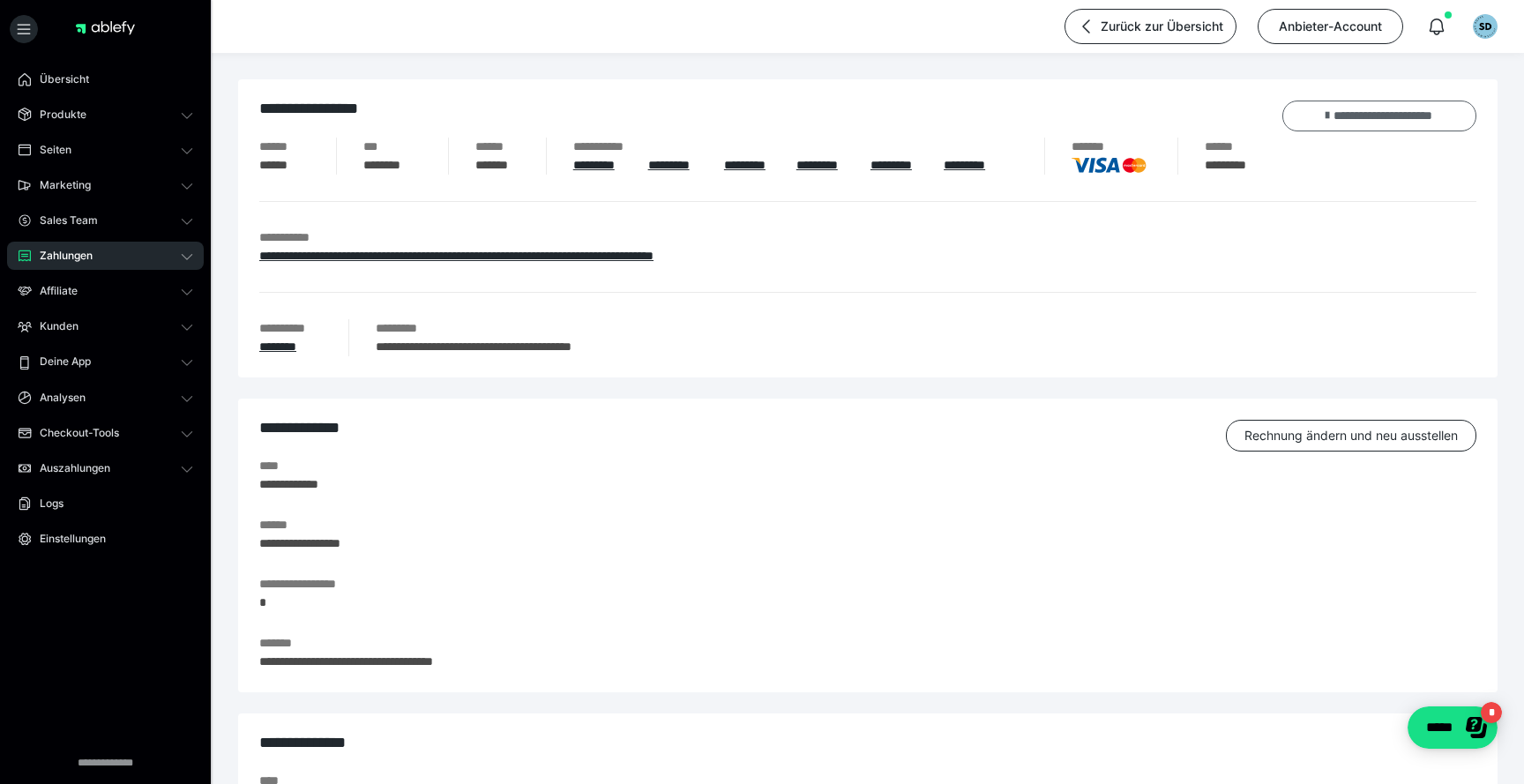 click on "**********" at bounding box center (1379, 116) 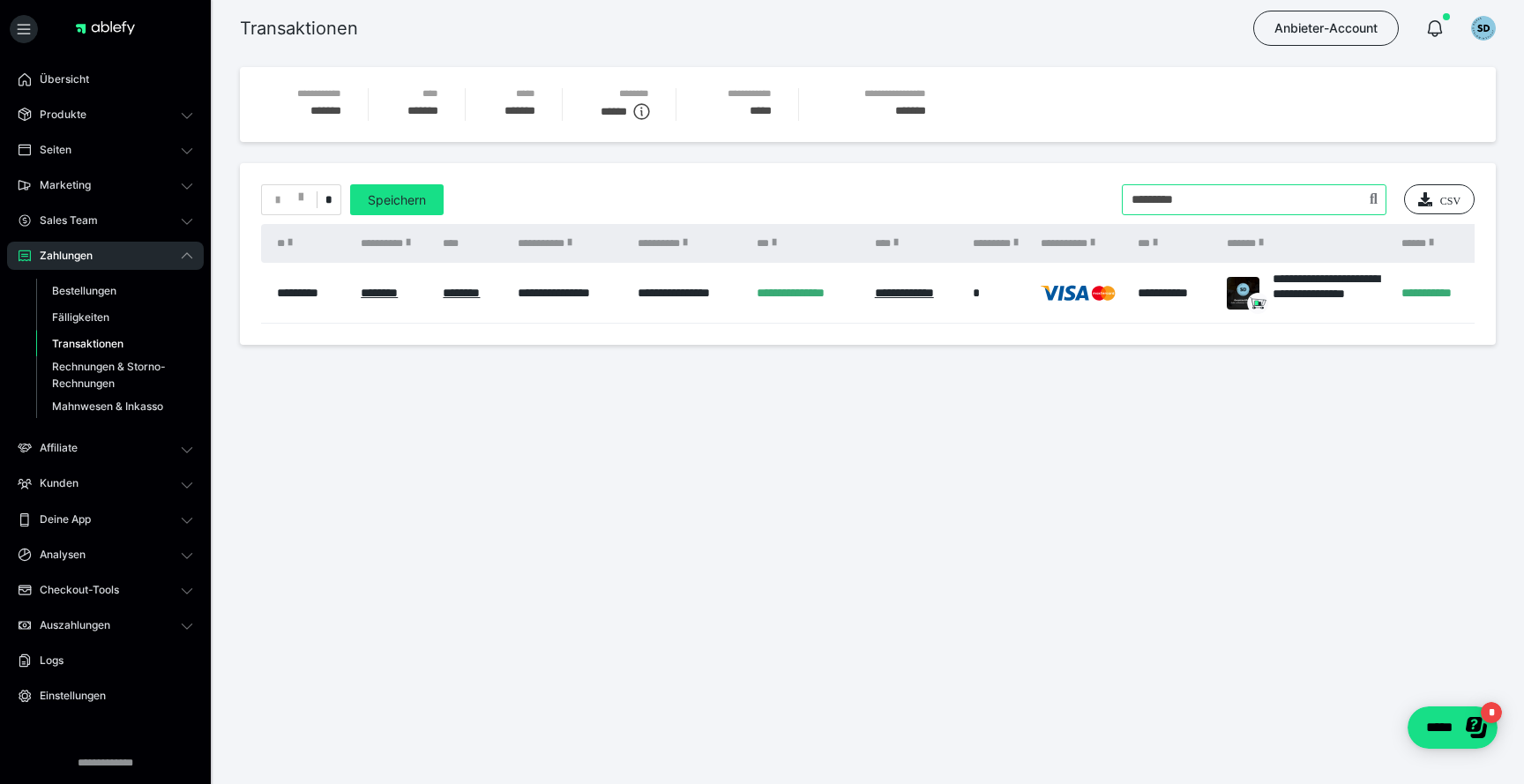 click at bounding box center (1254, 199) 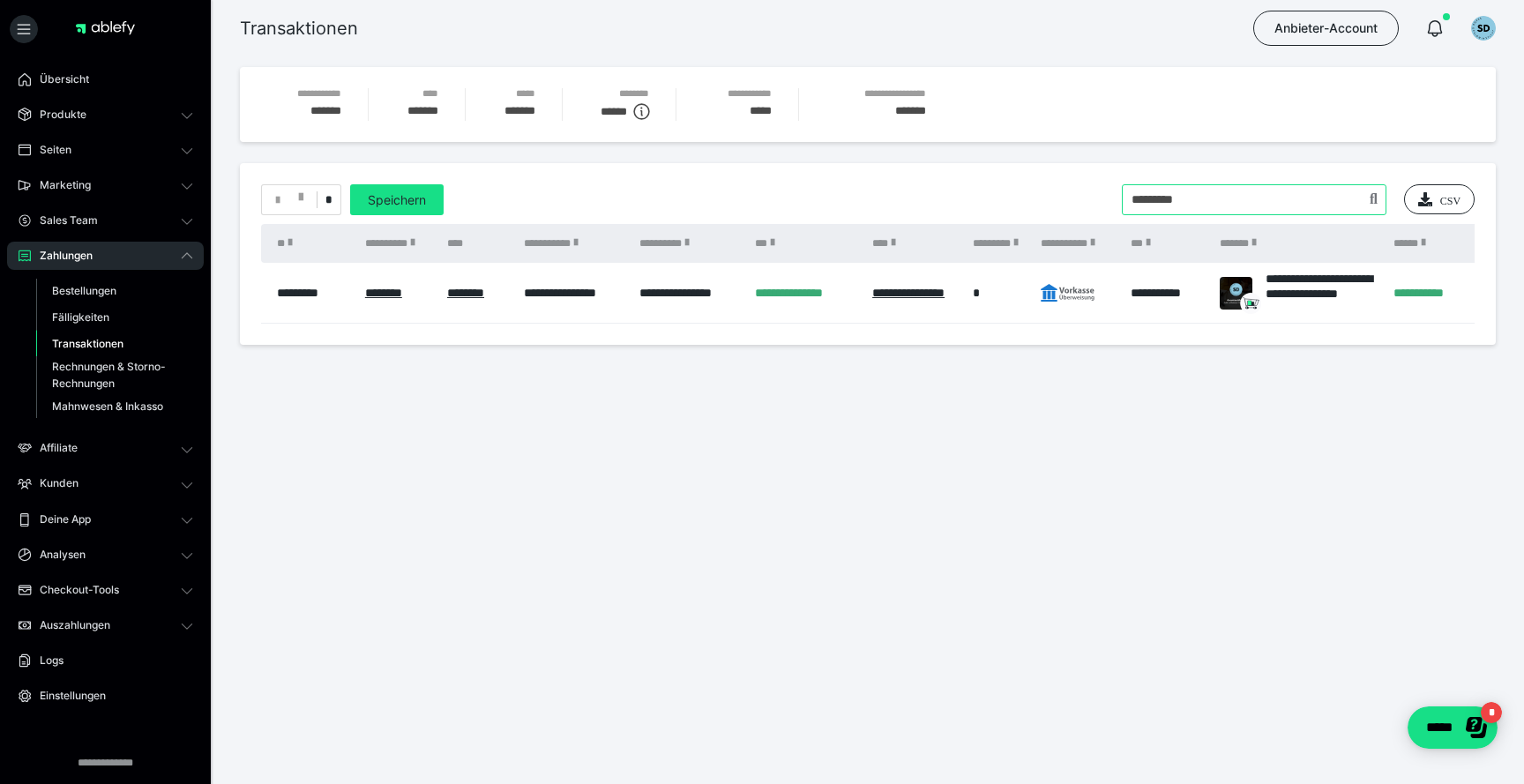 click at bounding box center [1254, 199] 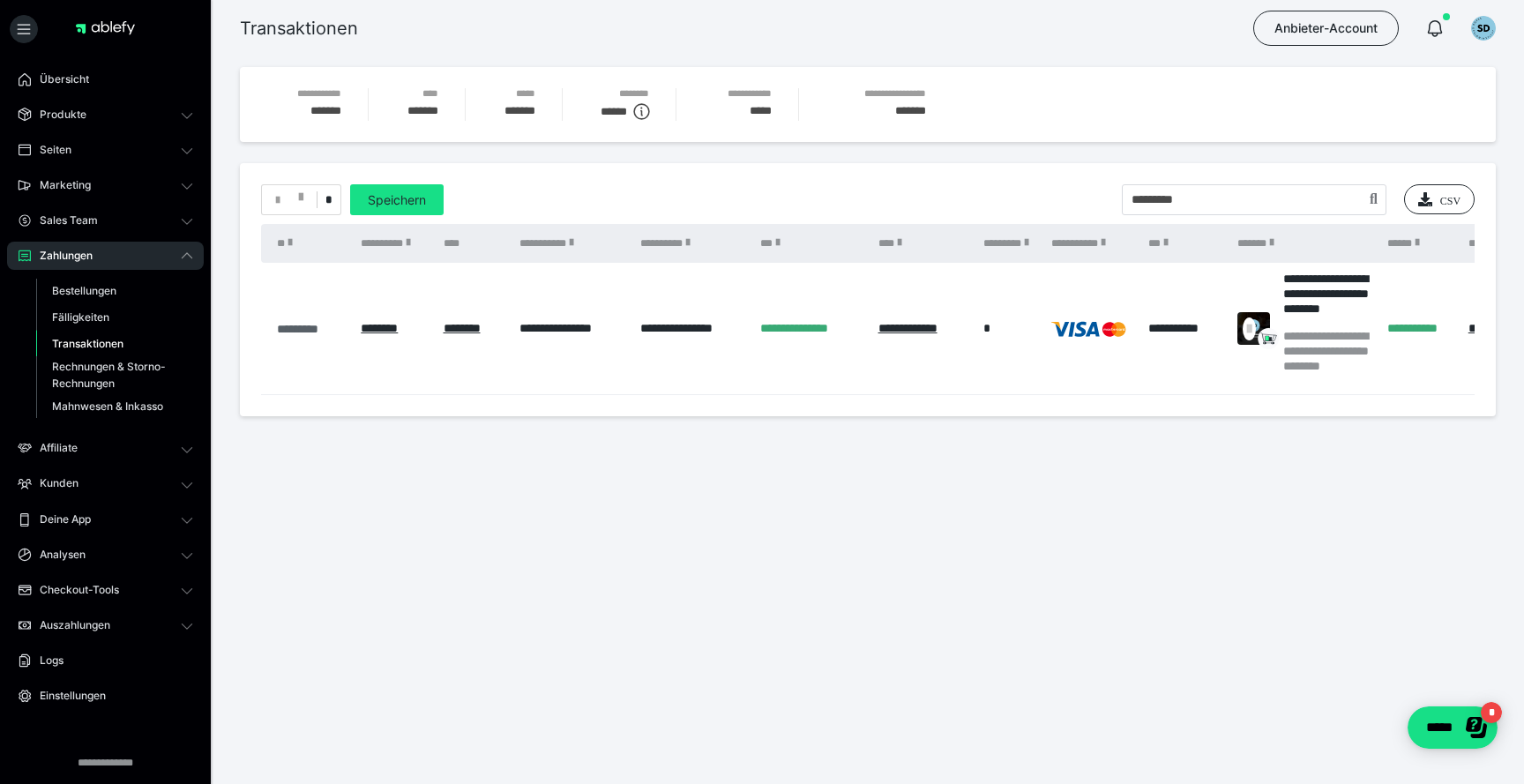 click on "*********" at bounding box center (310, 329) 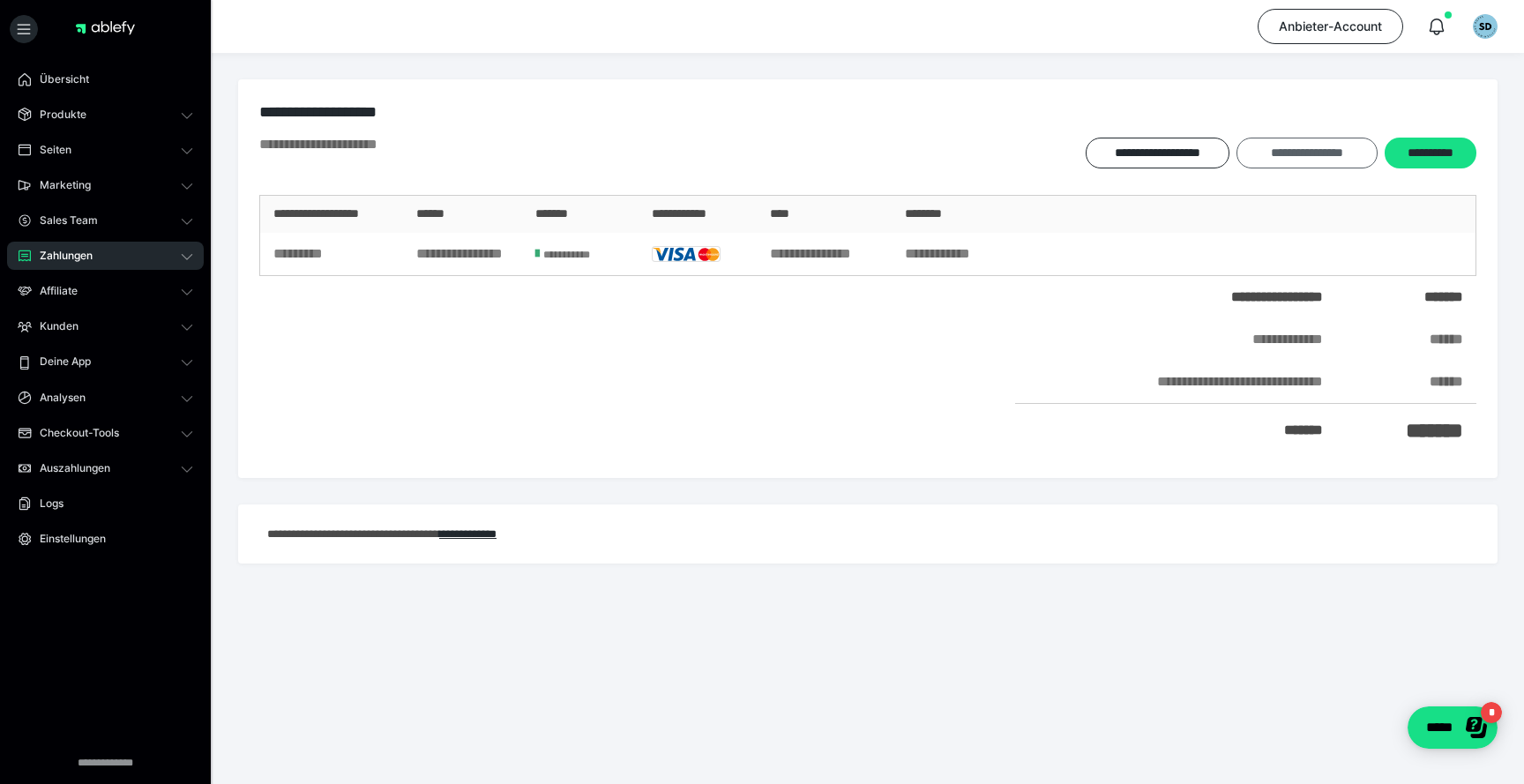 click on "**********" at bounding box center [1306, 153] 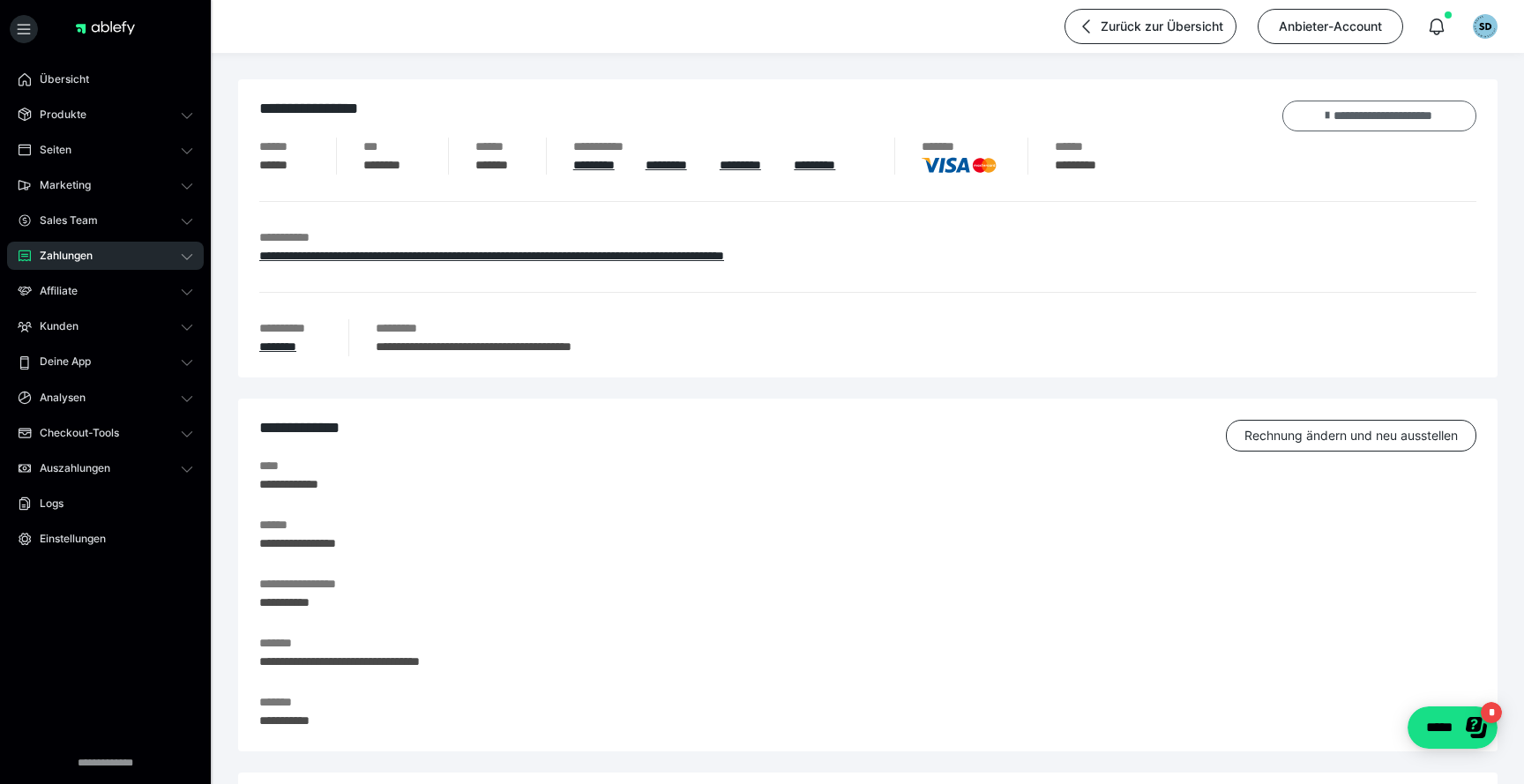 click on "**********" at bounding box center (1379, 116) 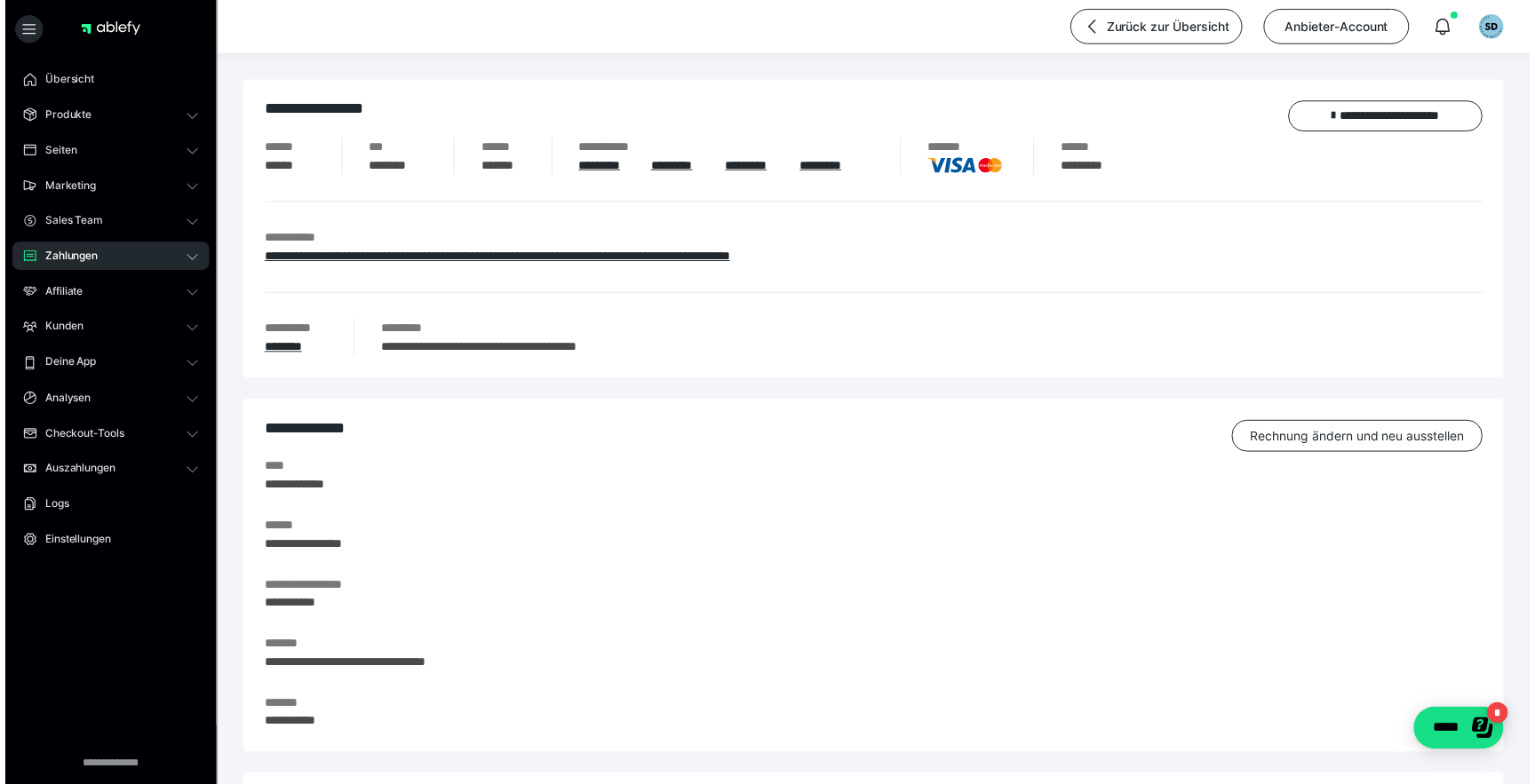 scroll, scrollTop: 0, scrollLeft: 0, axis: both 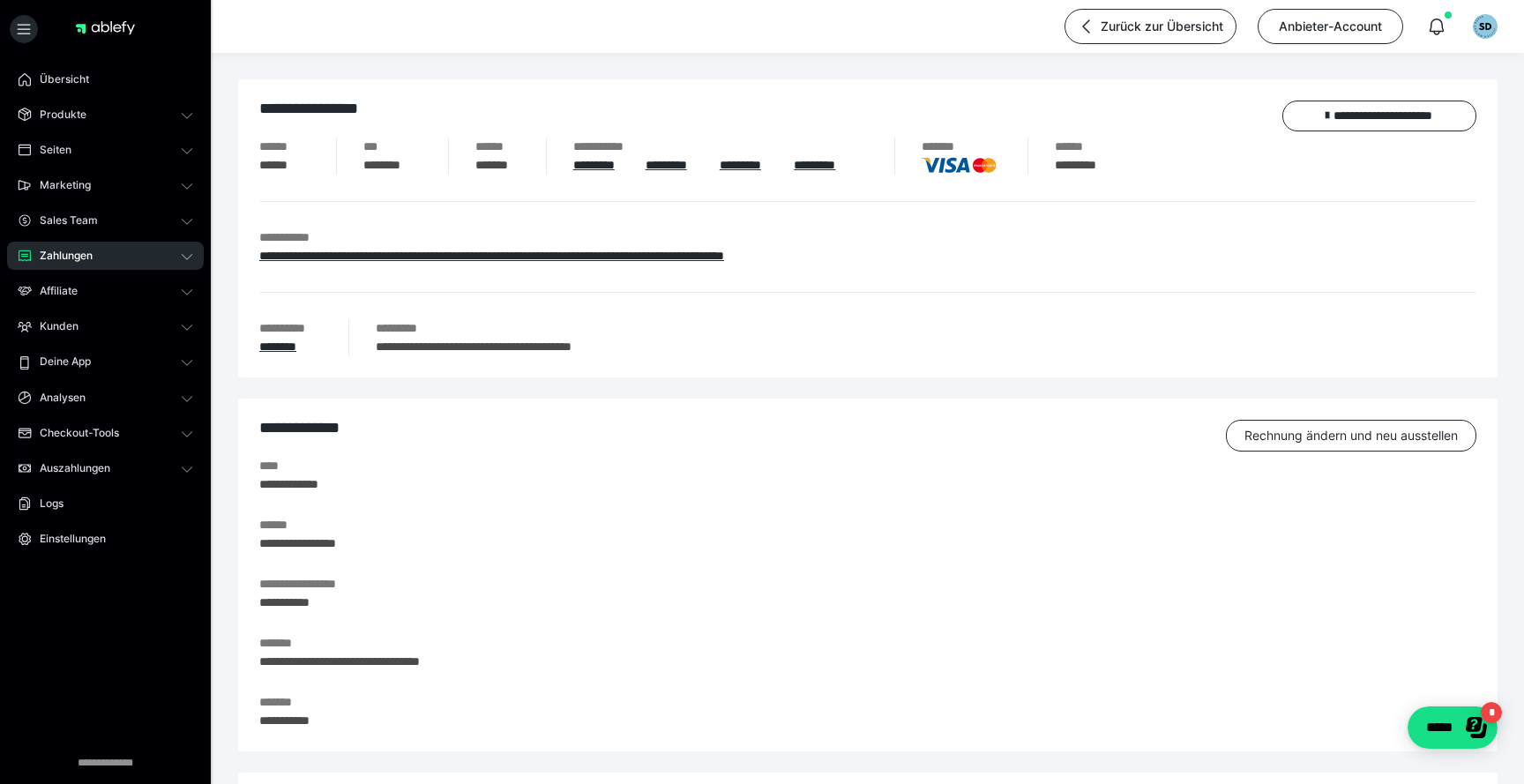 click on "Zahlungen" at bounding box center [60, 256] 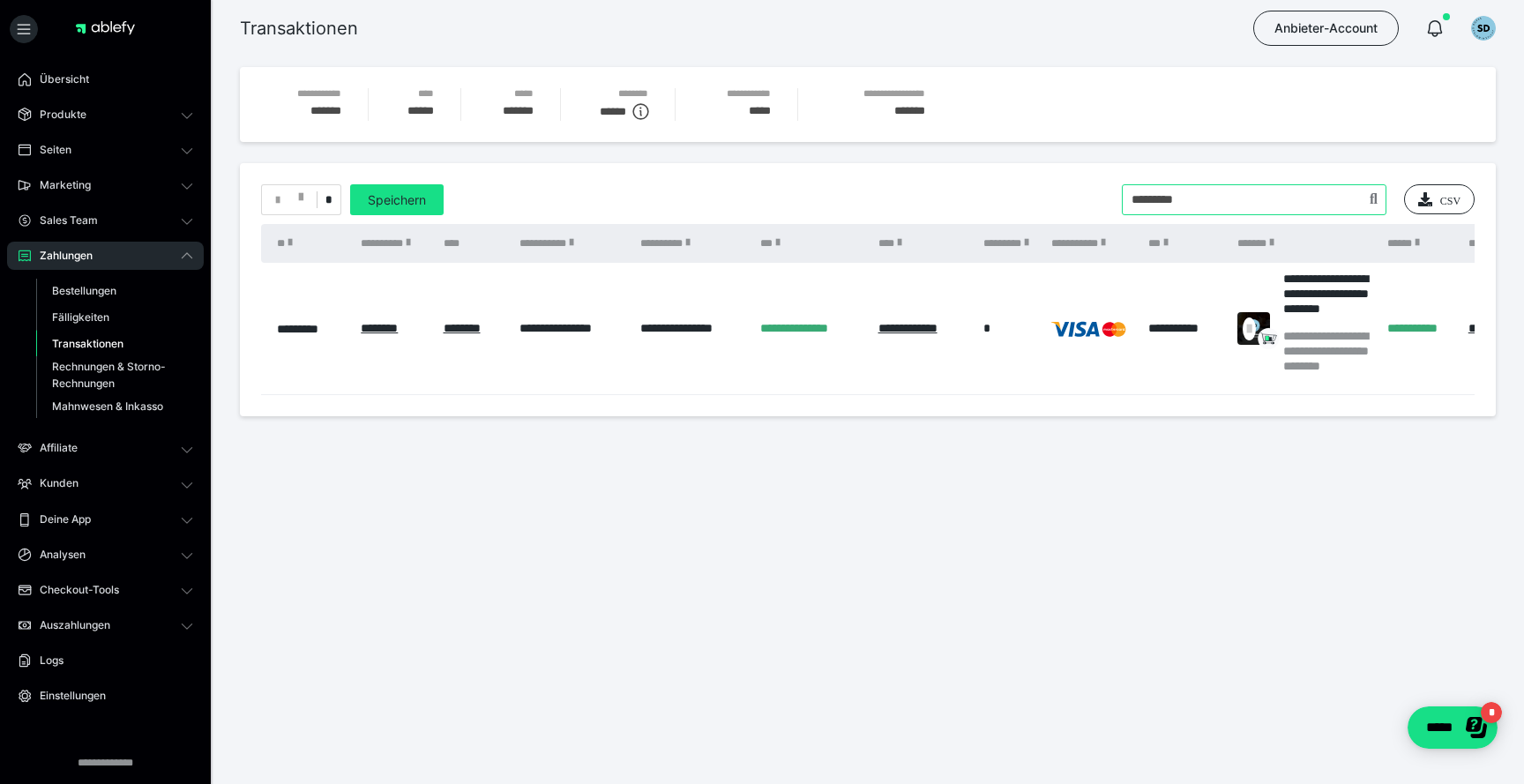 click at bounding box center [1254, 199] 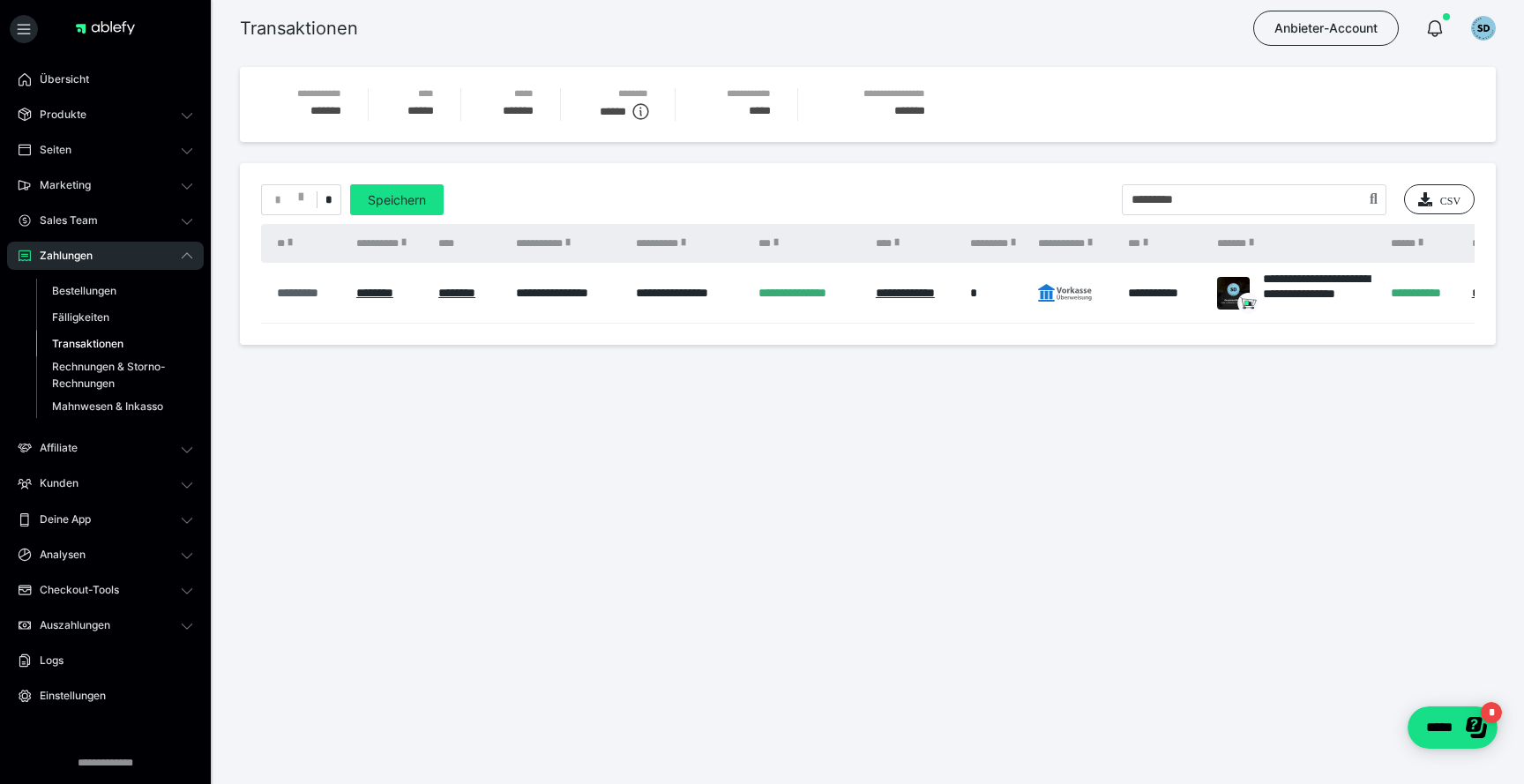click on "*********" at bounding box center [308, 293] 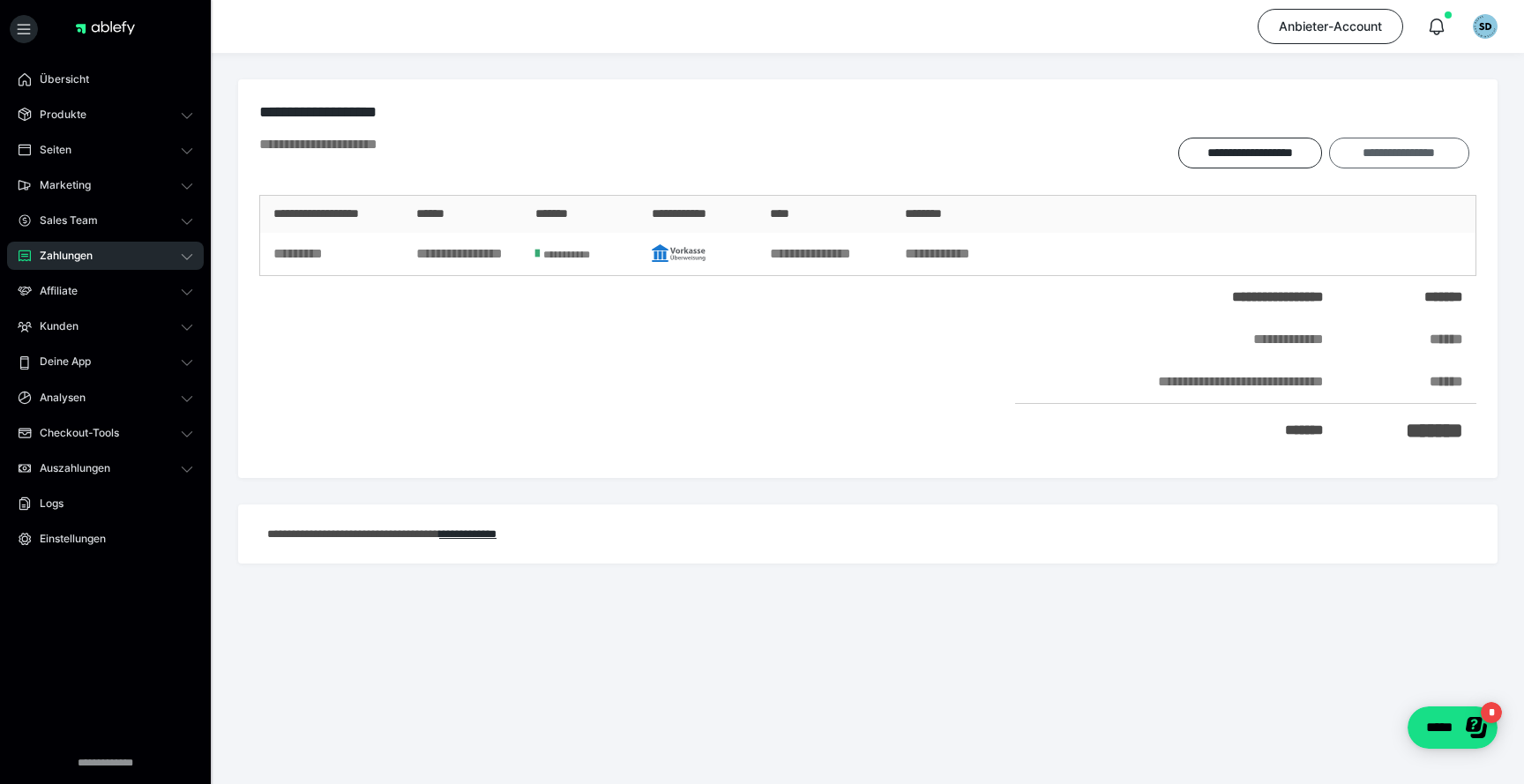 click on "**********" at bounding box center (1399, 153) 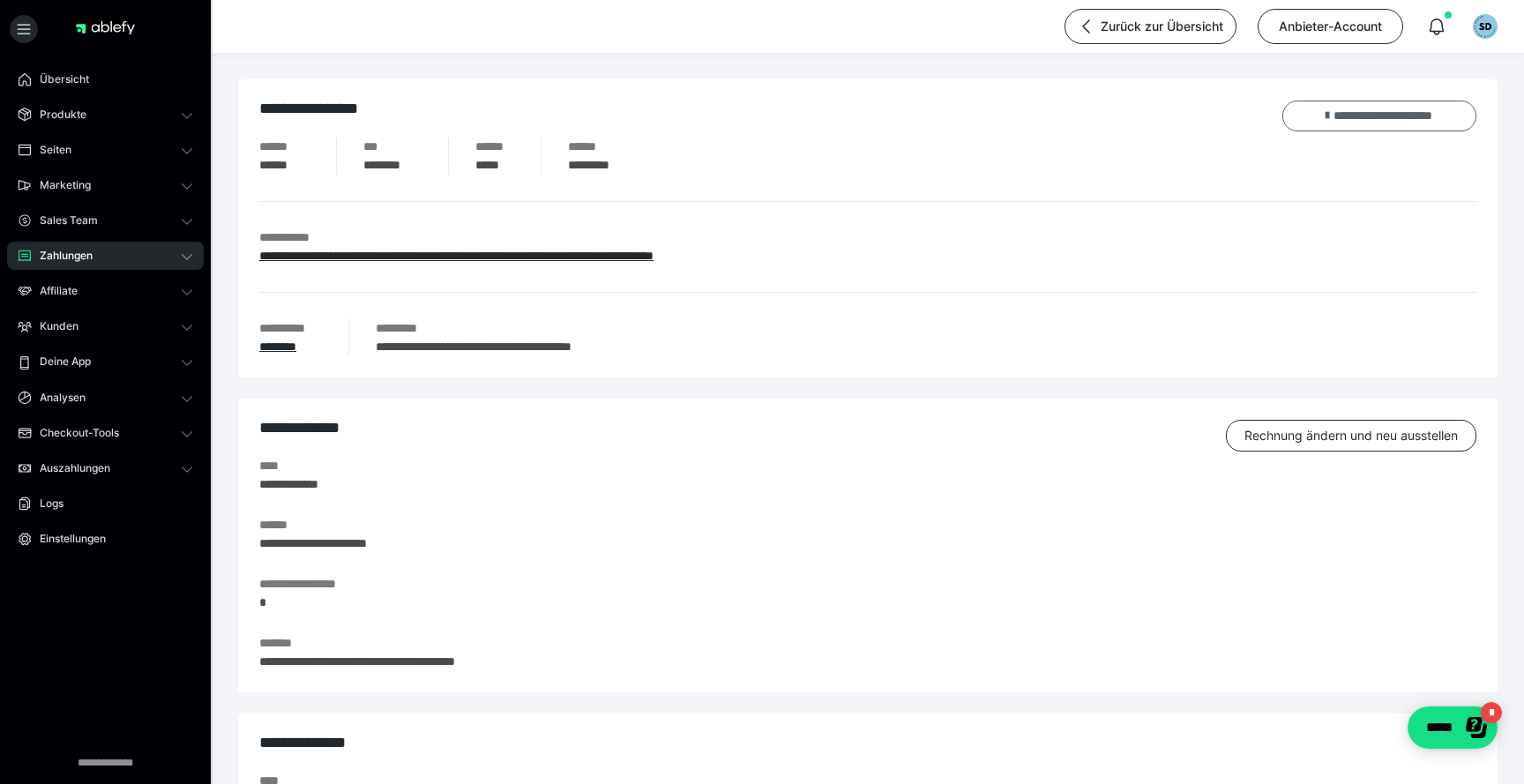click on "**********" at bounding box center [1379, 116] 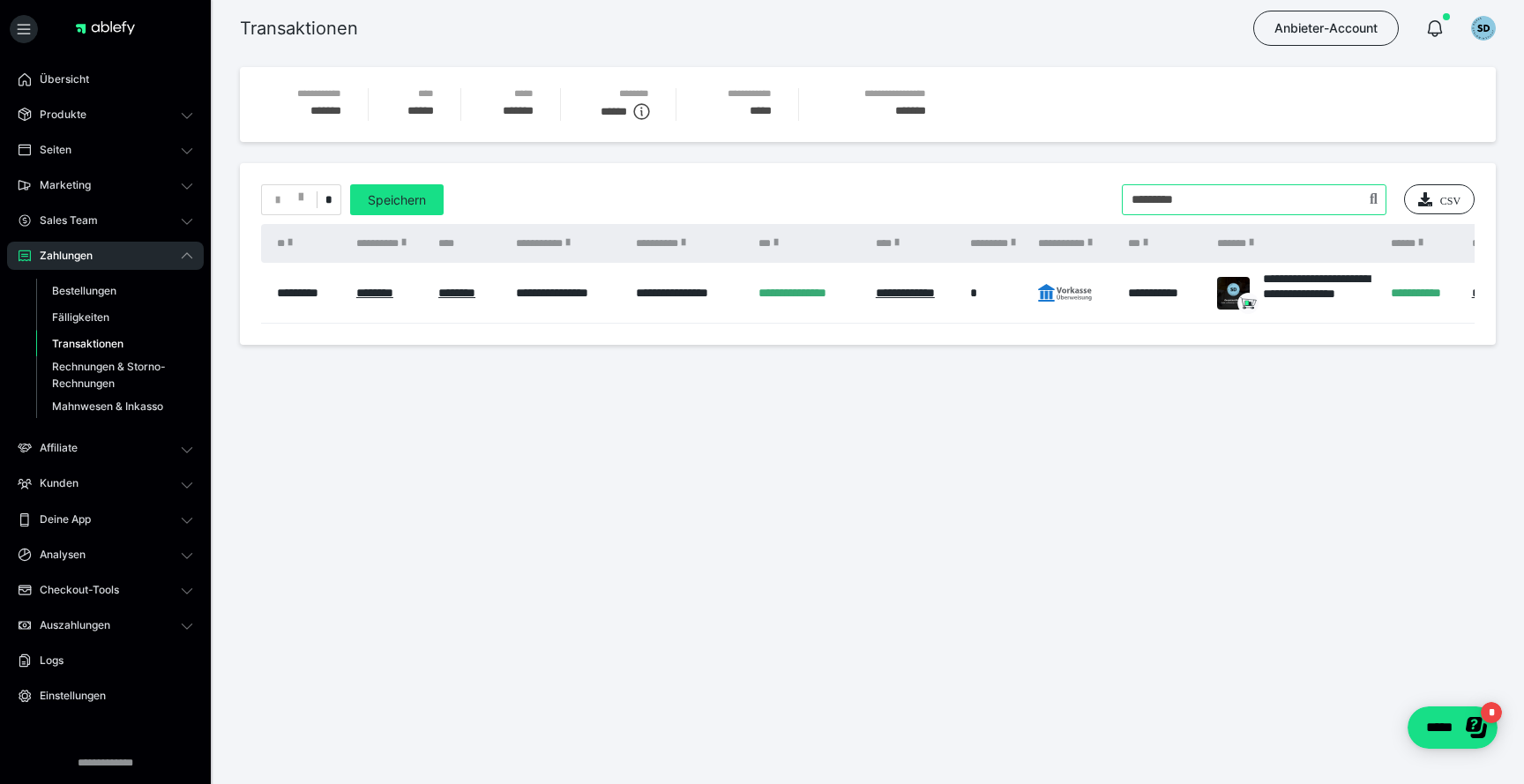 click at bounding box center [1254, 199] 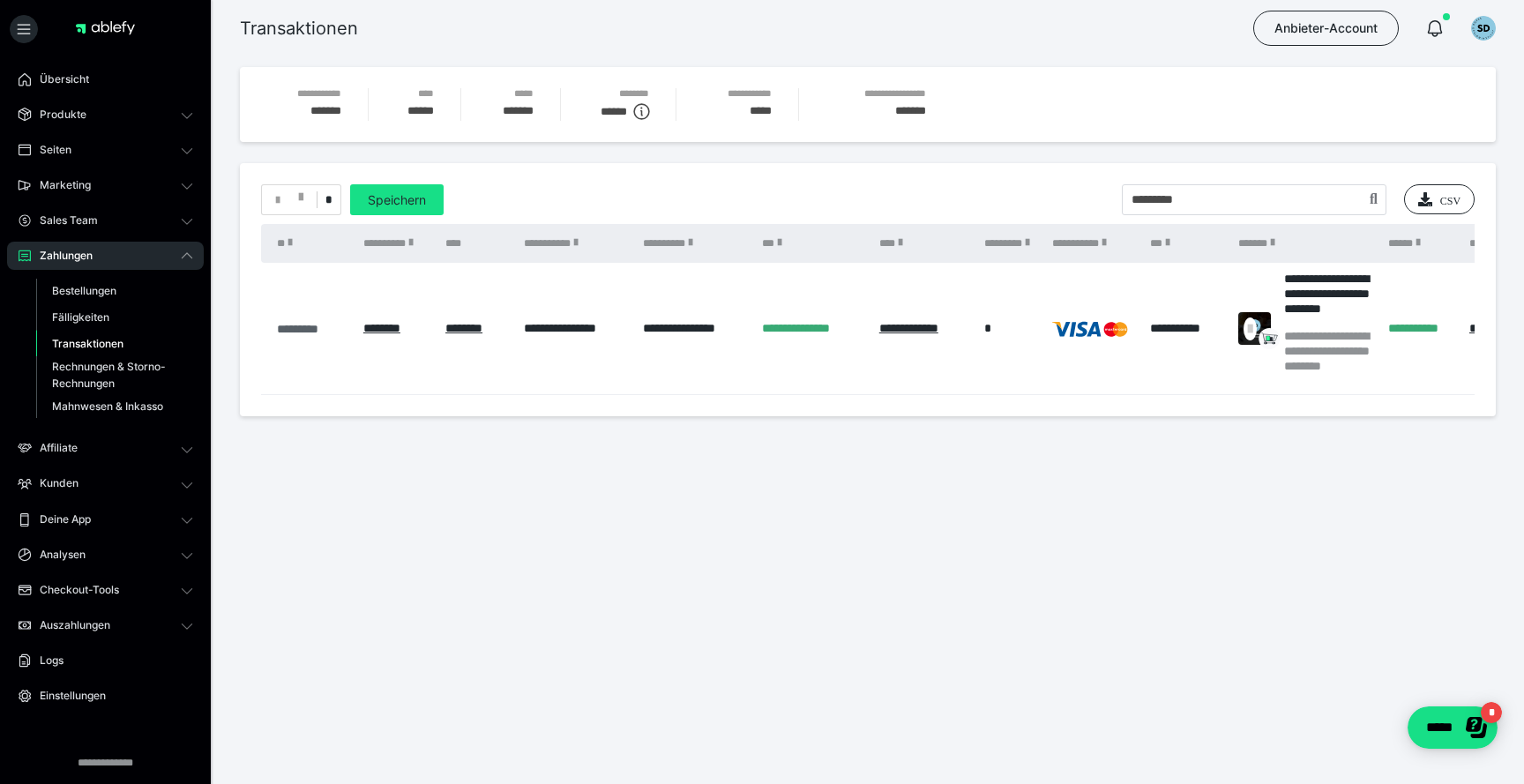 click on "*********" at bounding box center [311, 329] 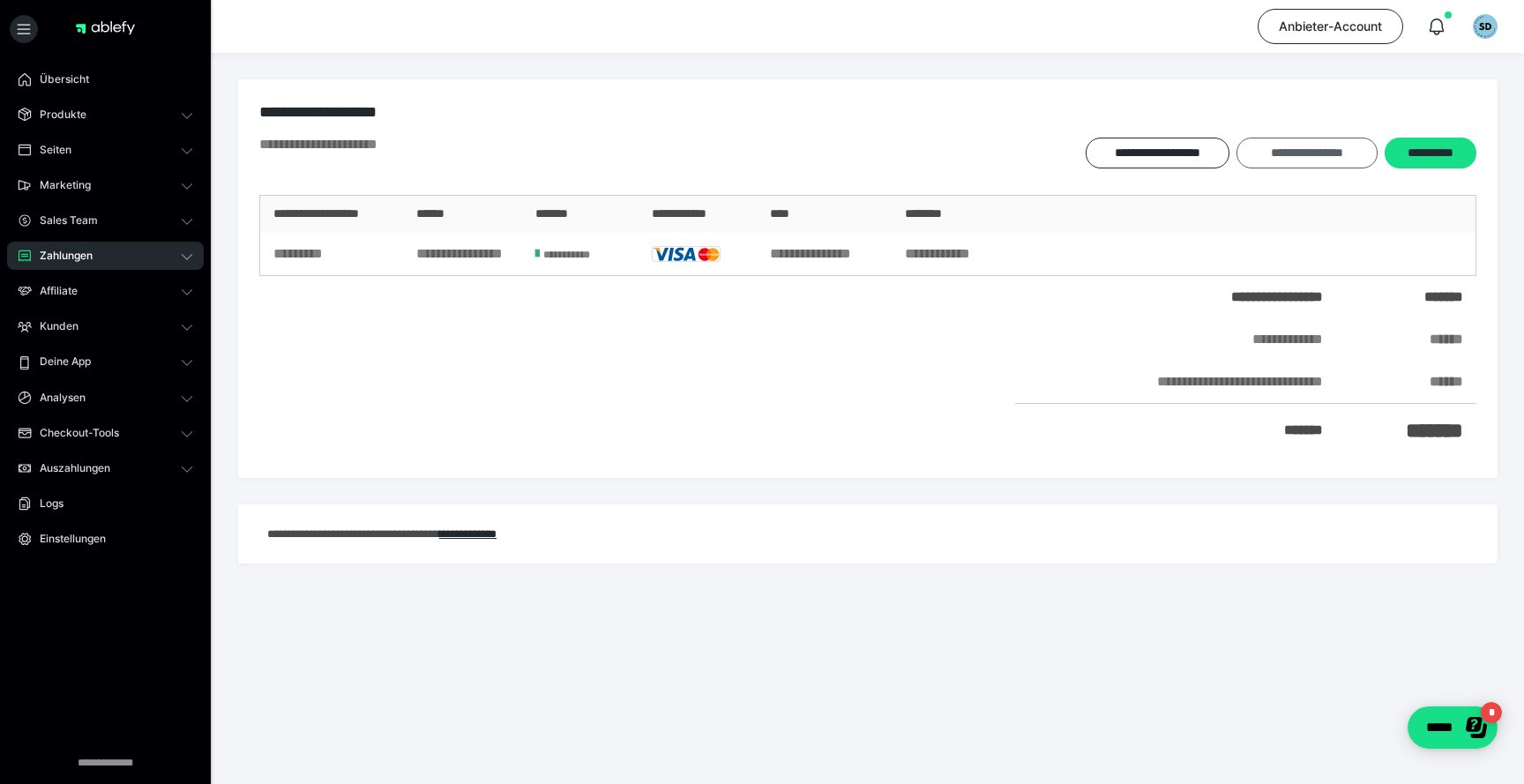 click on "**********" at bounding box center (1306, 153) 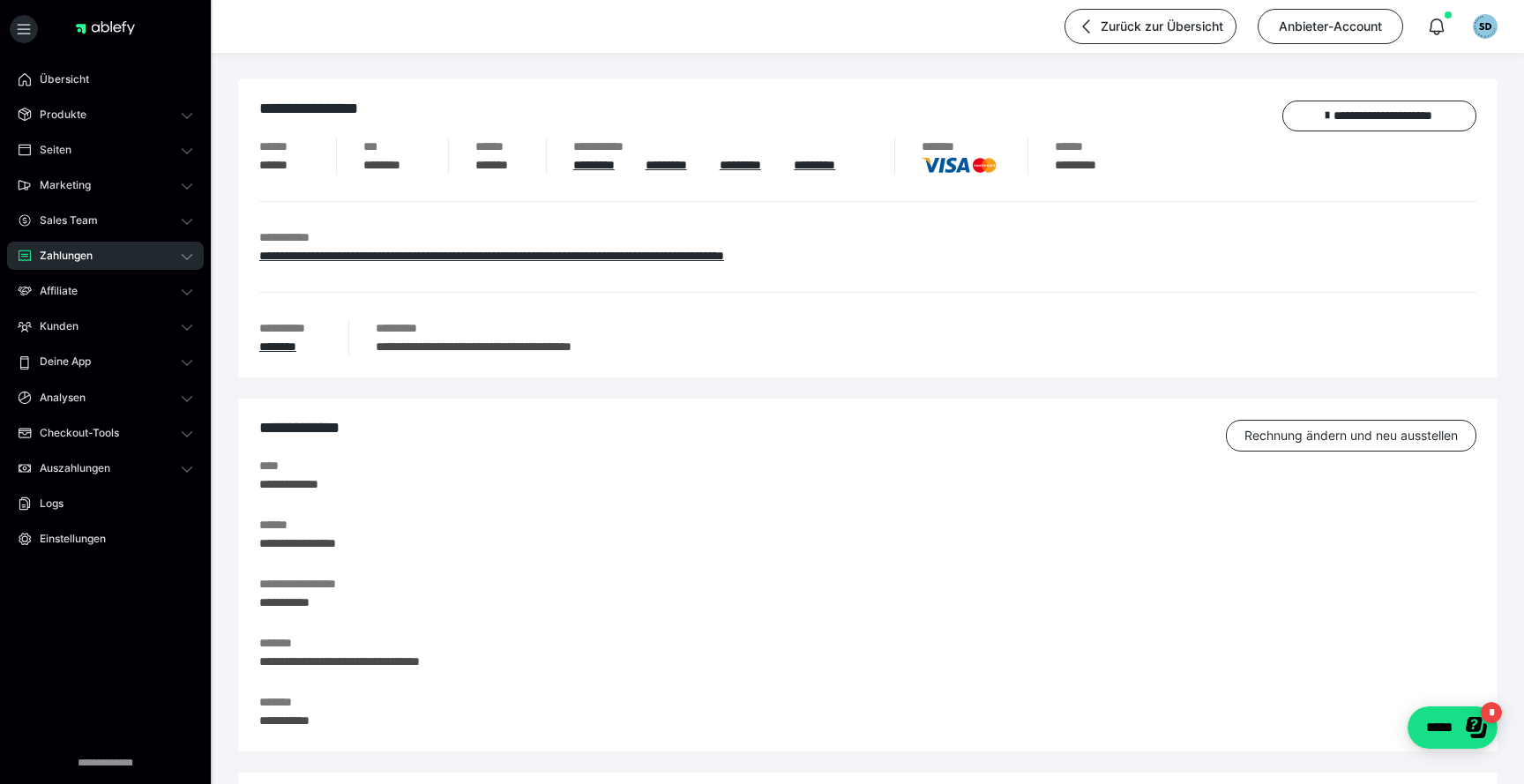 click on "**********" at bounding box center [868, 169] 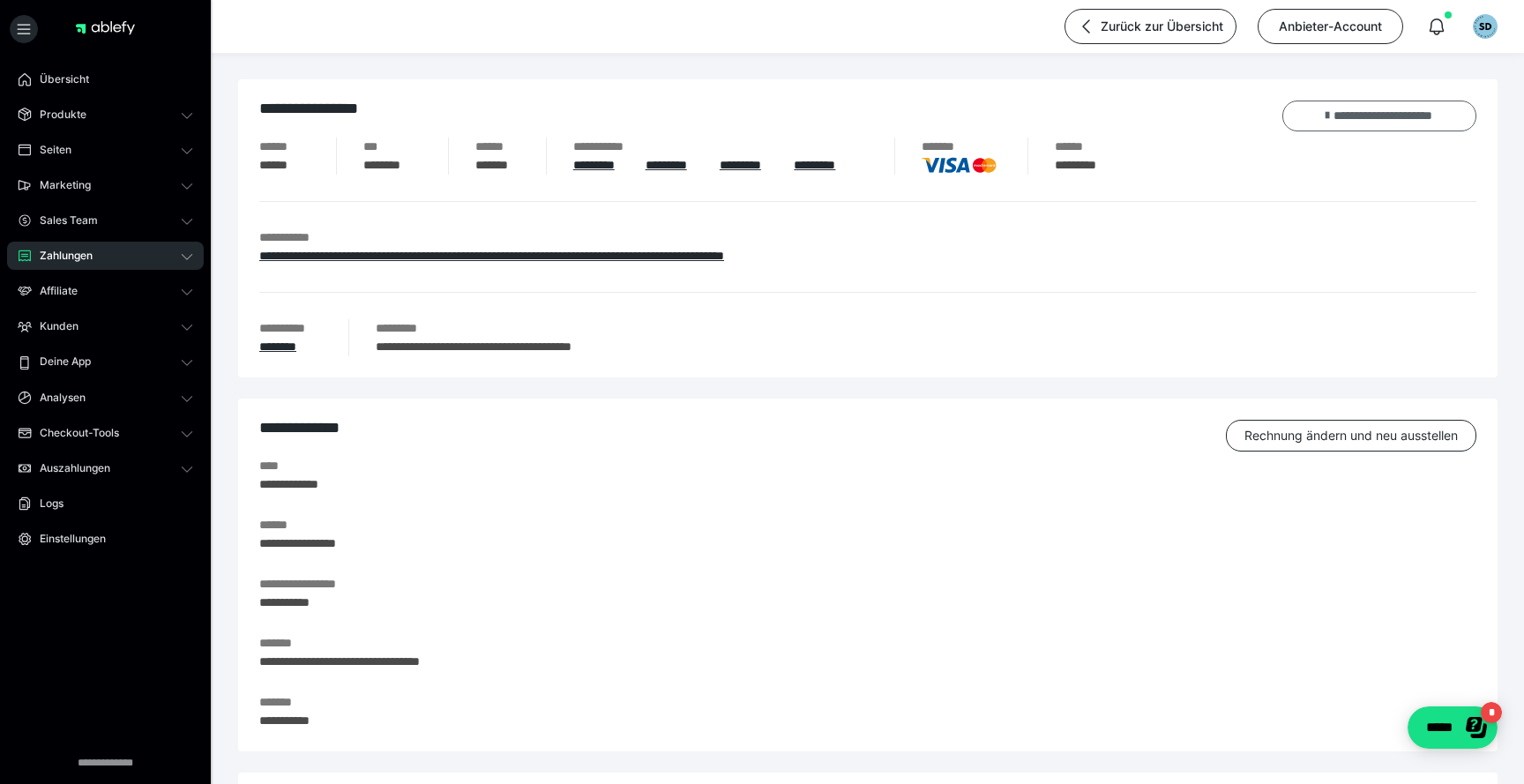 click on "**********" at bounding box center [1379, 116] 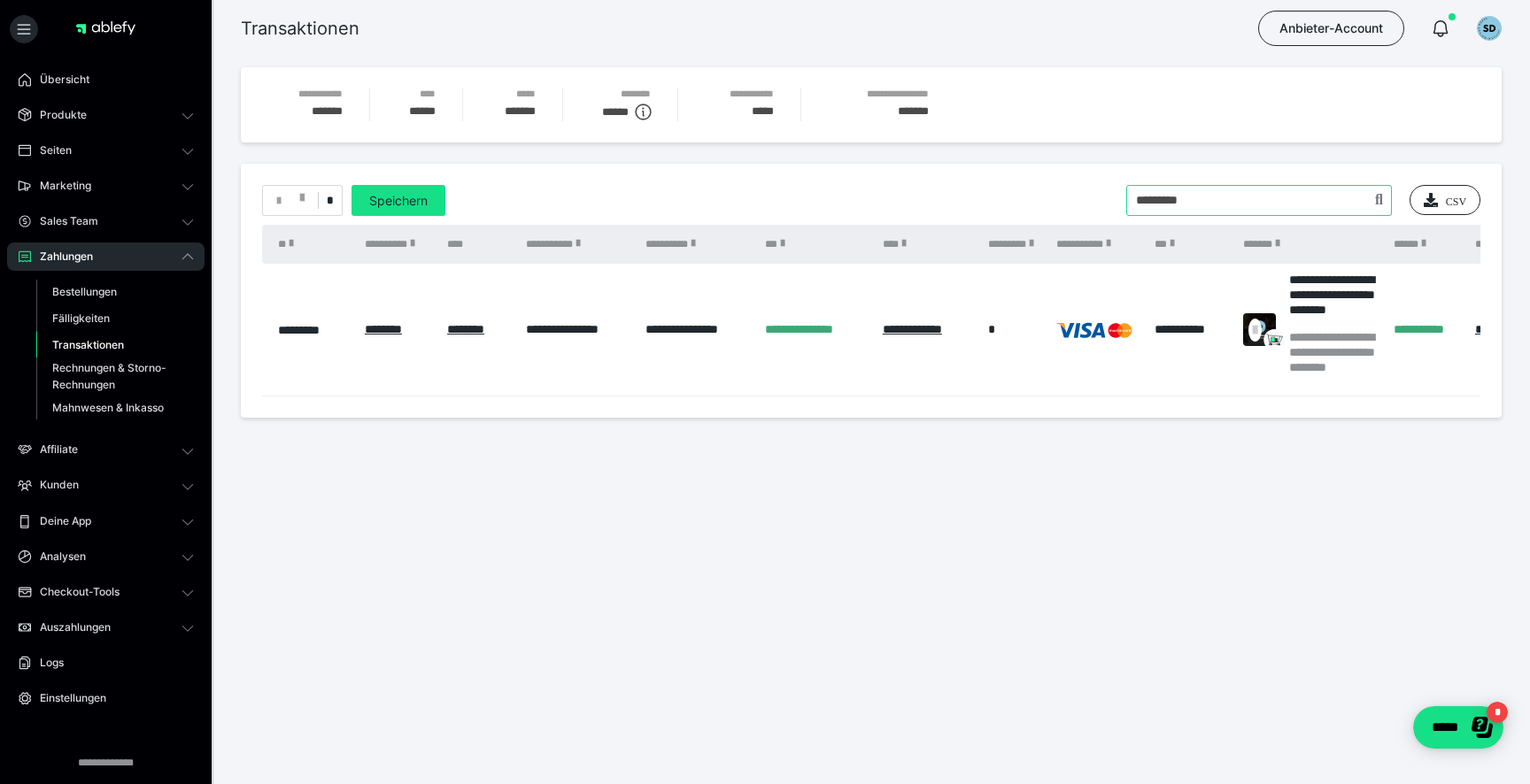 click at bounding box center [1259, 200] 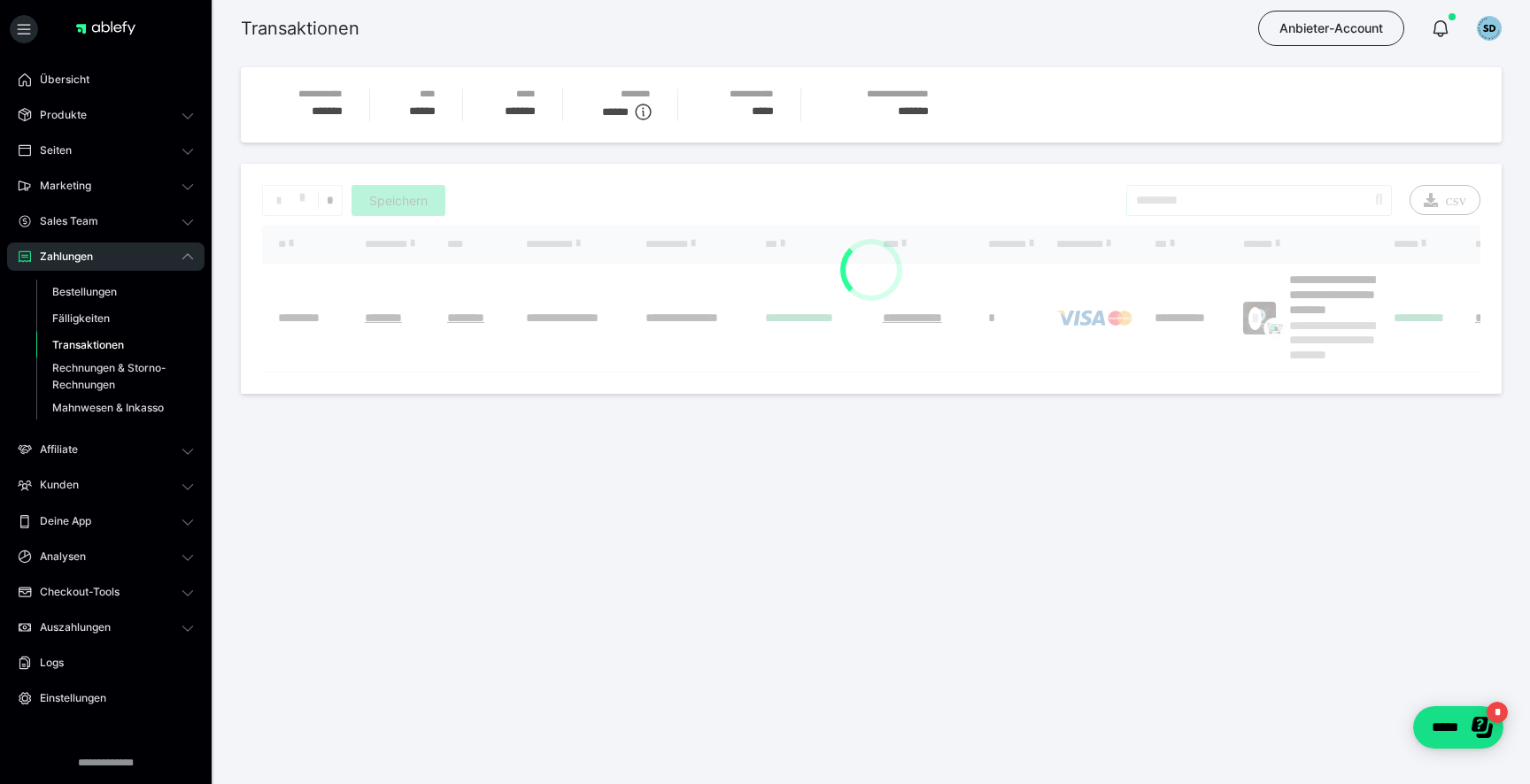 type on "*********" 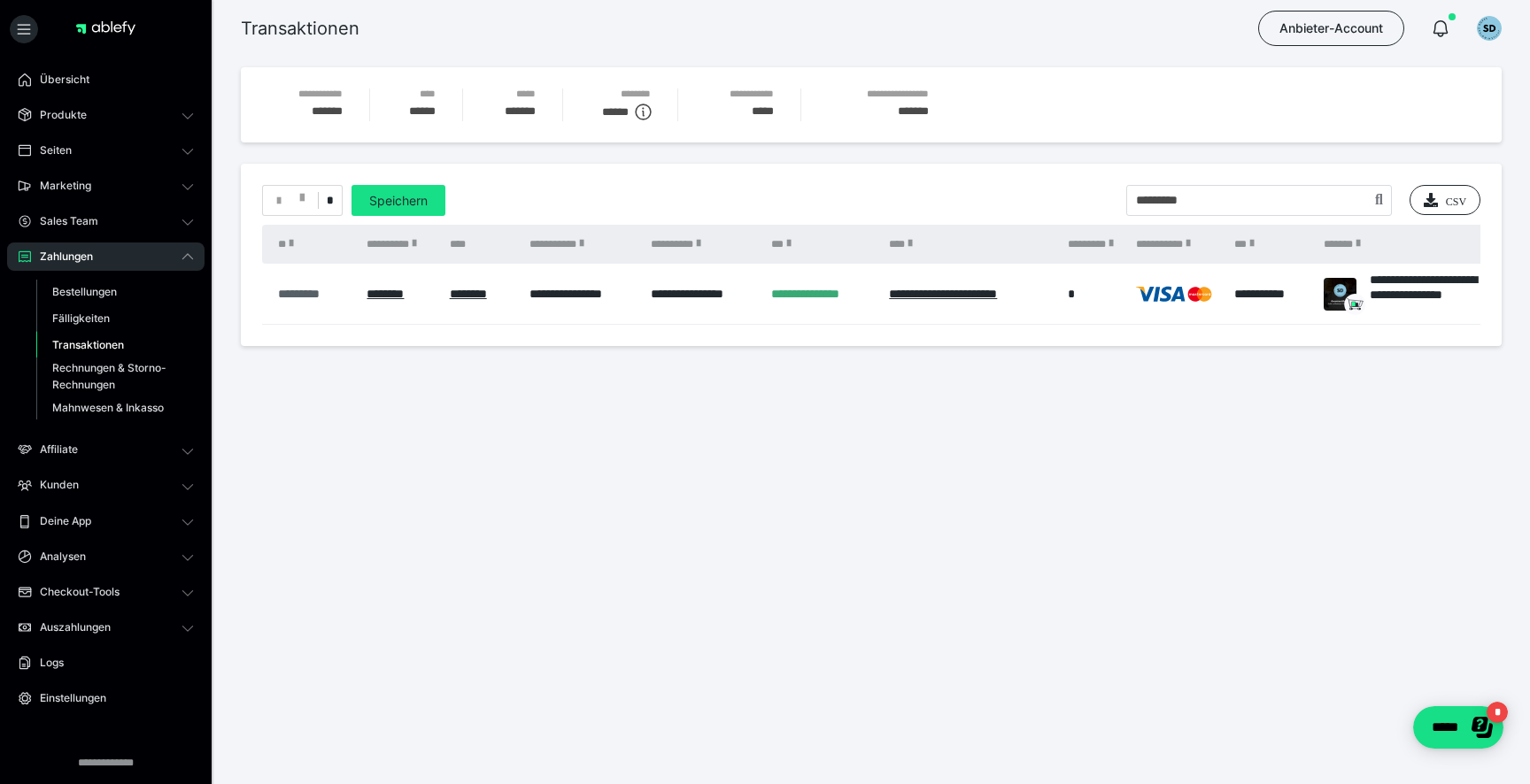 click on "*********" at bounding box center (313, 294) 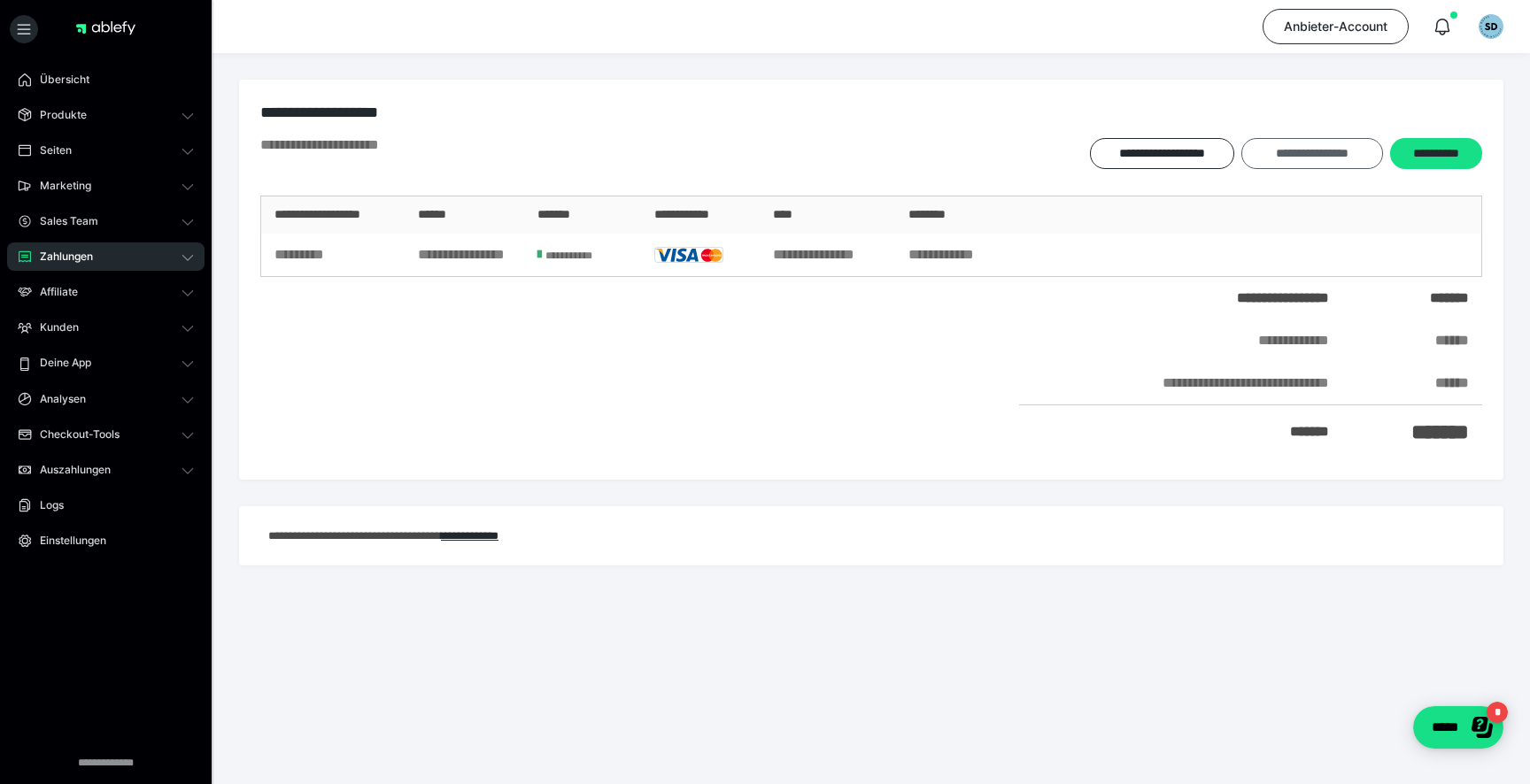 click on "**********" at bounding box center [1311, 153] 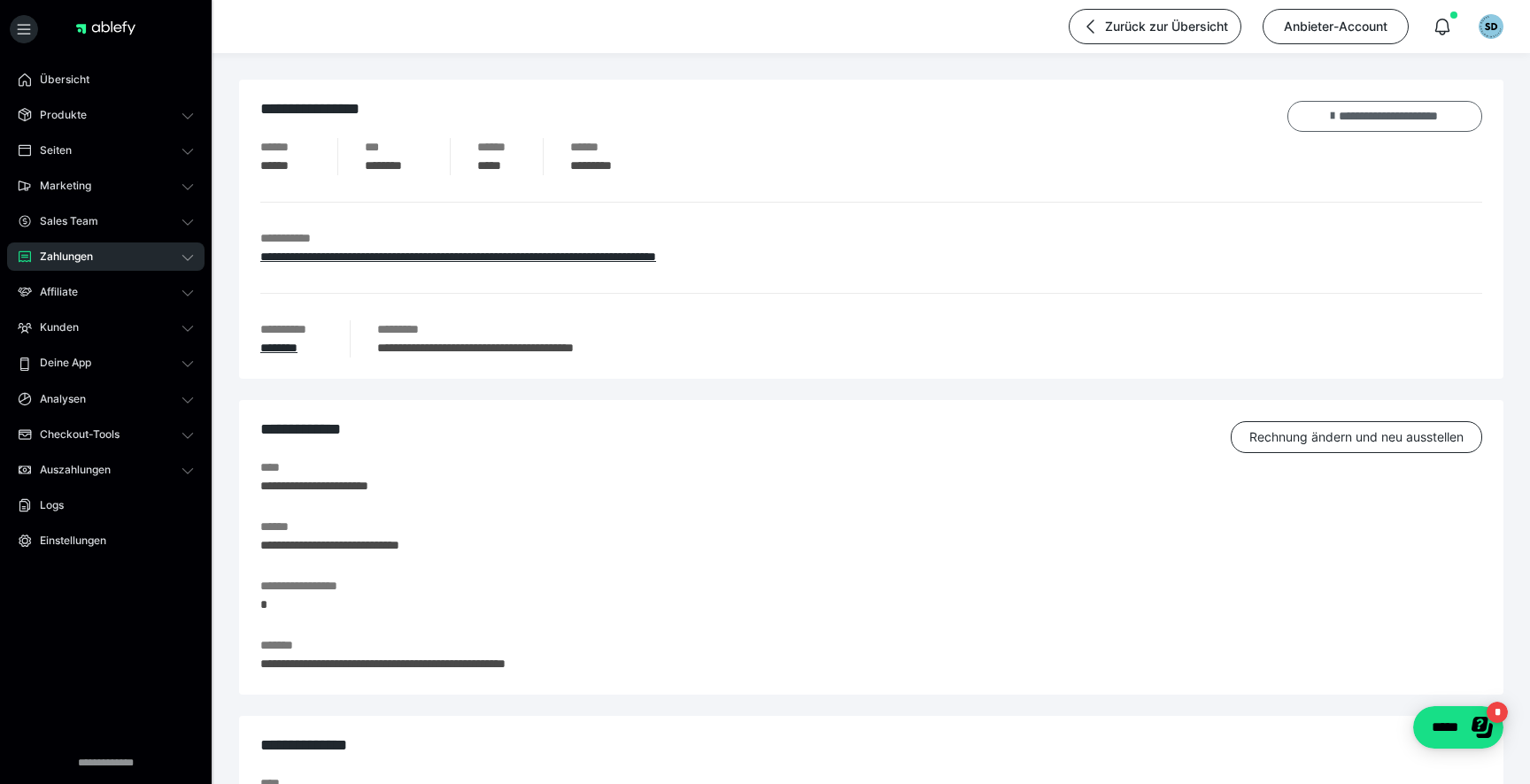 drag, startPoint x: 1350, startPoint y: 108, endPoint x: 1350, endPoint y: 121, distance: 13 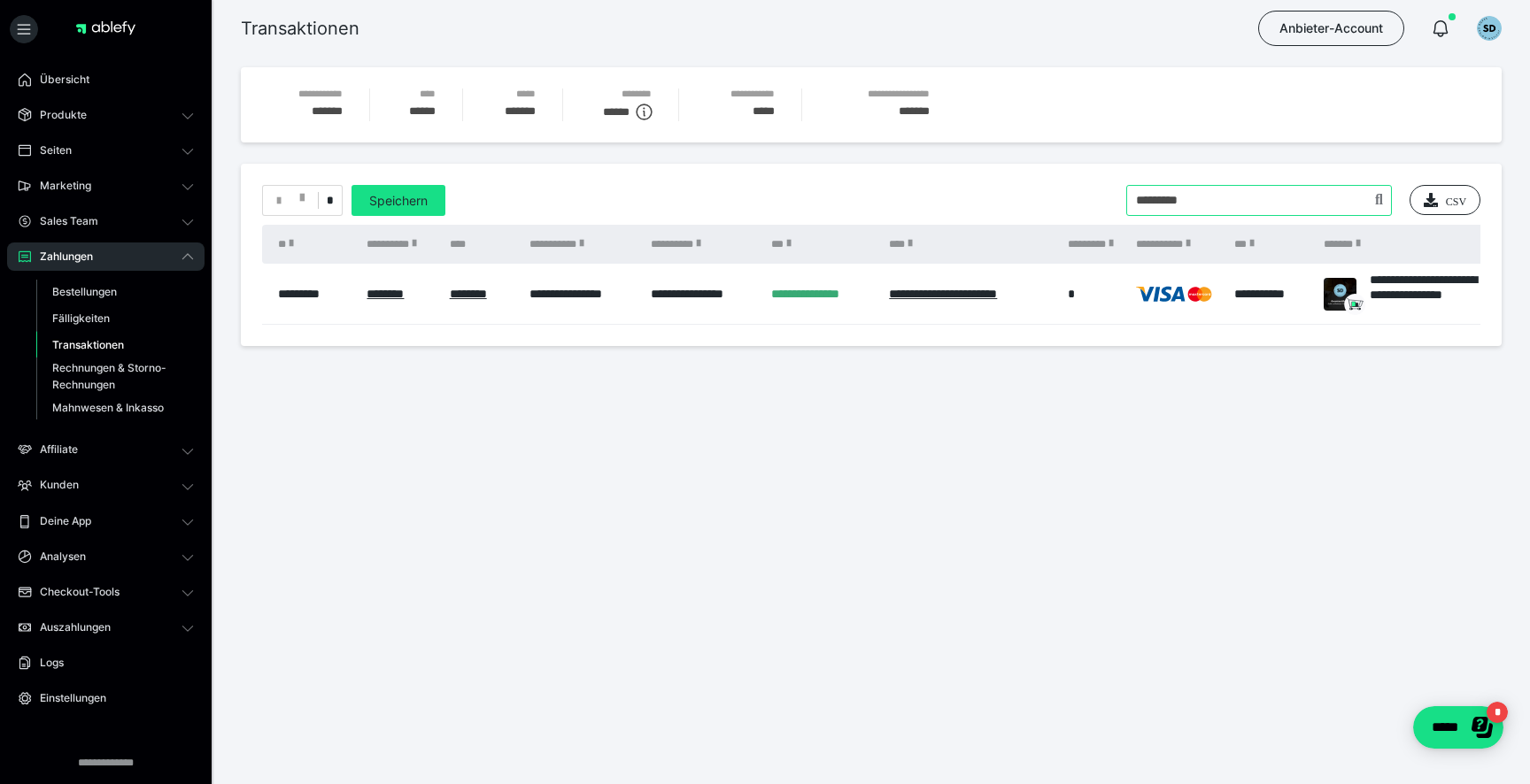 click at bounding box center [1259, 200] 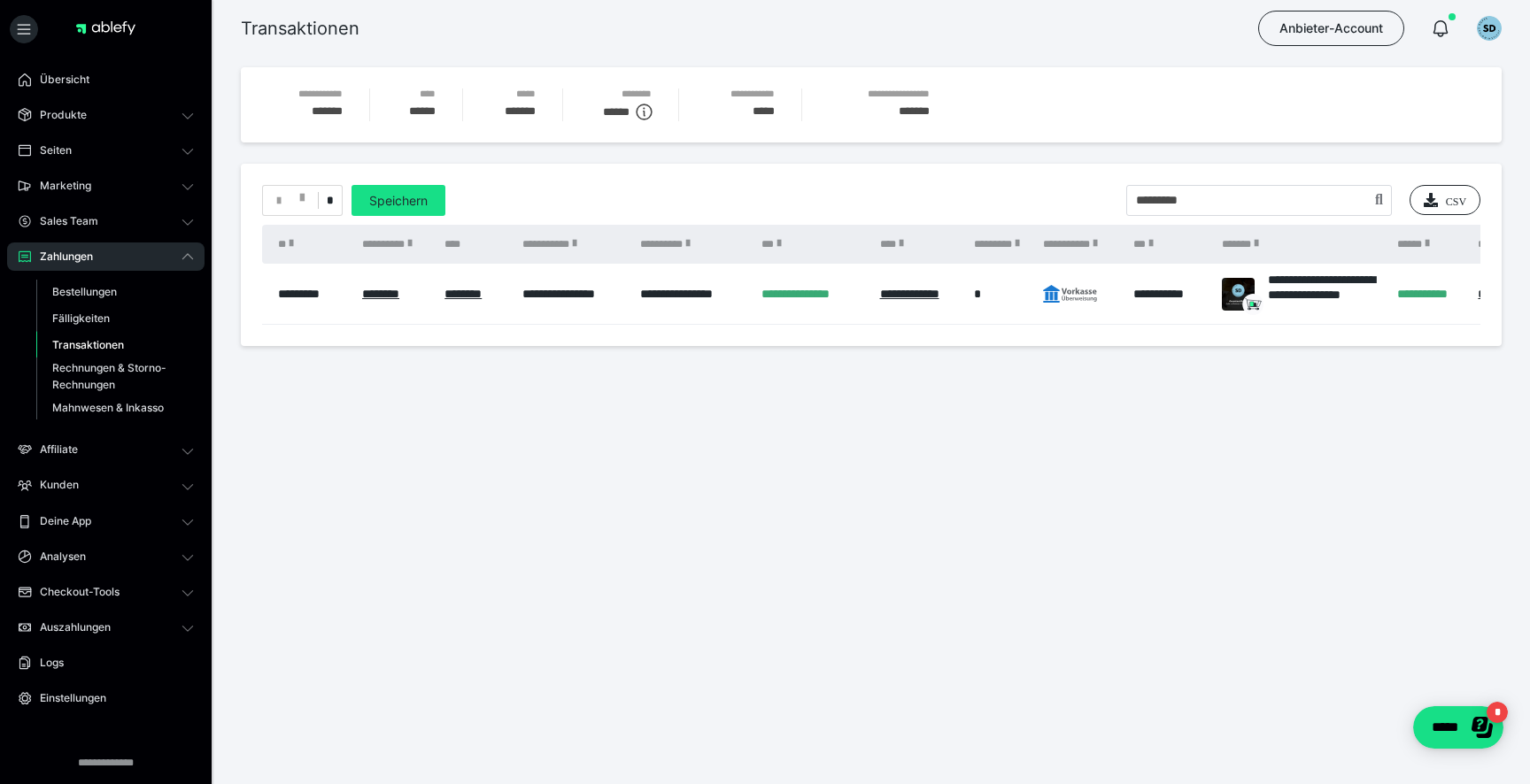 click on "*********" at bounding box center (307, 294) 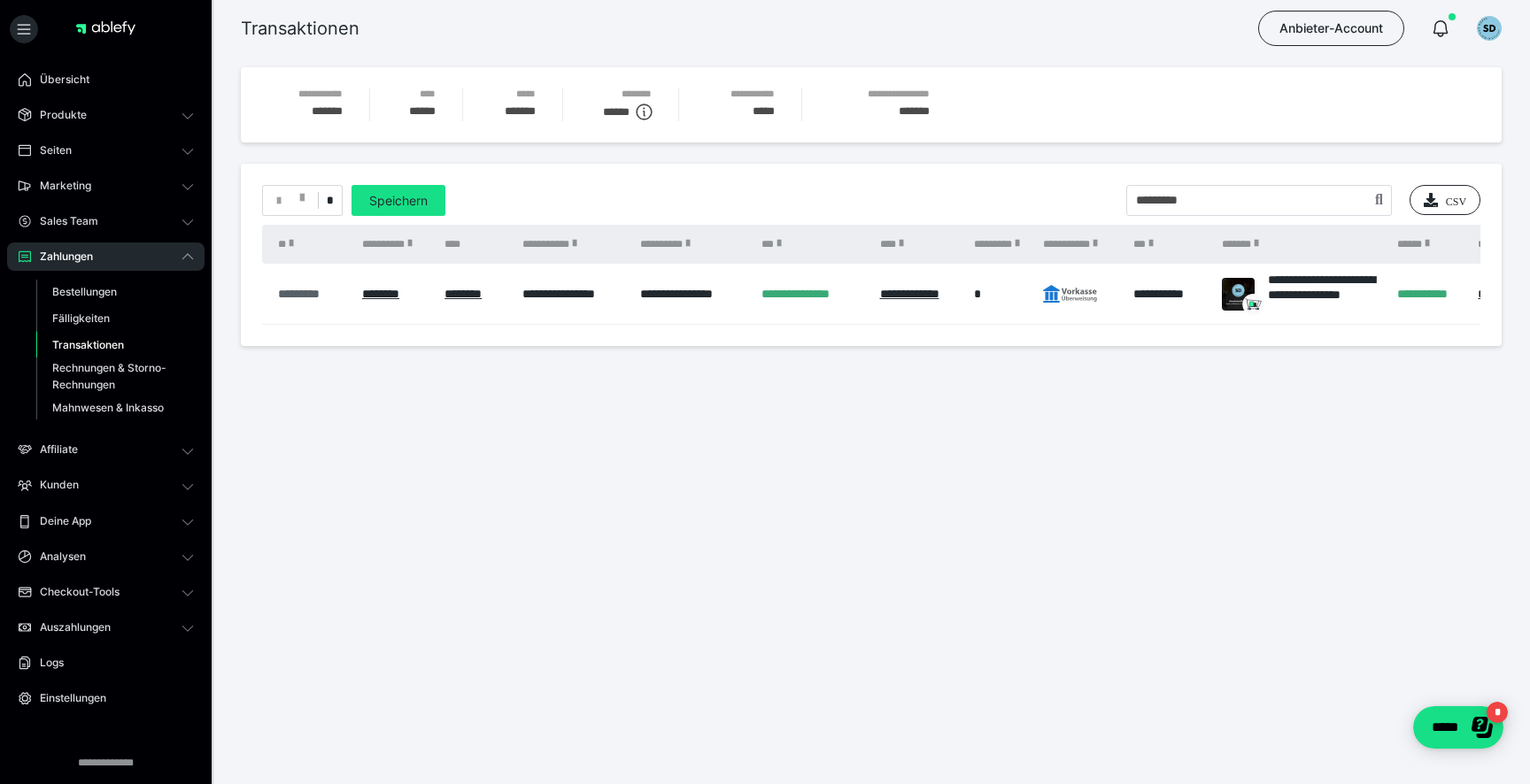 click on "*********" at bounding box center [311, 294] 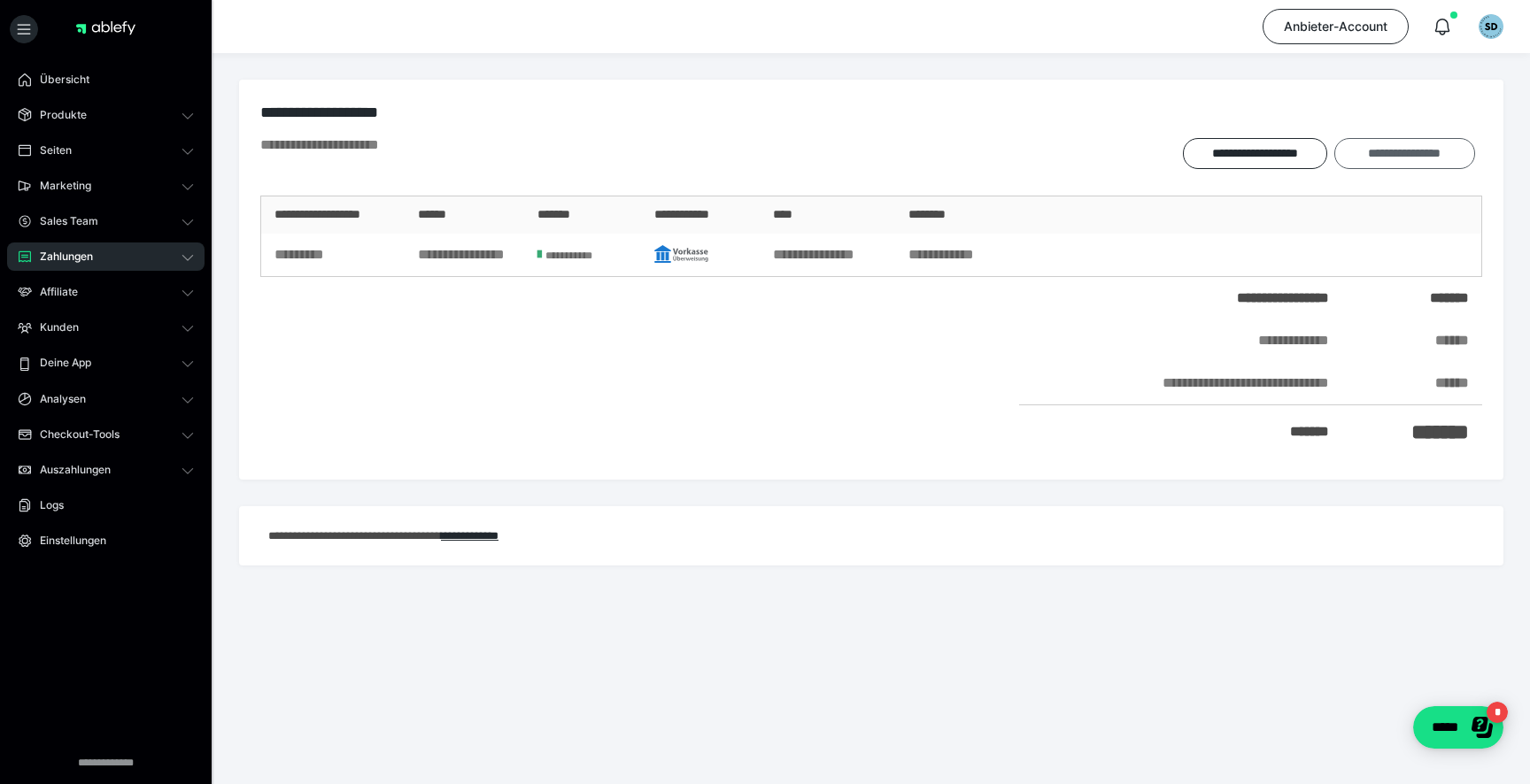 click on "**********" at bounding box center (1404, 153) 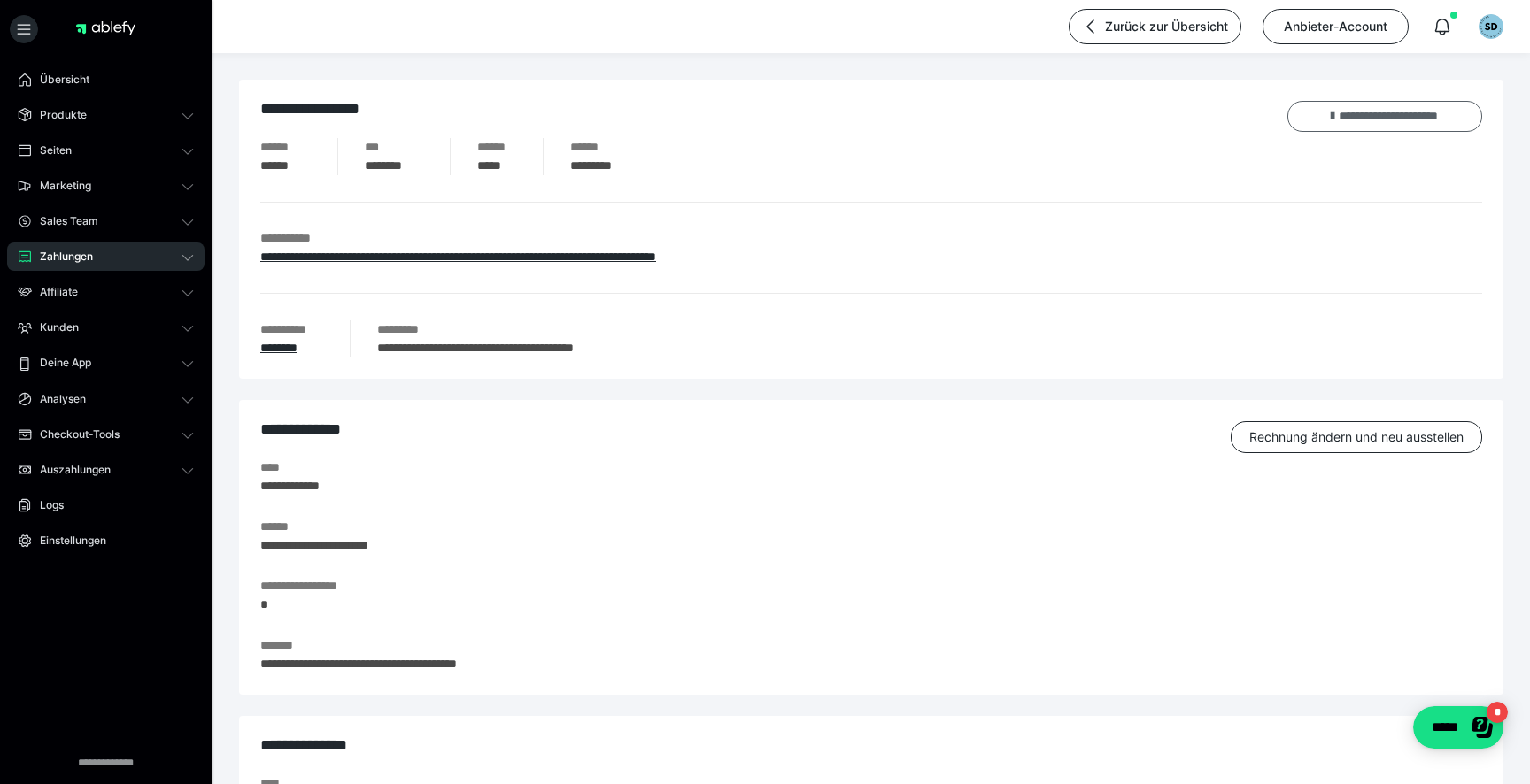 click on "**********" at bounding box center (1385, 116) 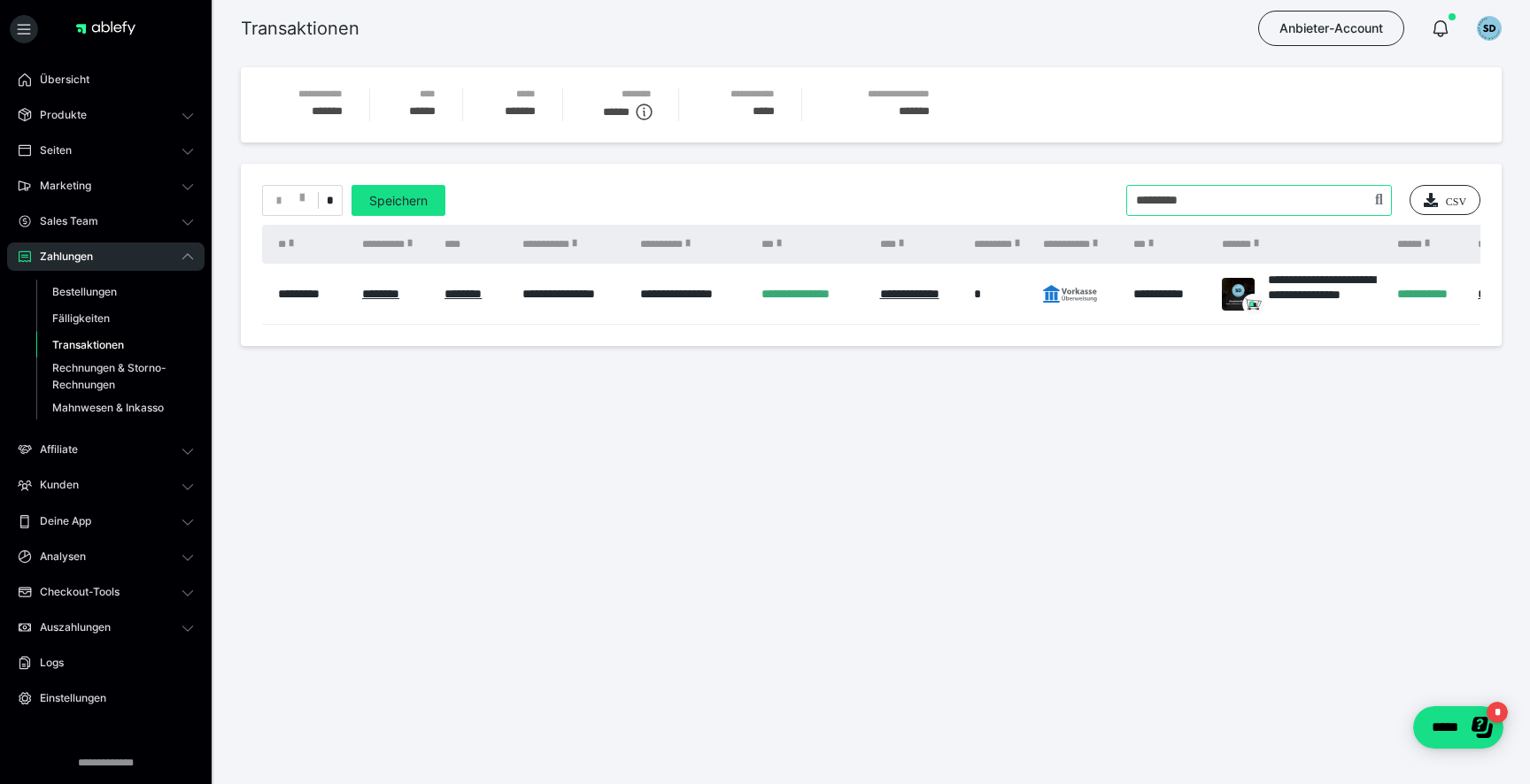 click at bounding box center [1259, 200] 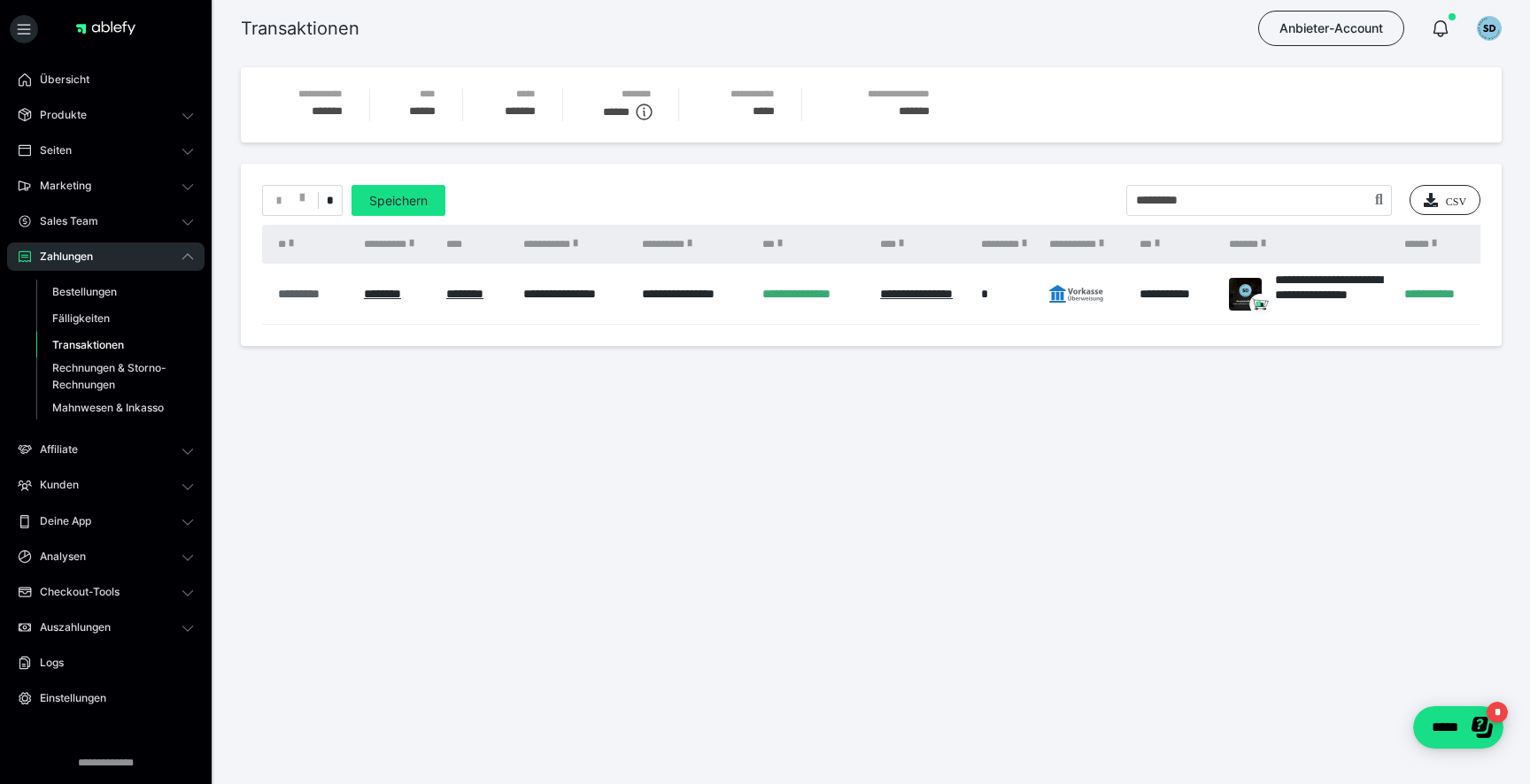 click on "*********" at bounding box center [312, 294] 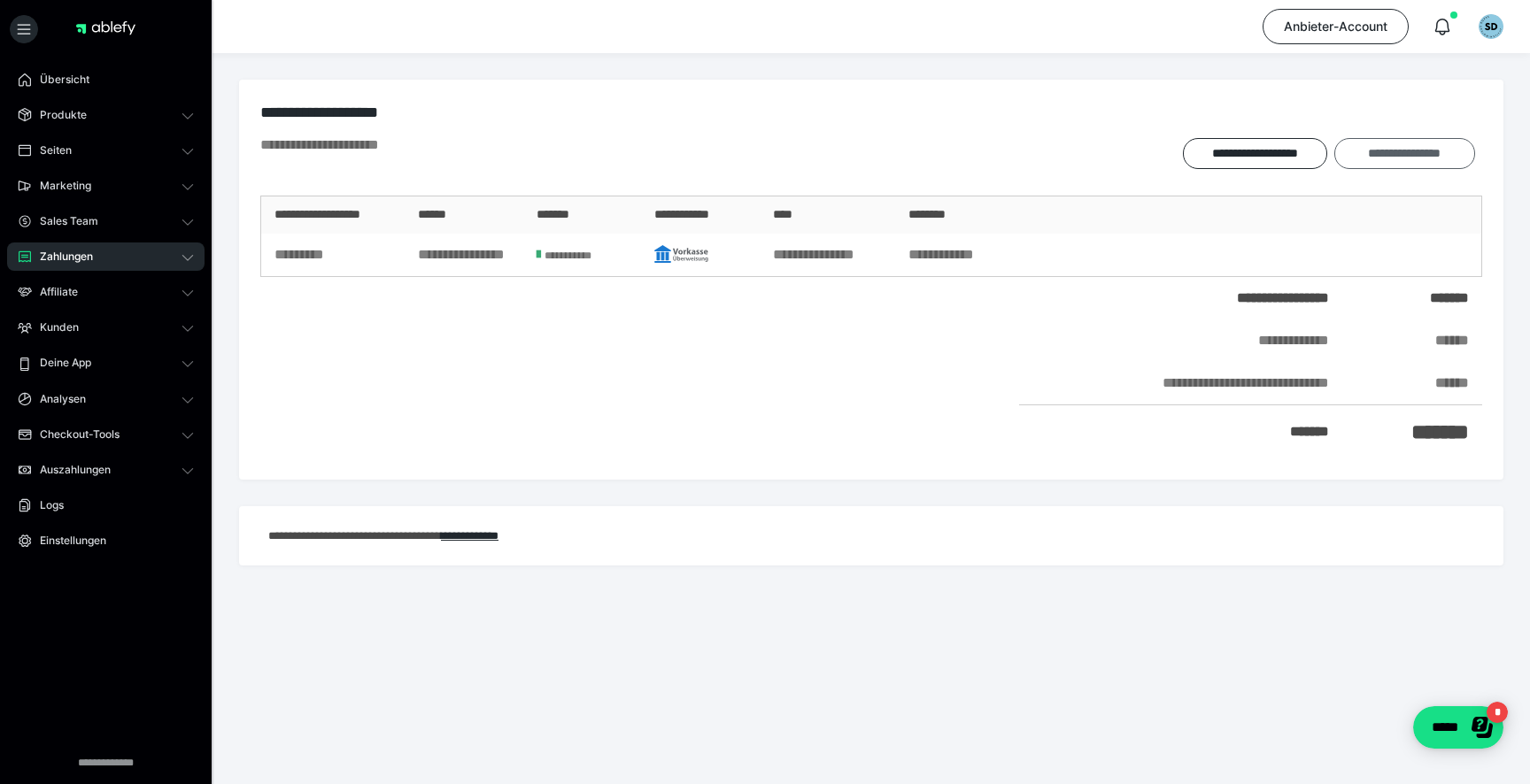 click on "**********" at bounding box center (1404, 153) 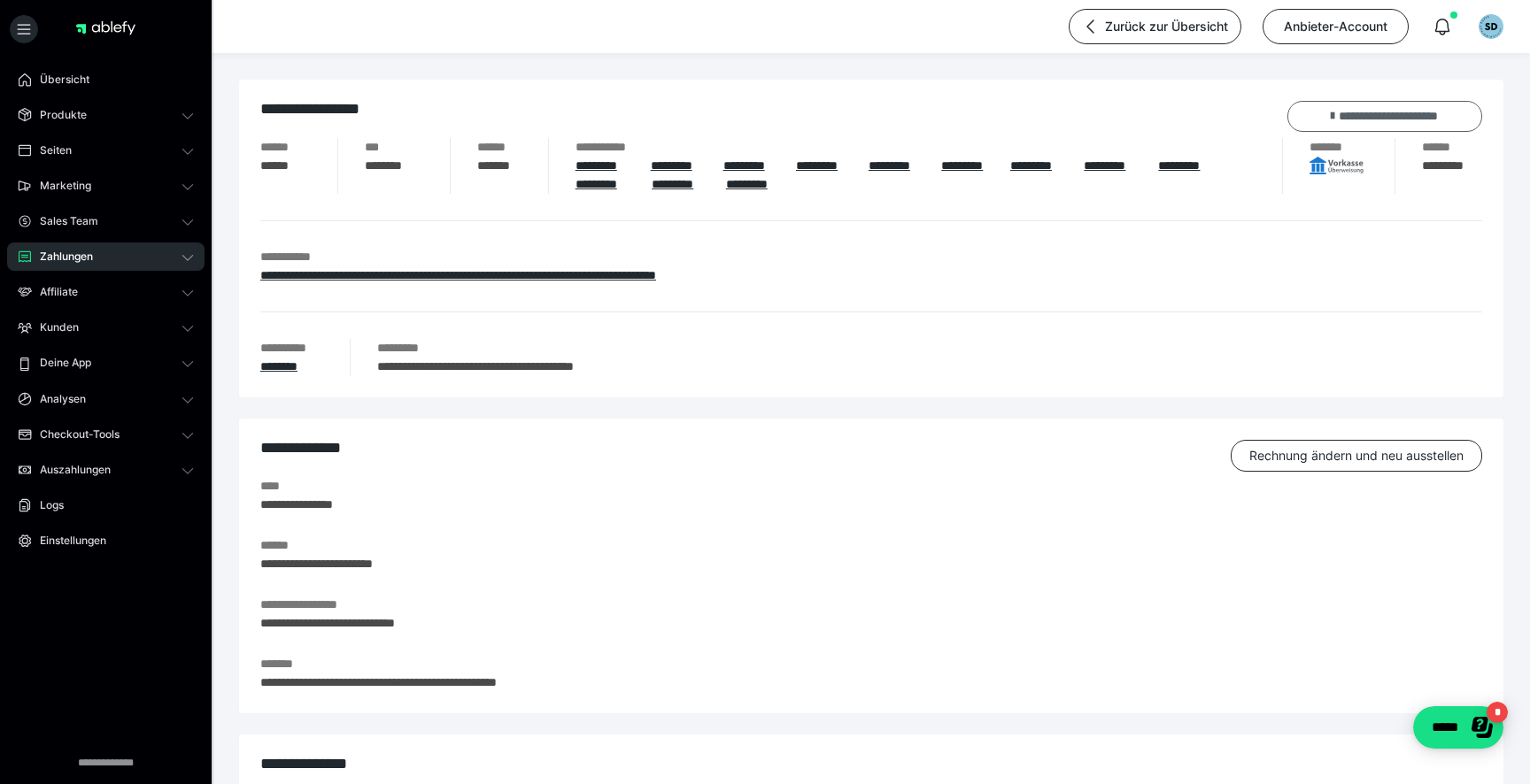 click on "**********" at bounding box center (1385, 116) 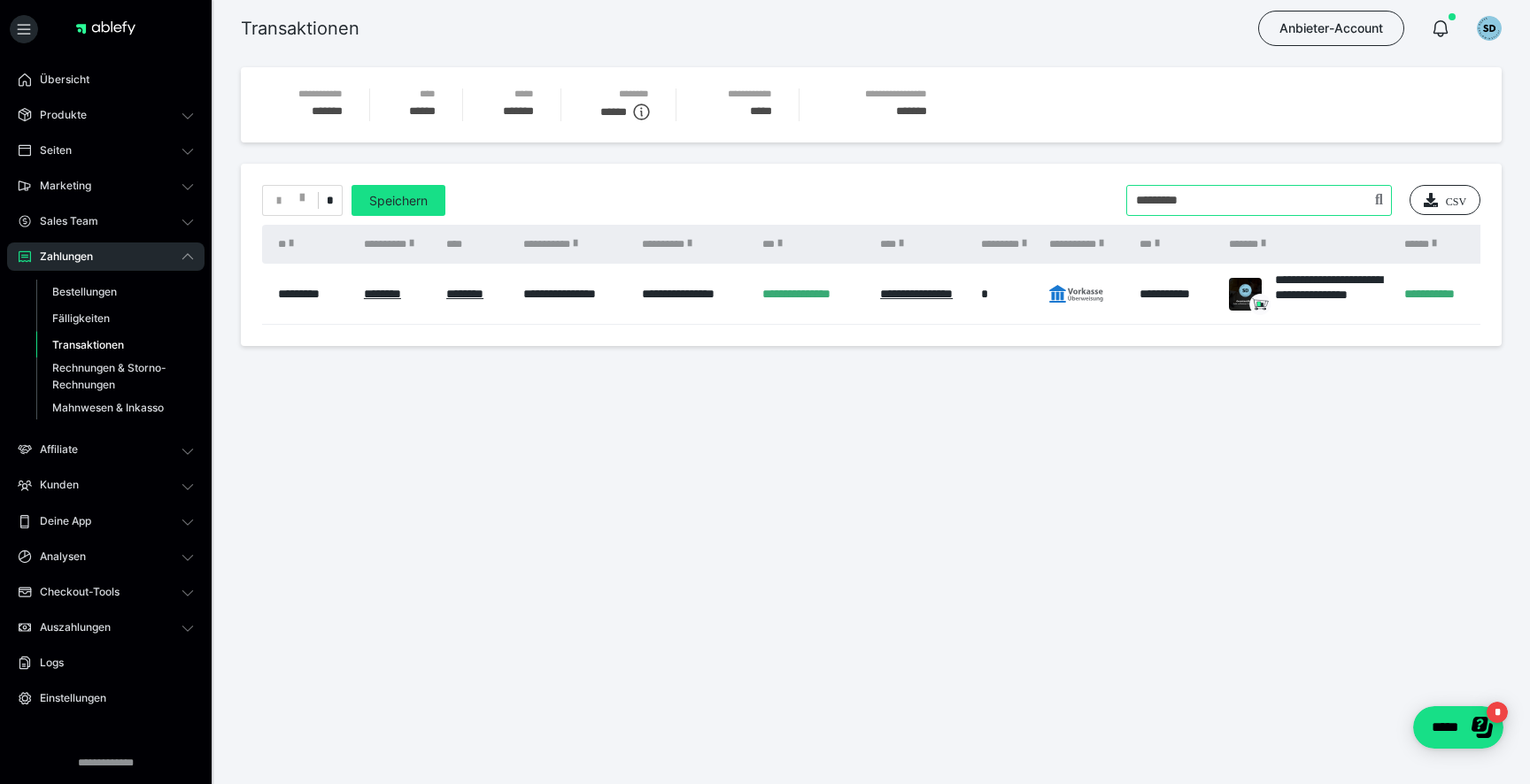 click at bounding box center [1259, 200] 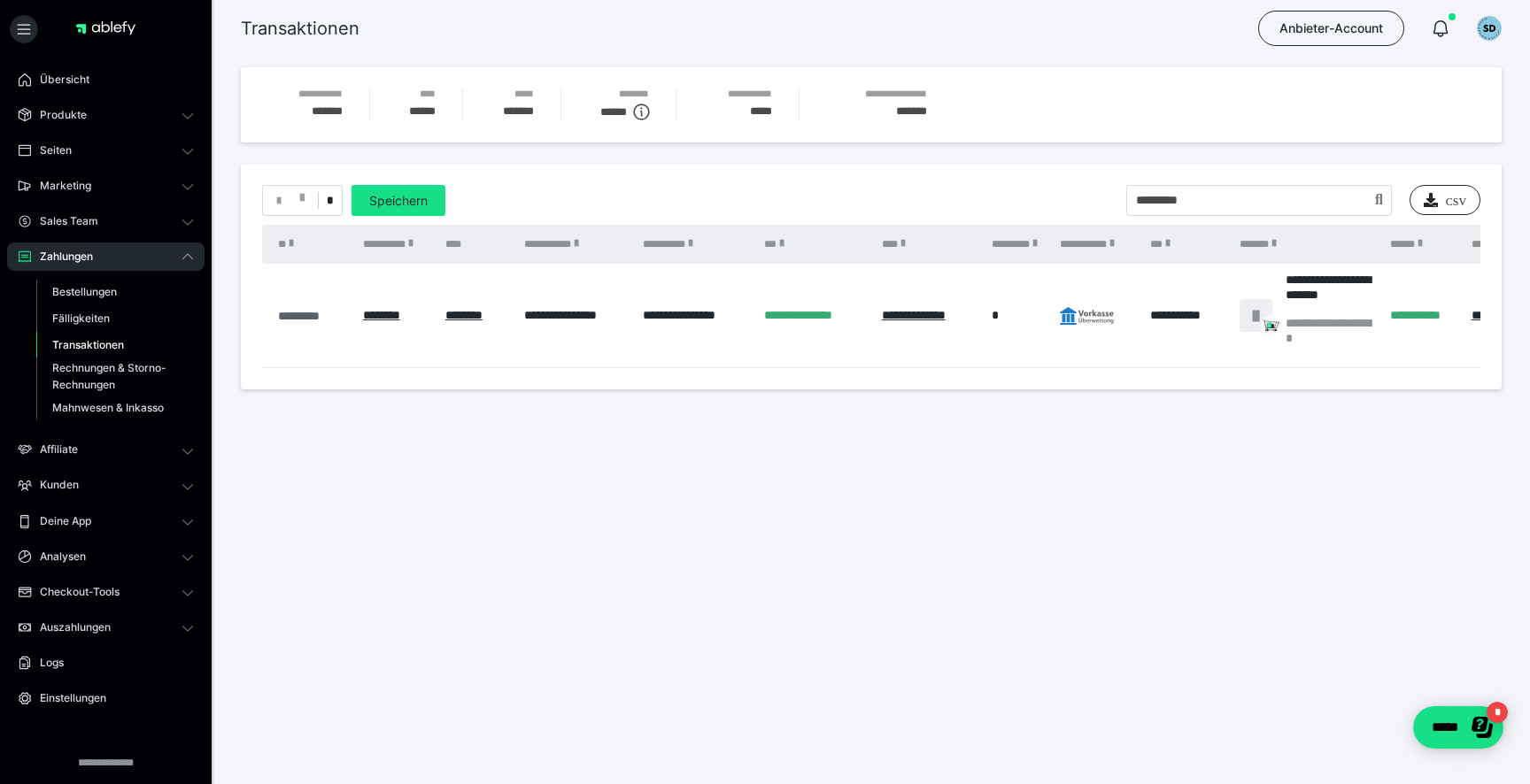 click on "*********" at bounding box center (312, 316) 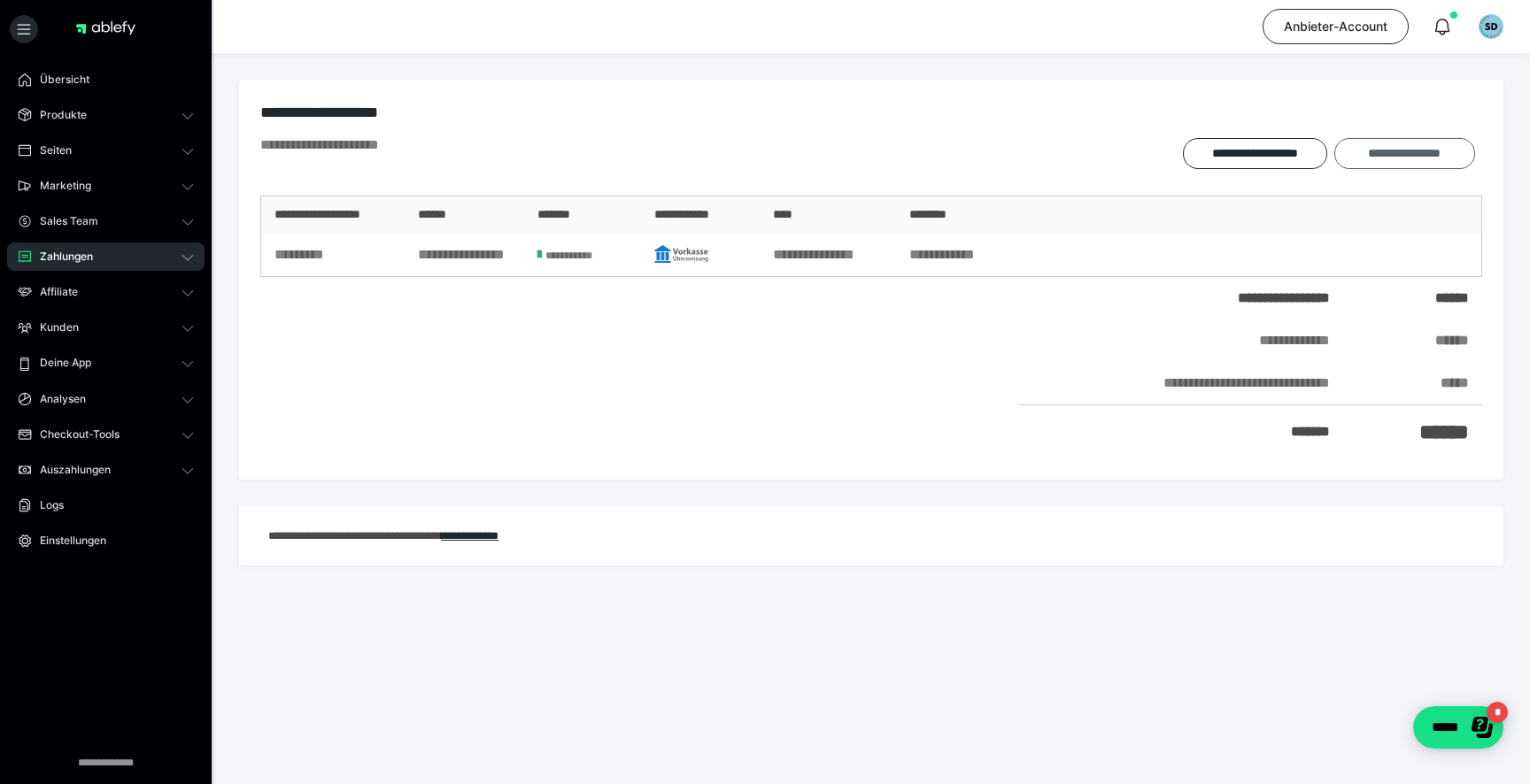 click on "**********" at bounding box center (1404, 153) 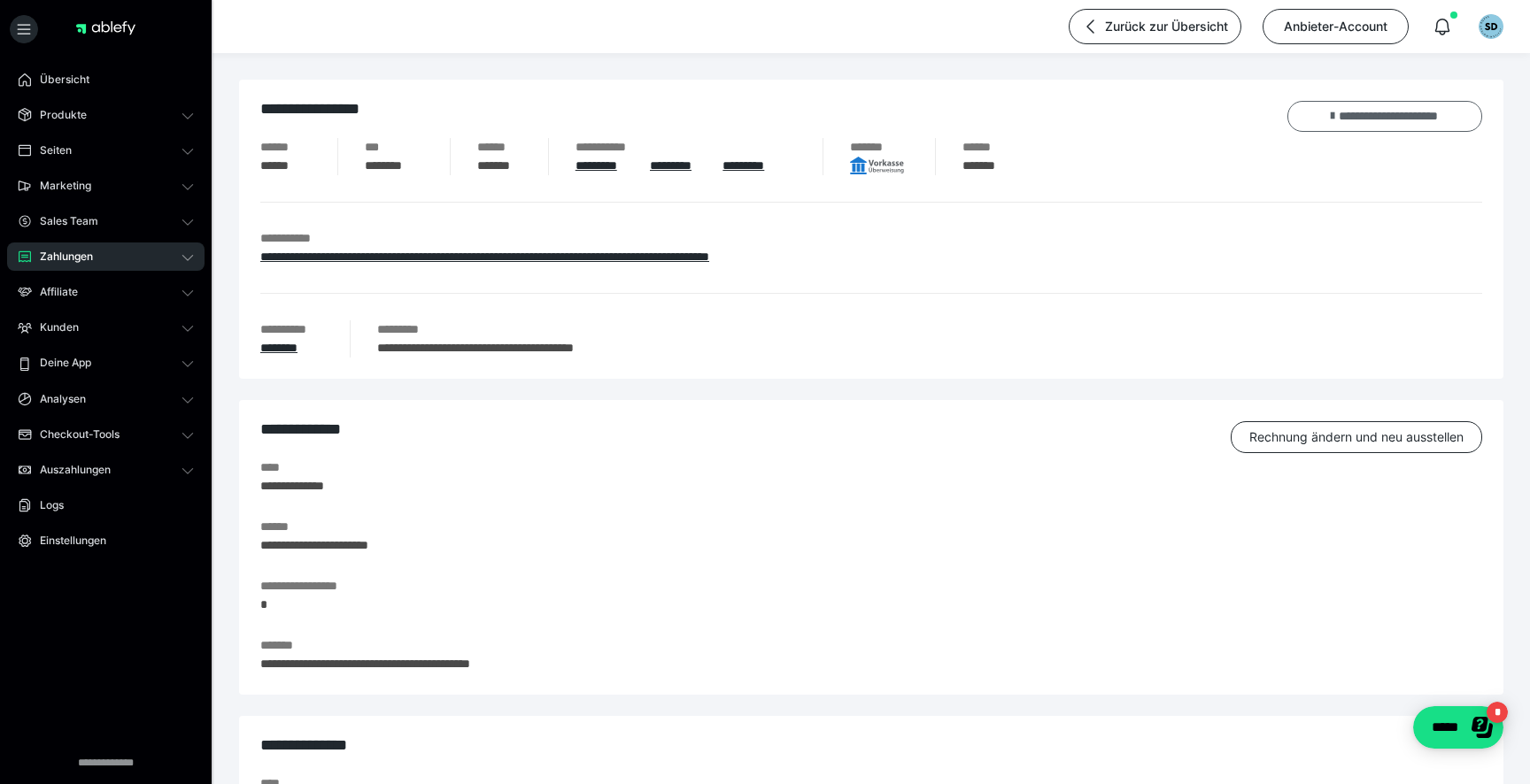 click on "**********" at bounding box center [1385, 116] 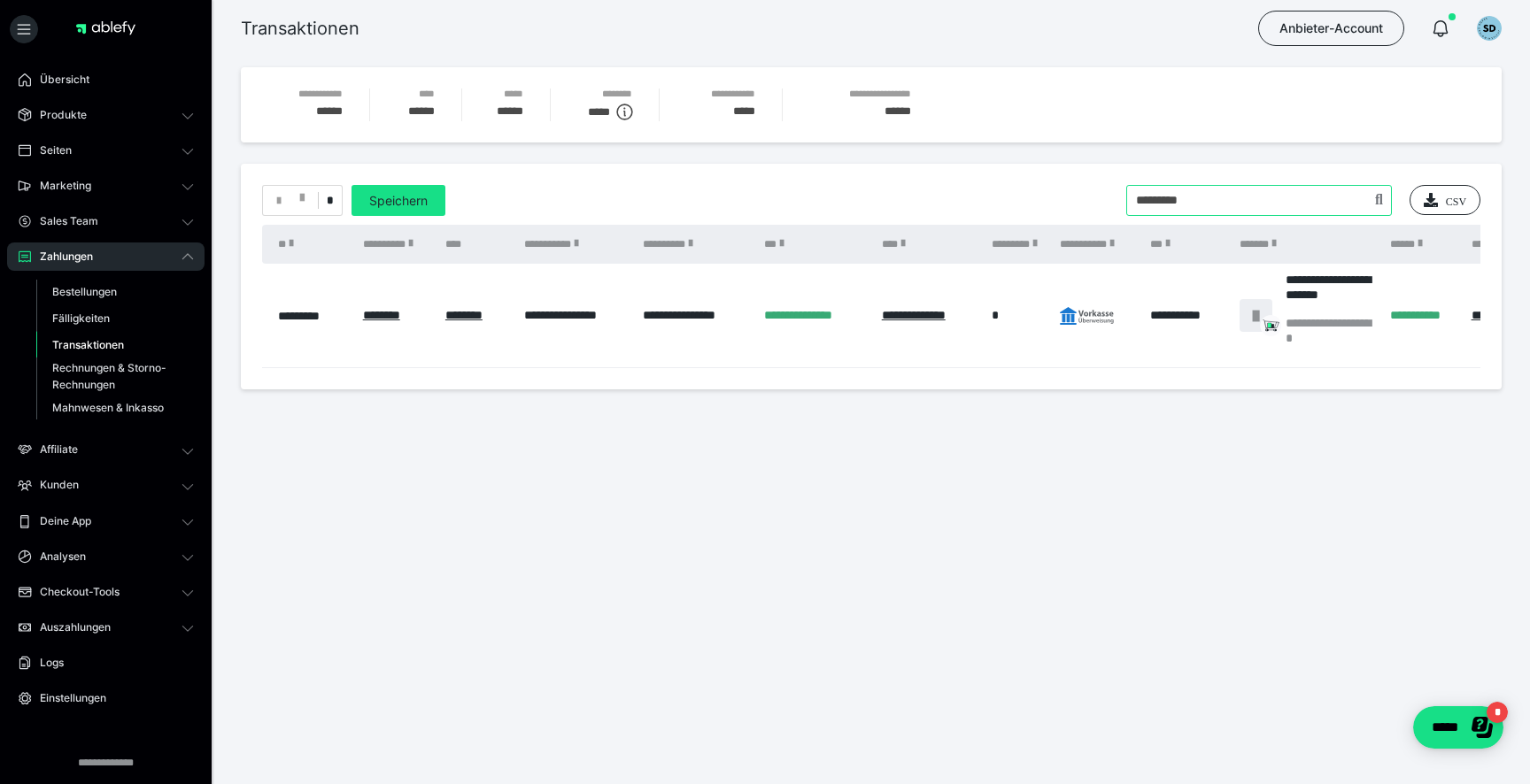 click at bounding box center (1259, 200) 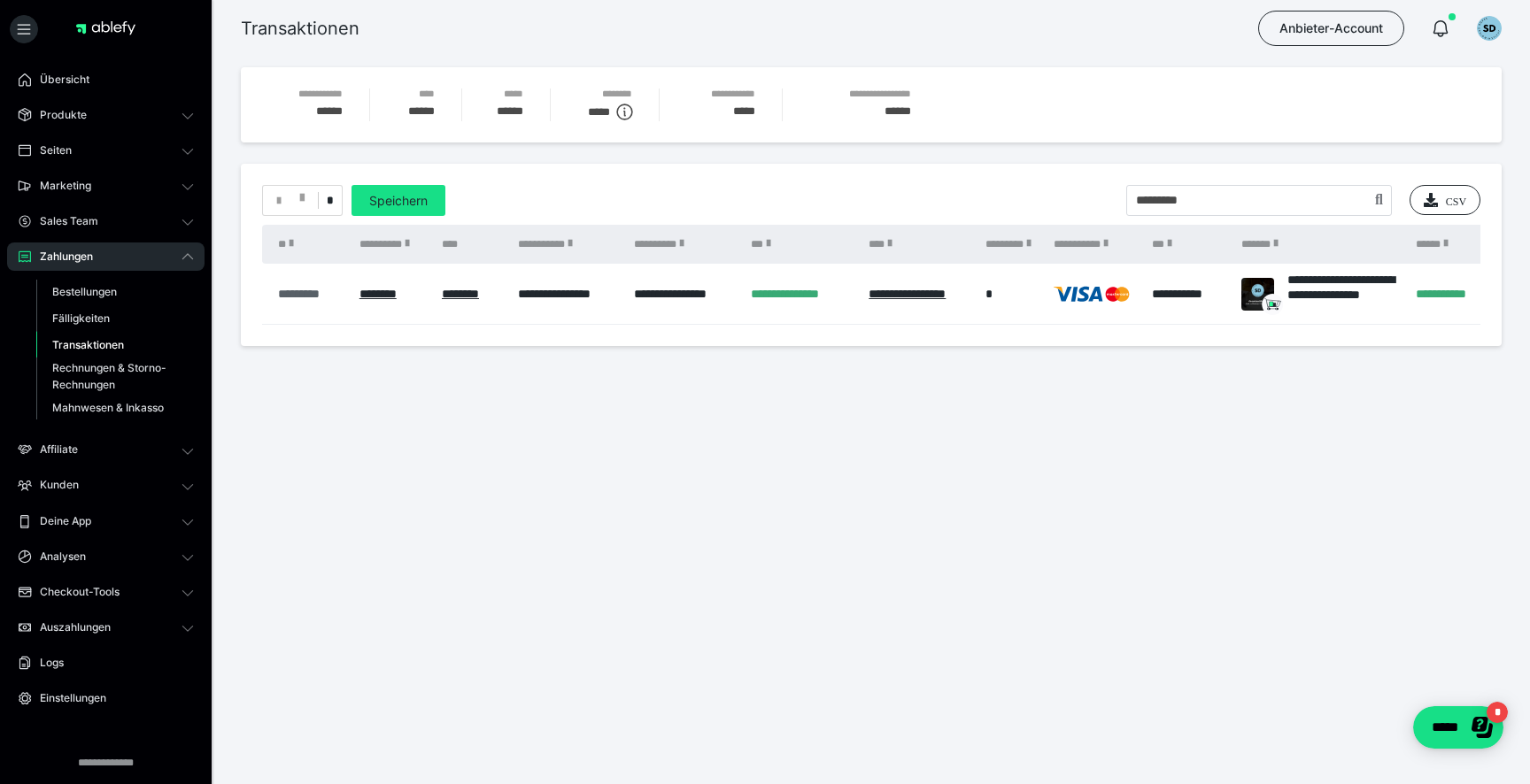 click on "*********" at bounding box center [310, 294] 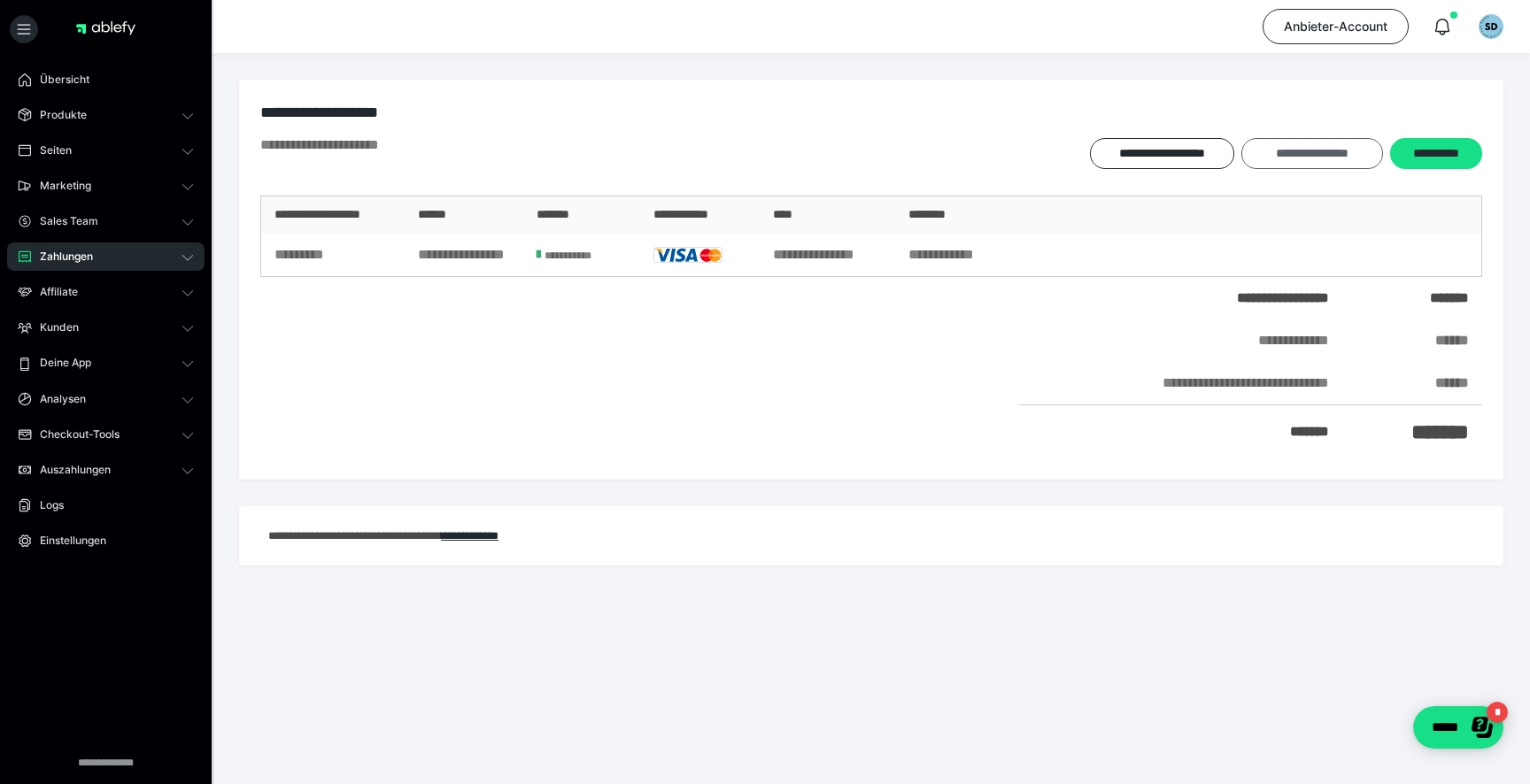 click on "**********" at bounding box center [1311, 153] 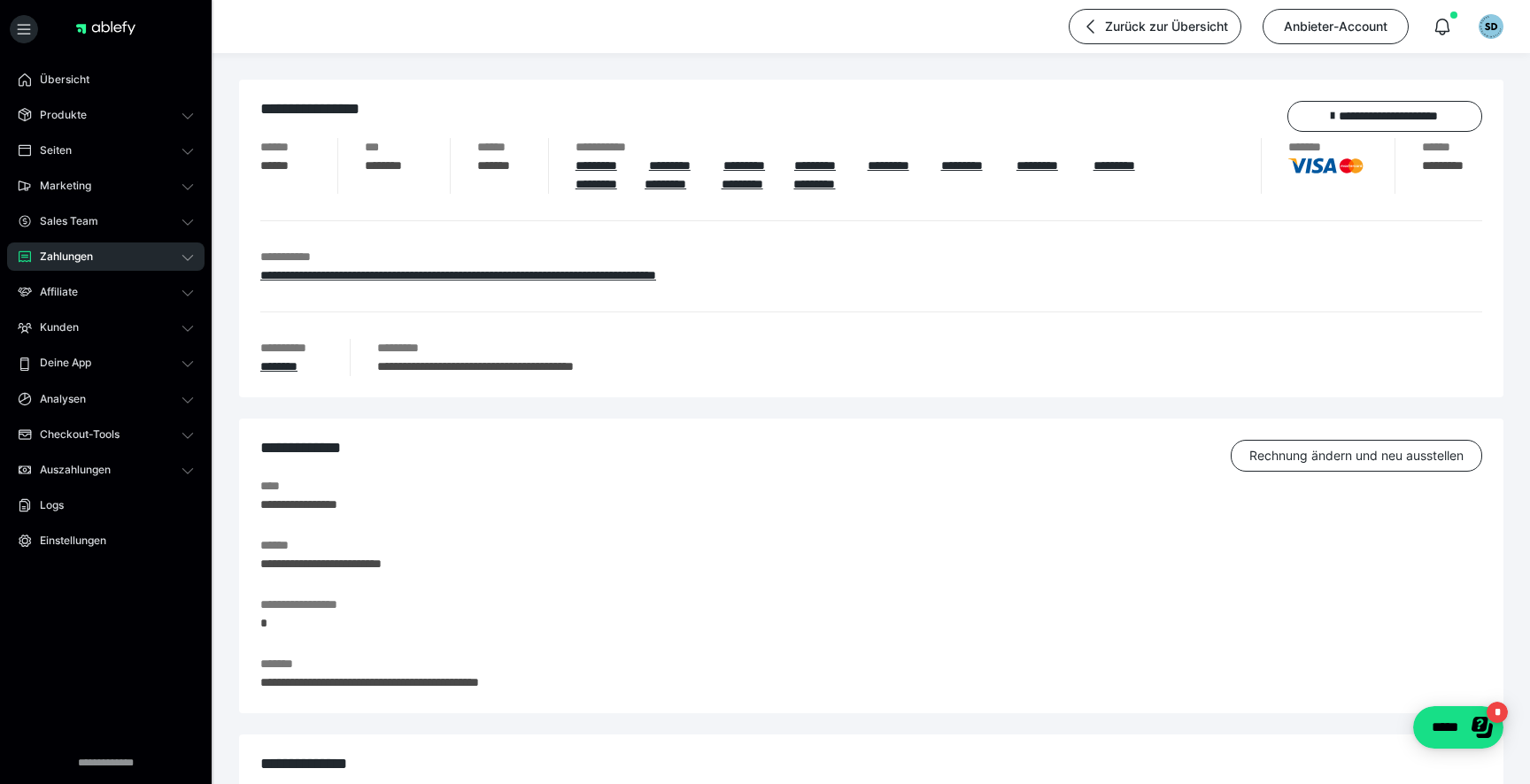 click on "**********" at bounding box center (871, 238) 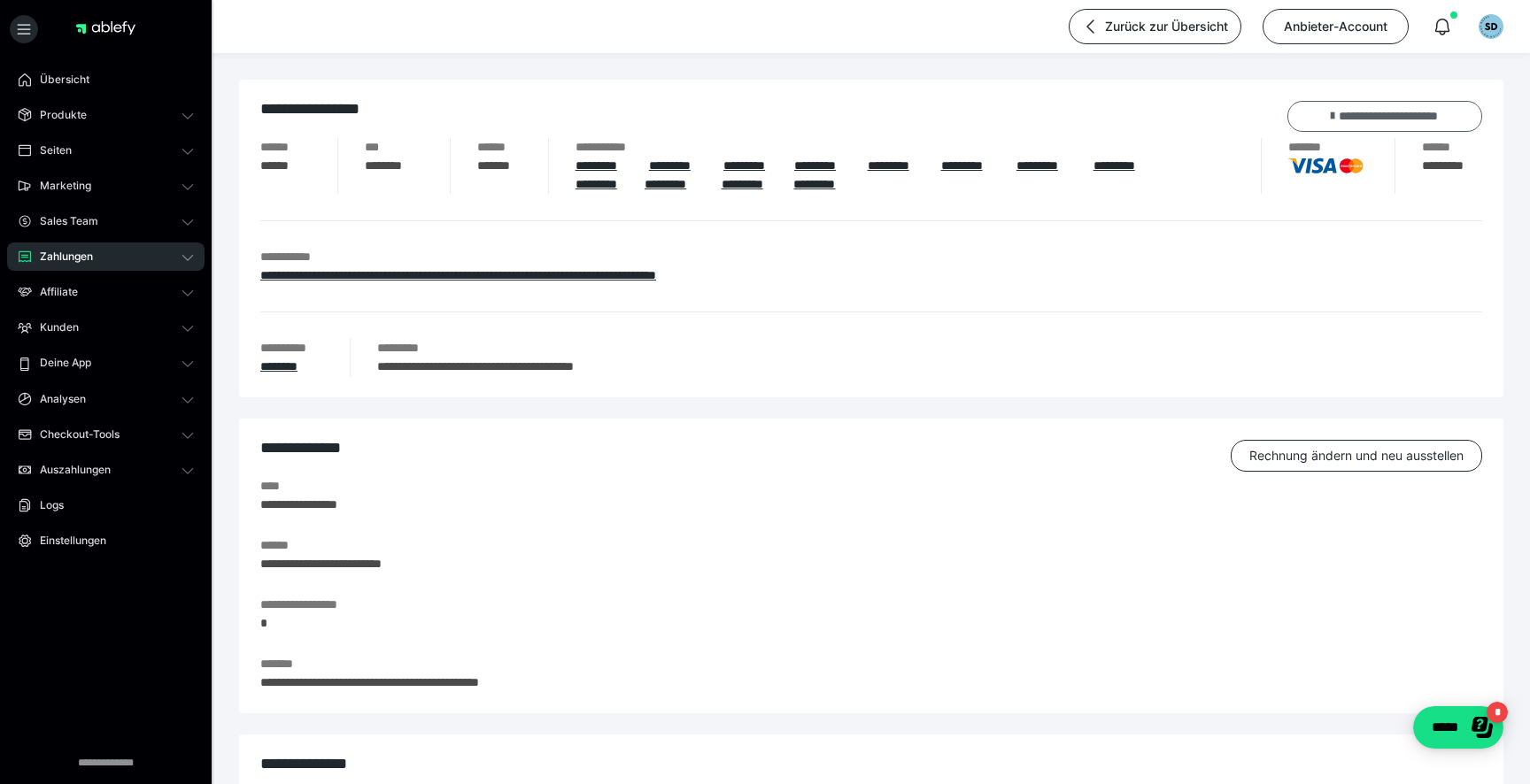 click on "**********" at bounding box center [1385, 116] 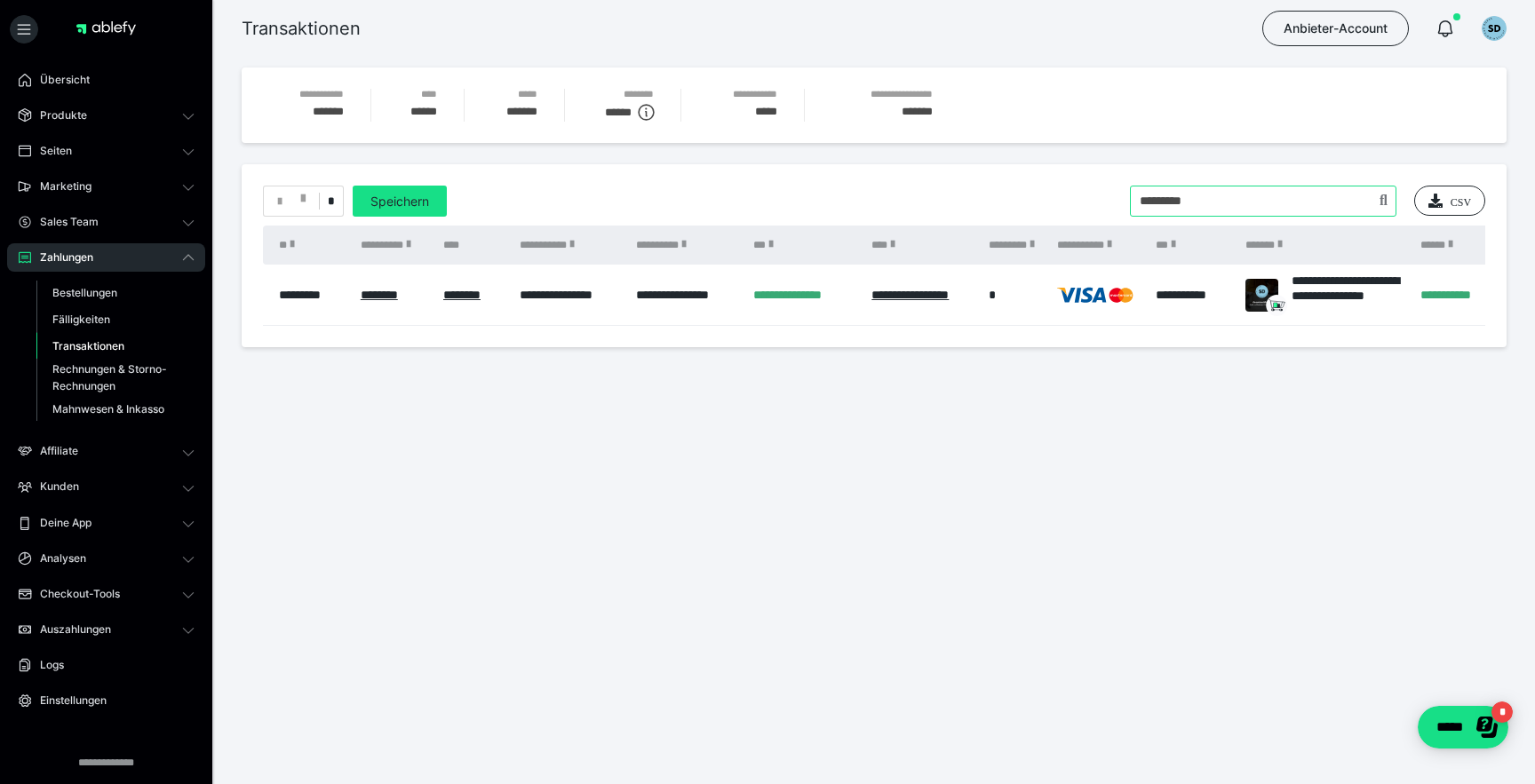 click at bounding box center (1263, 201) 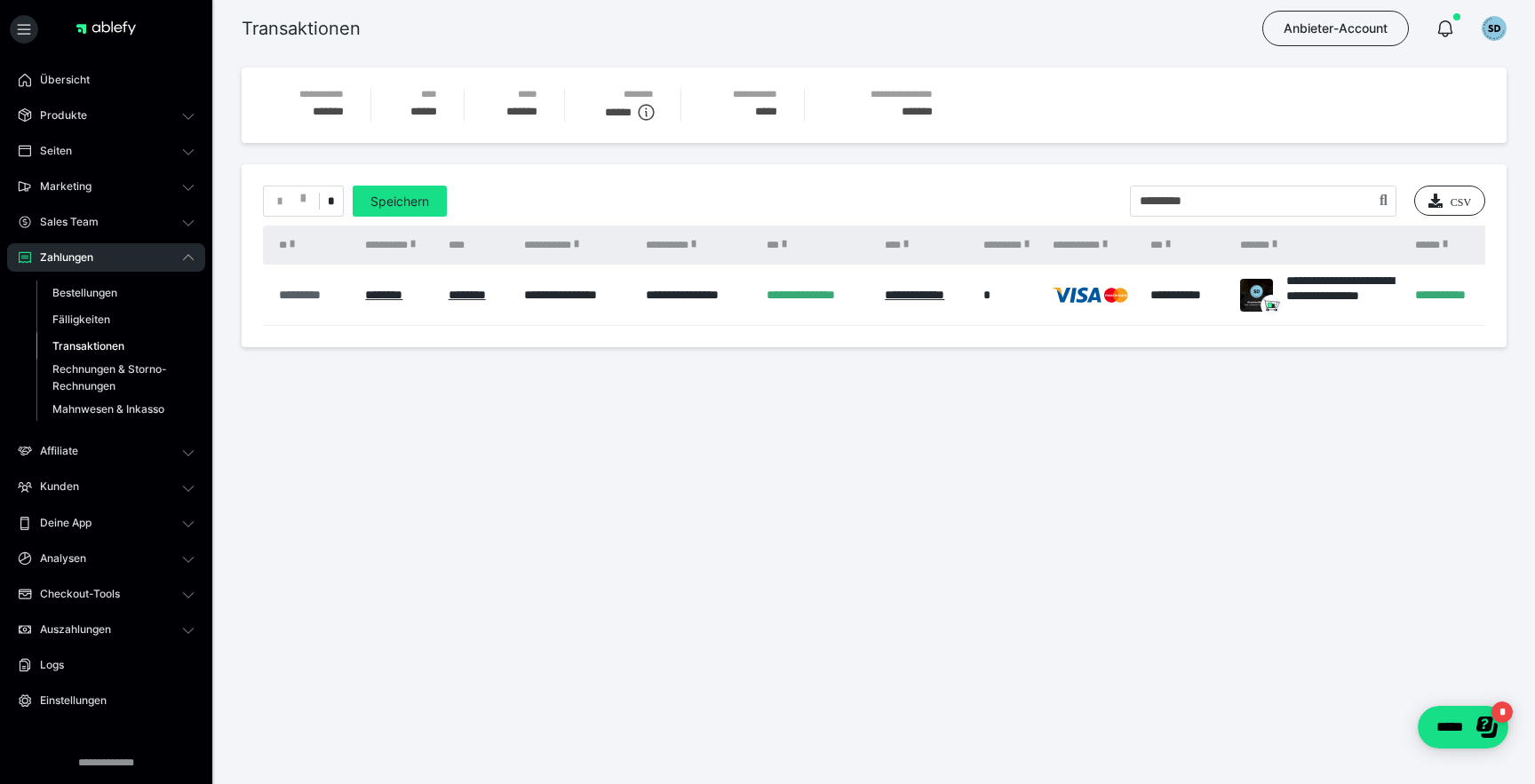 click on "*********" at bounding box center (313, 295) 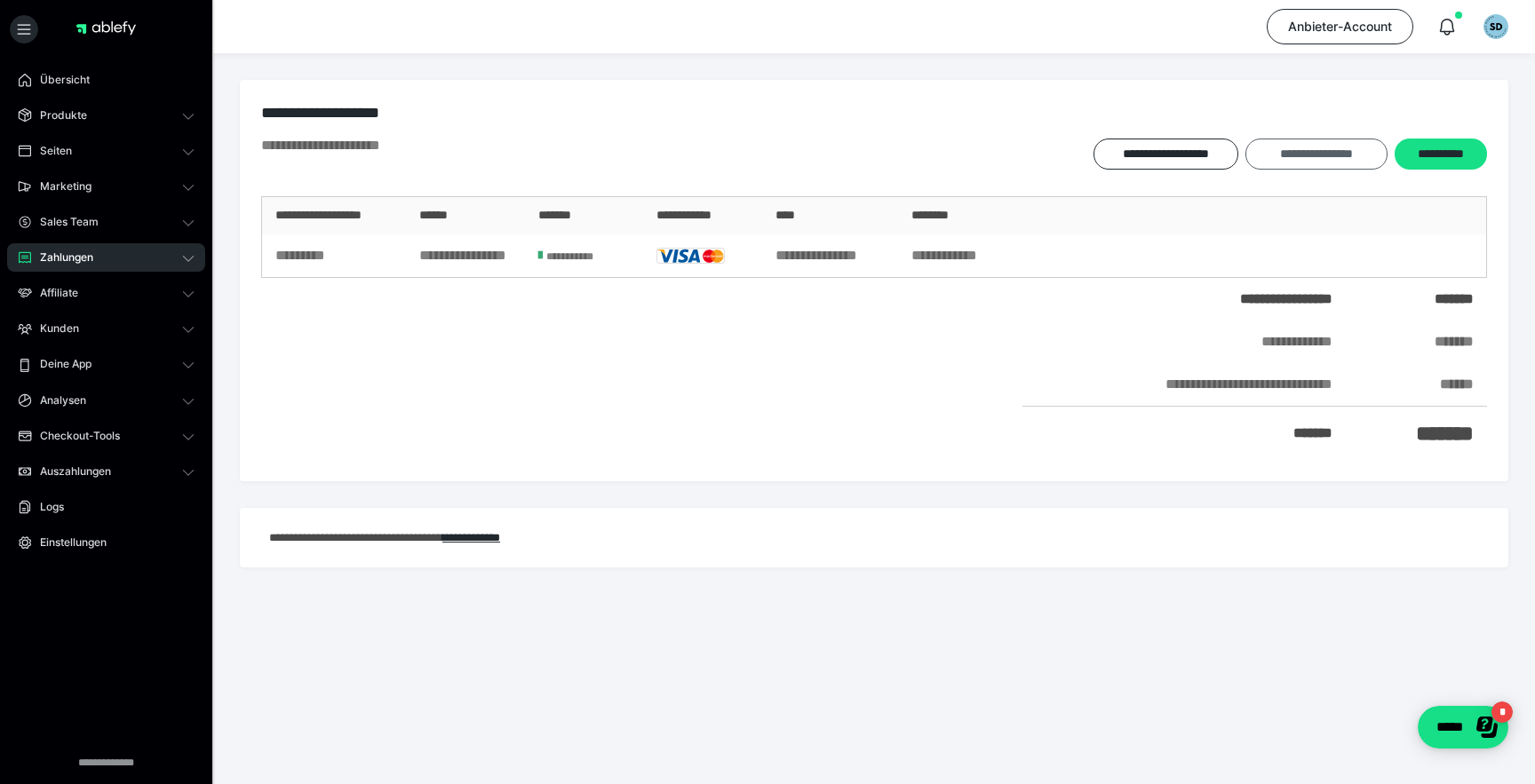 click on "**********" at bounding box center (1316, 154) 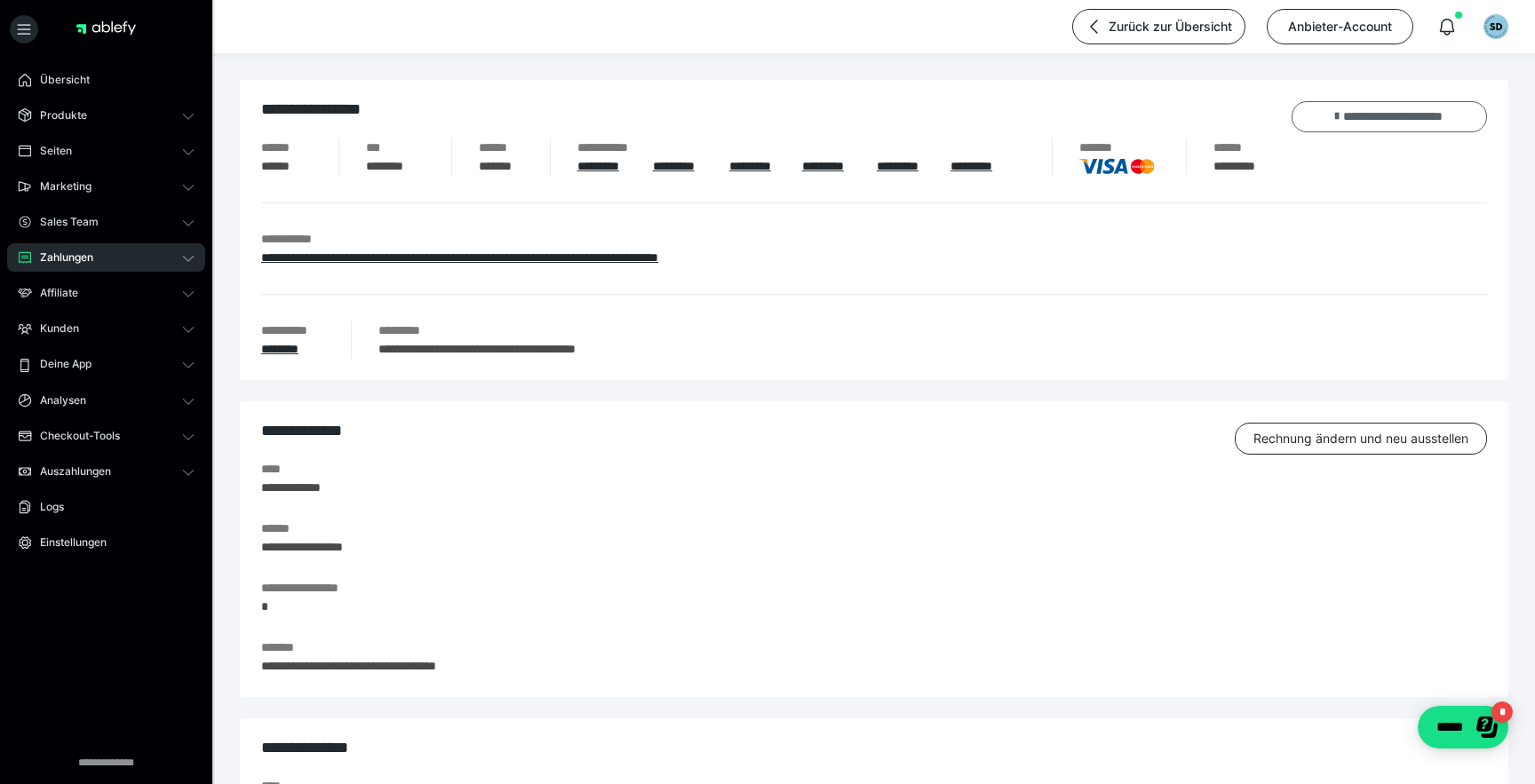 click on "**********" at bounding box center [1389, 116] 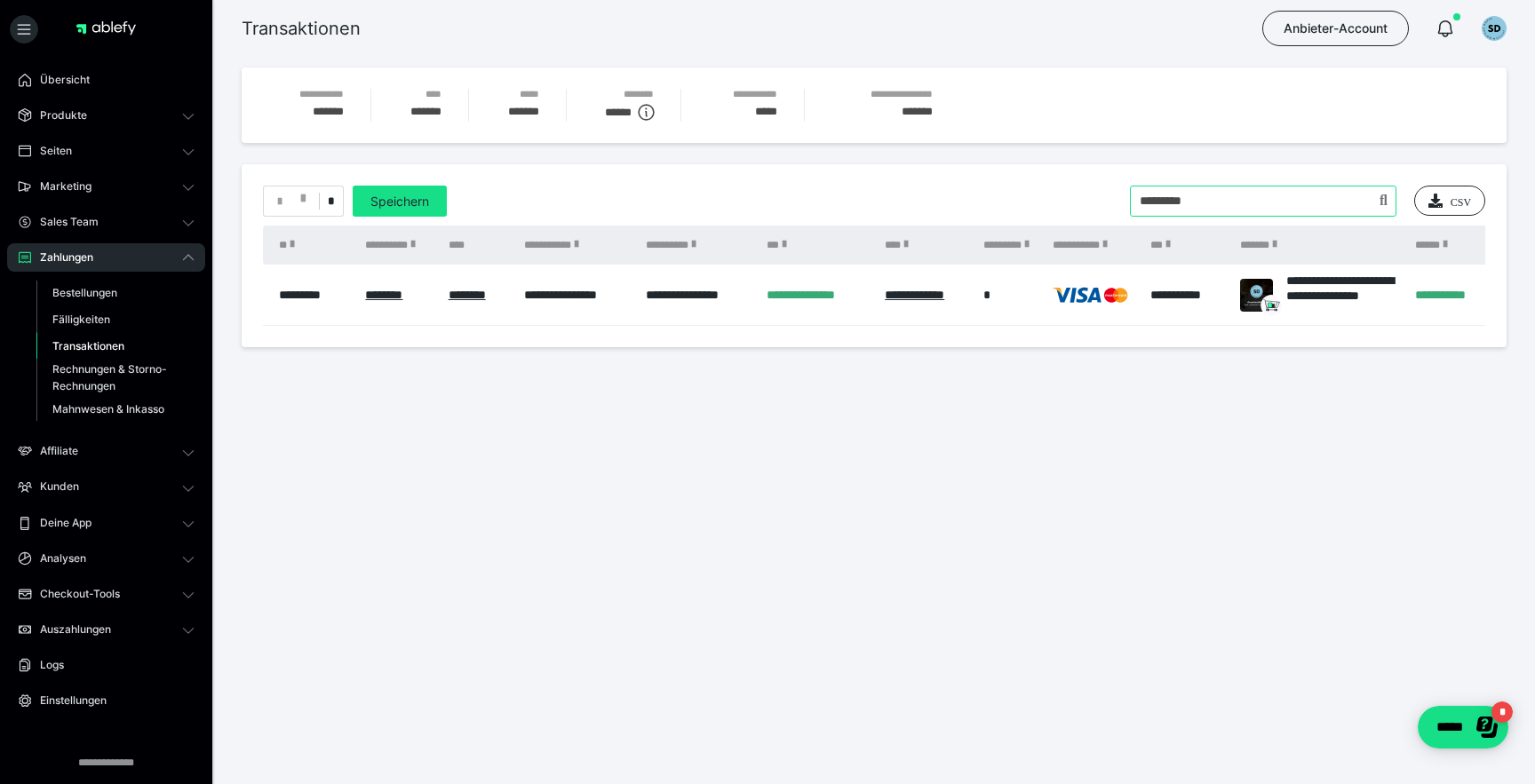click at bounding box center [1263, 201] 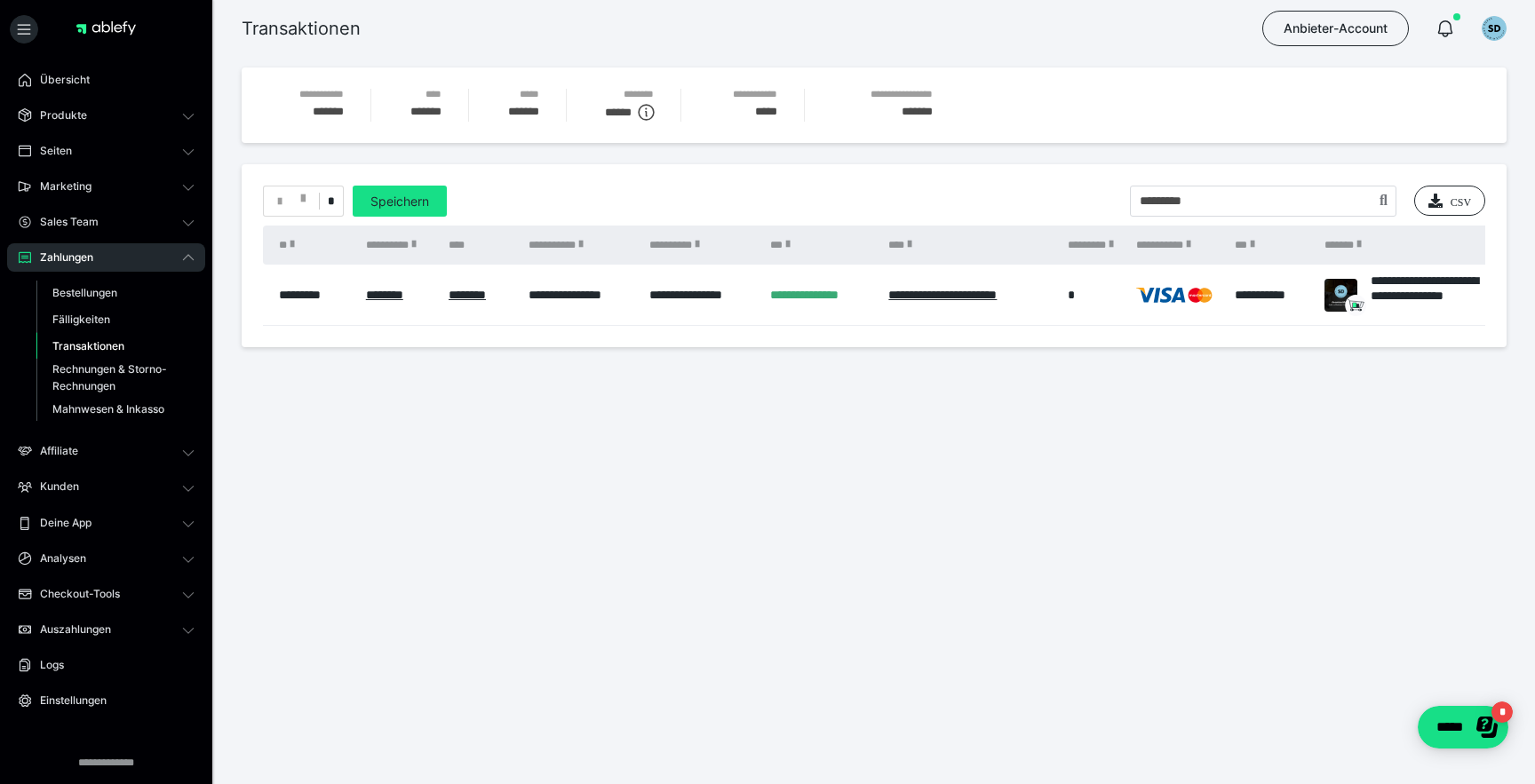 click on "*********" at bounding box center (310, 295) 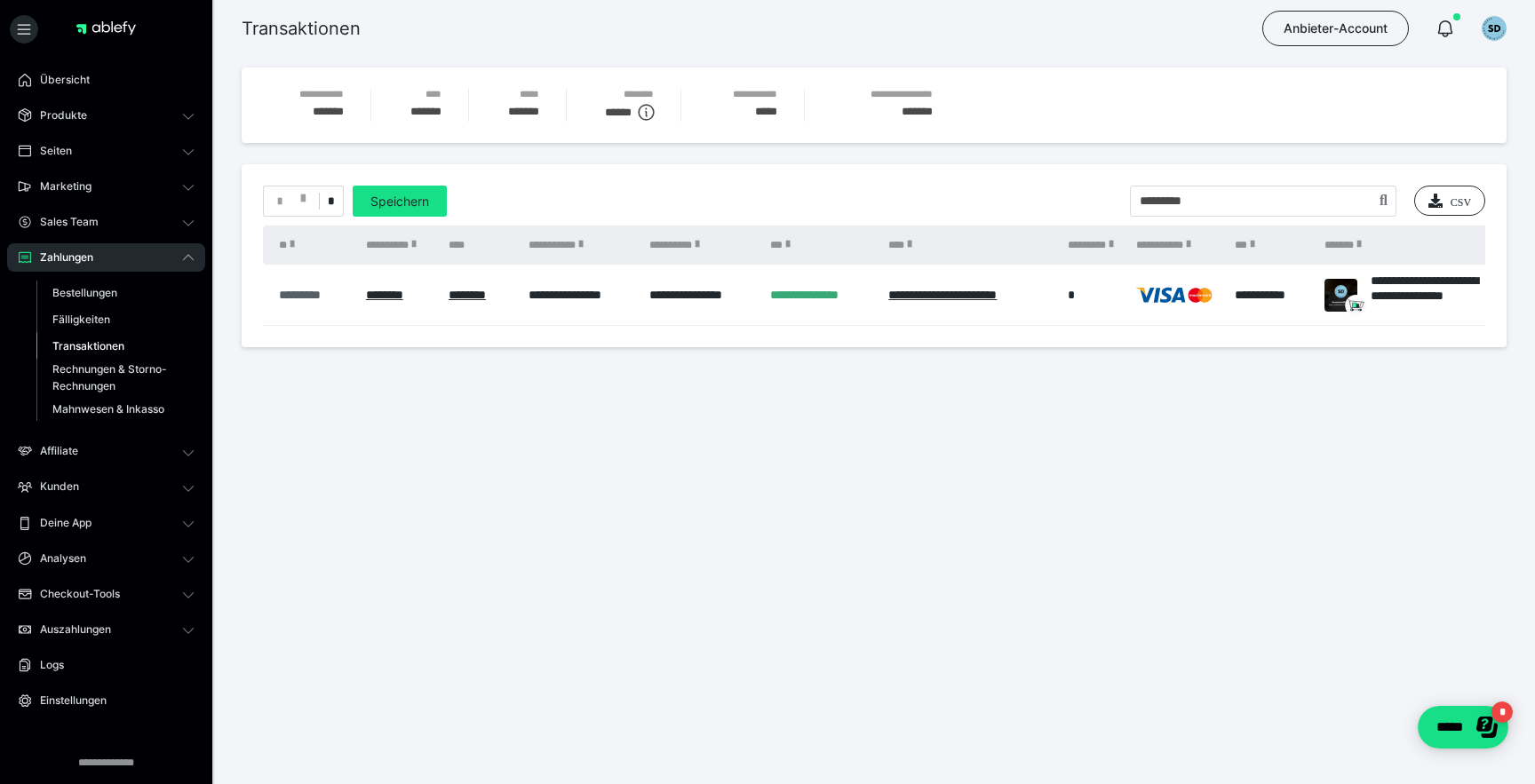 click on "*********" at bounding box center [314, 295] 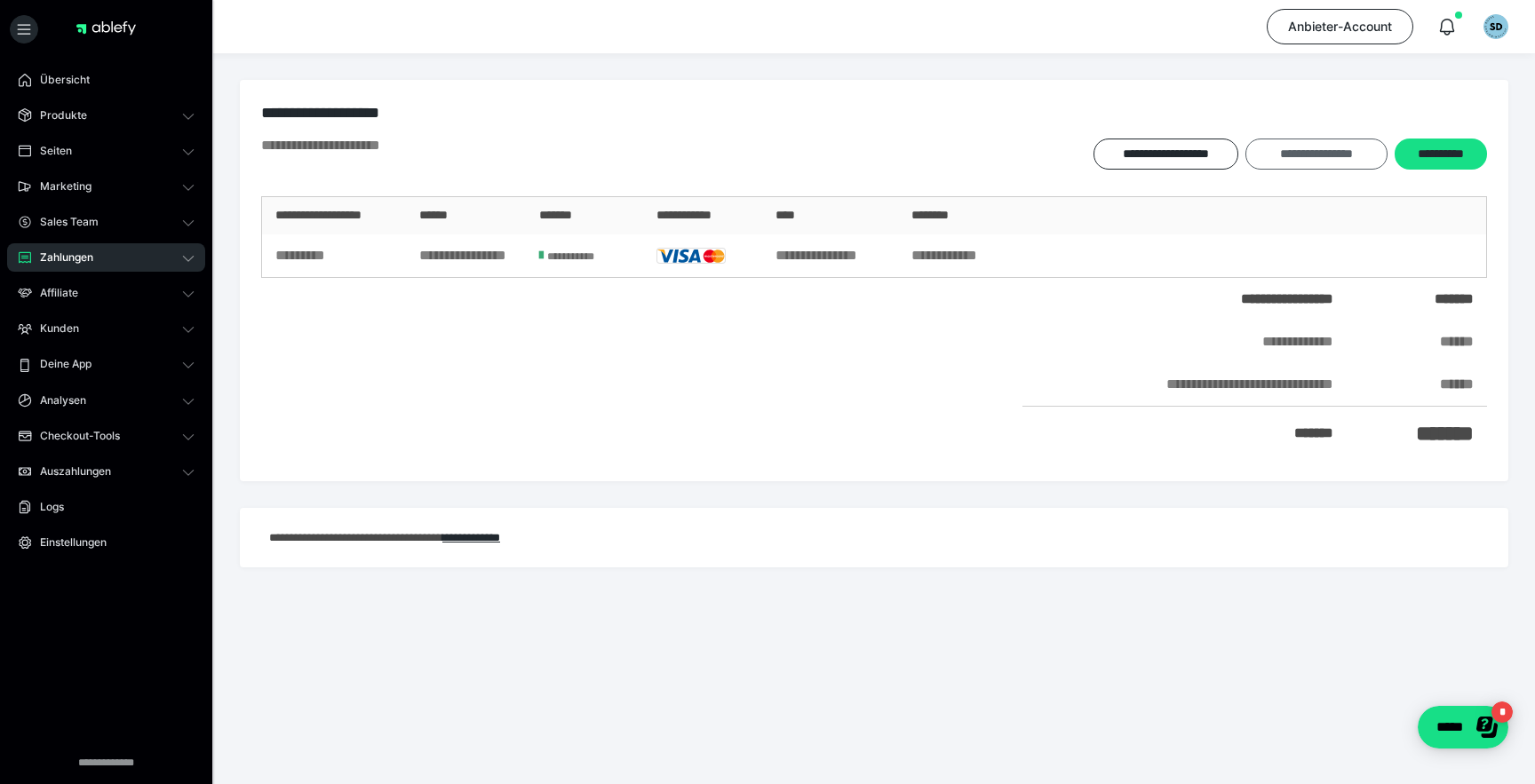 click on "**********" at bounding box center (1316, 154) 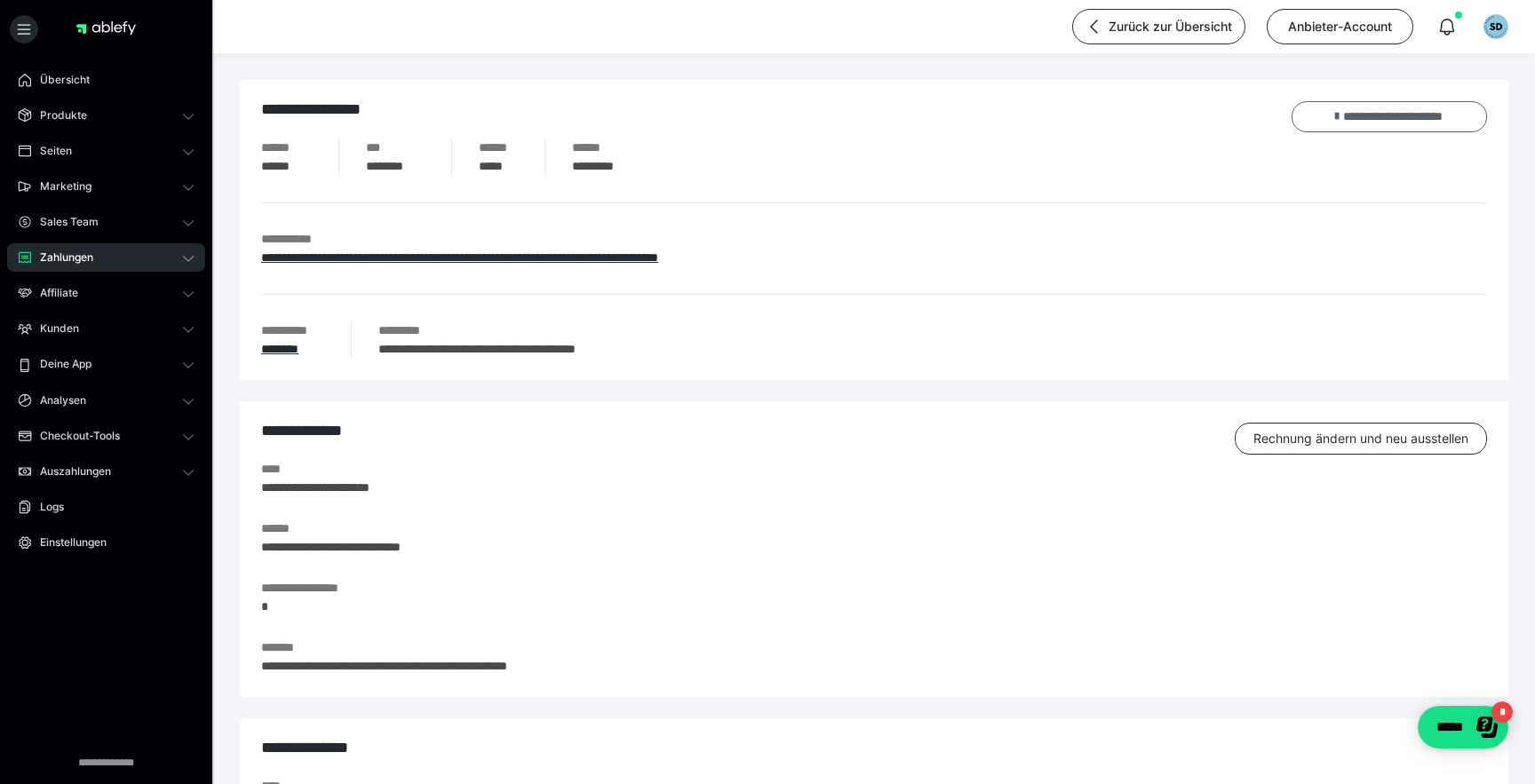 click on "**********" at bounding box center [1389, 116] 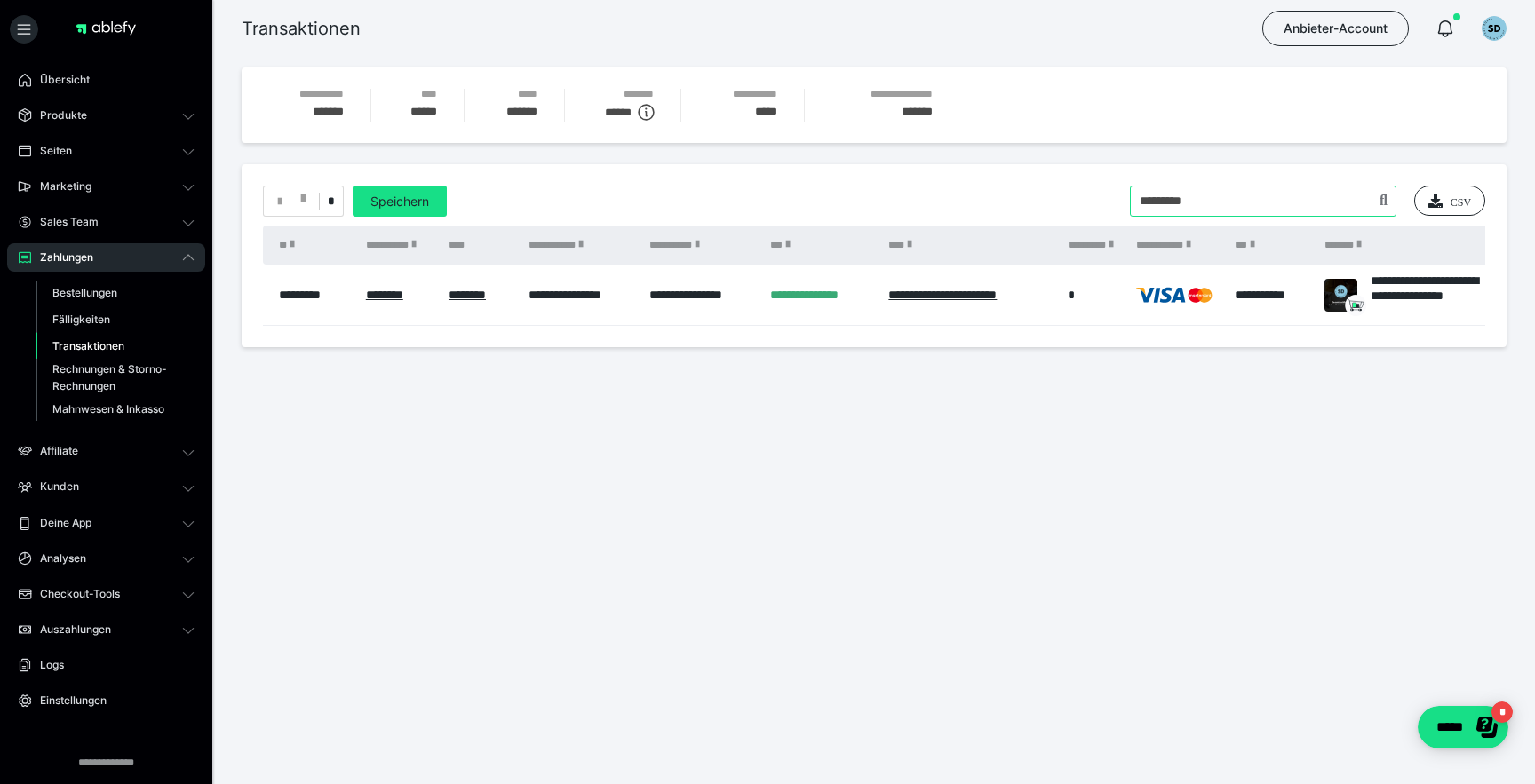 click at bounding box center (1263, 201) 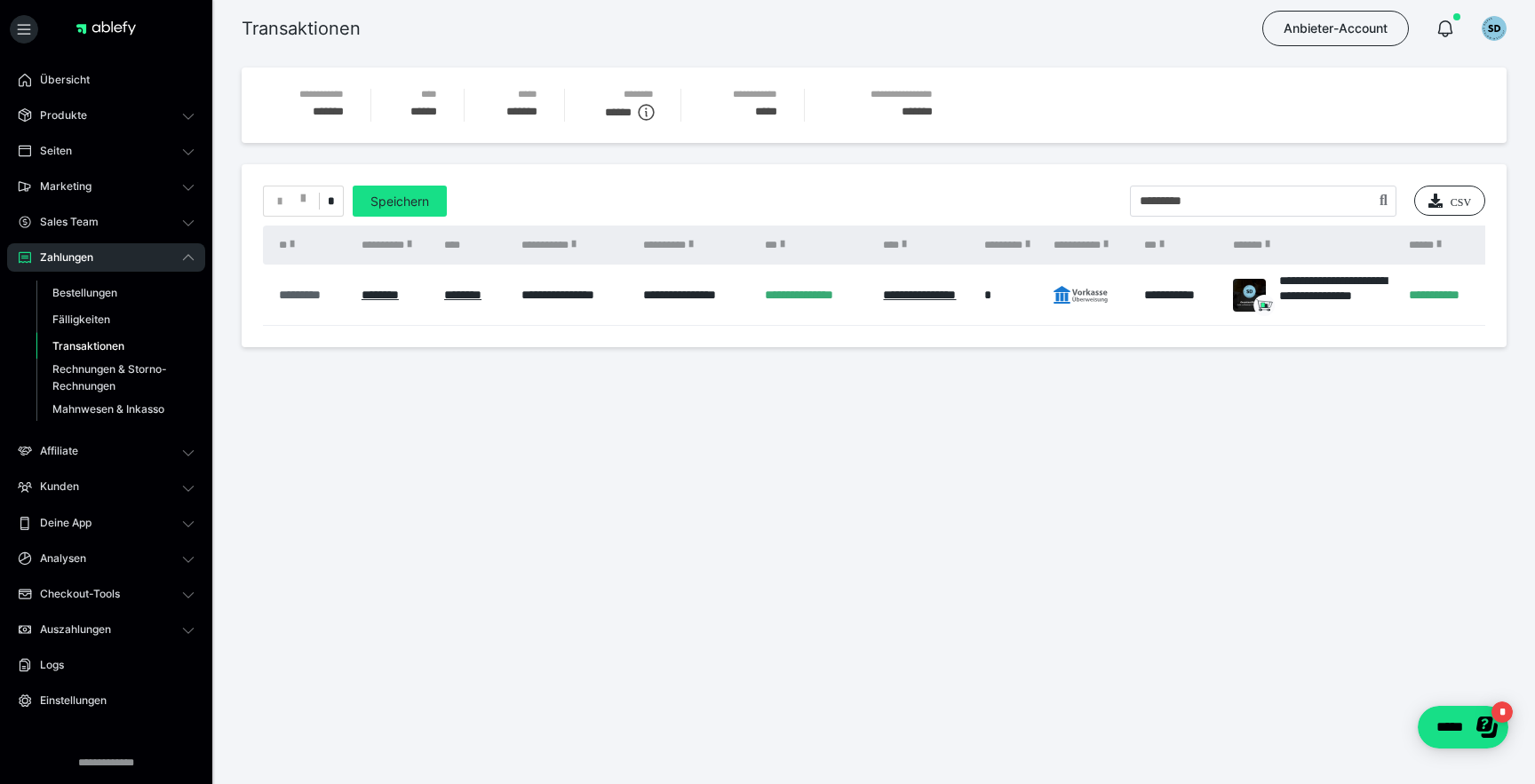 click on "*********" at bounding box center [311, 295] 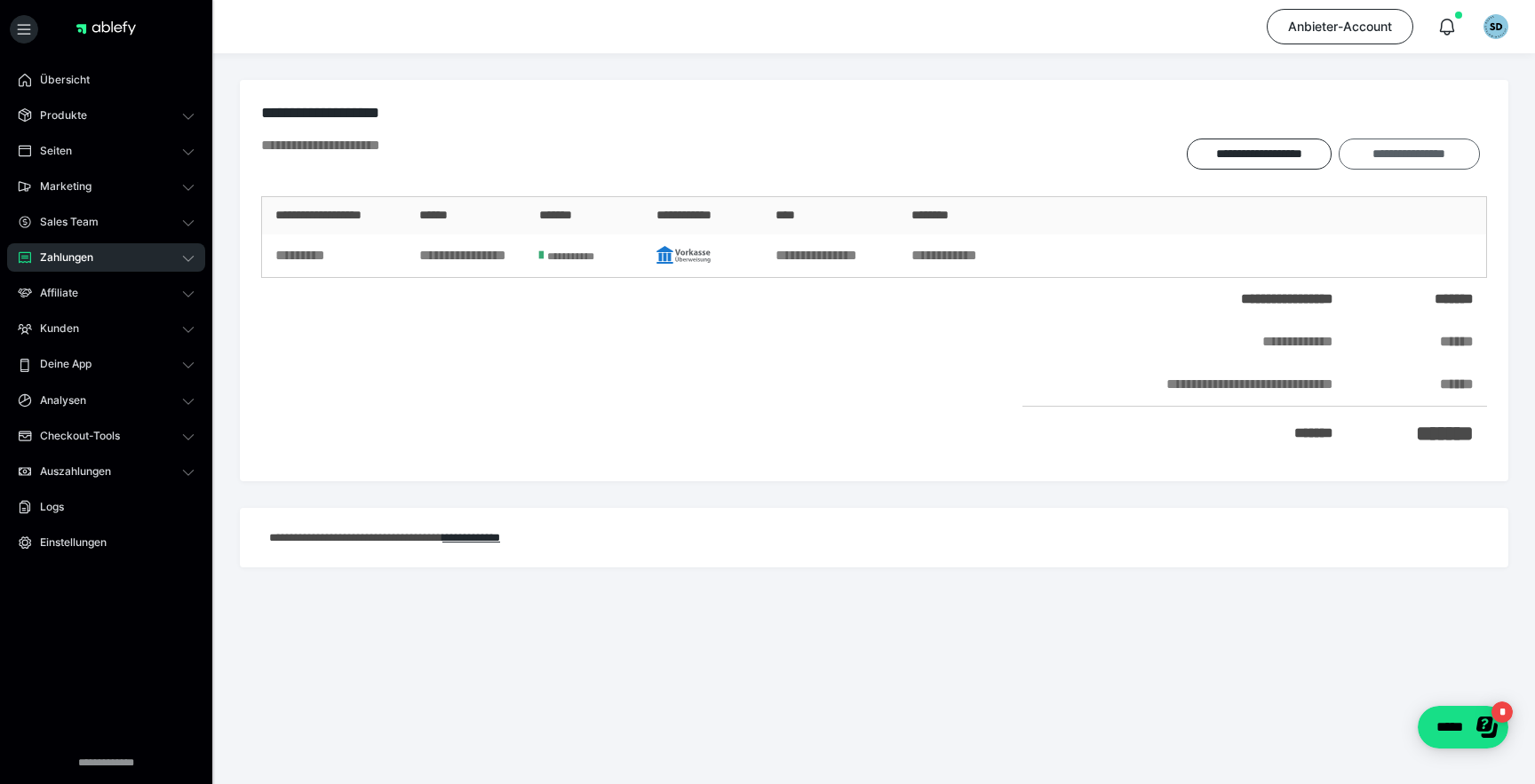 click on "**********" at bounding box center [1409, 154] 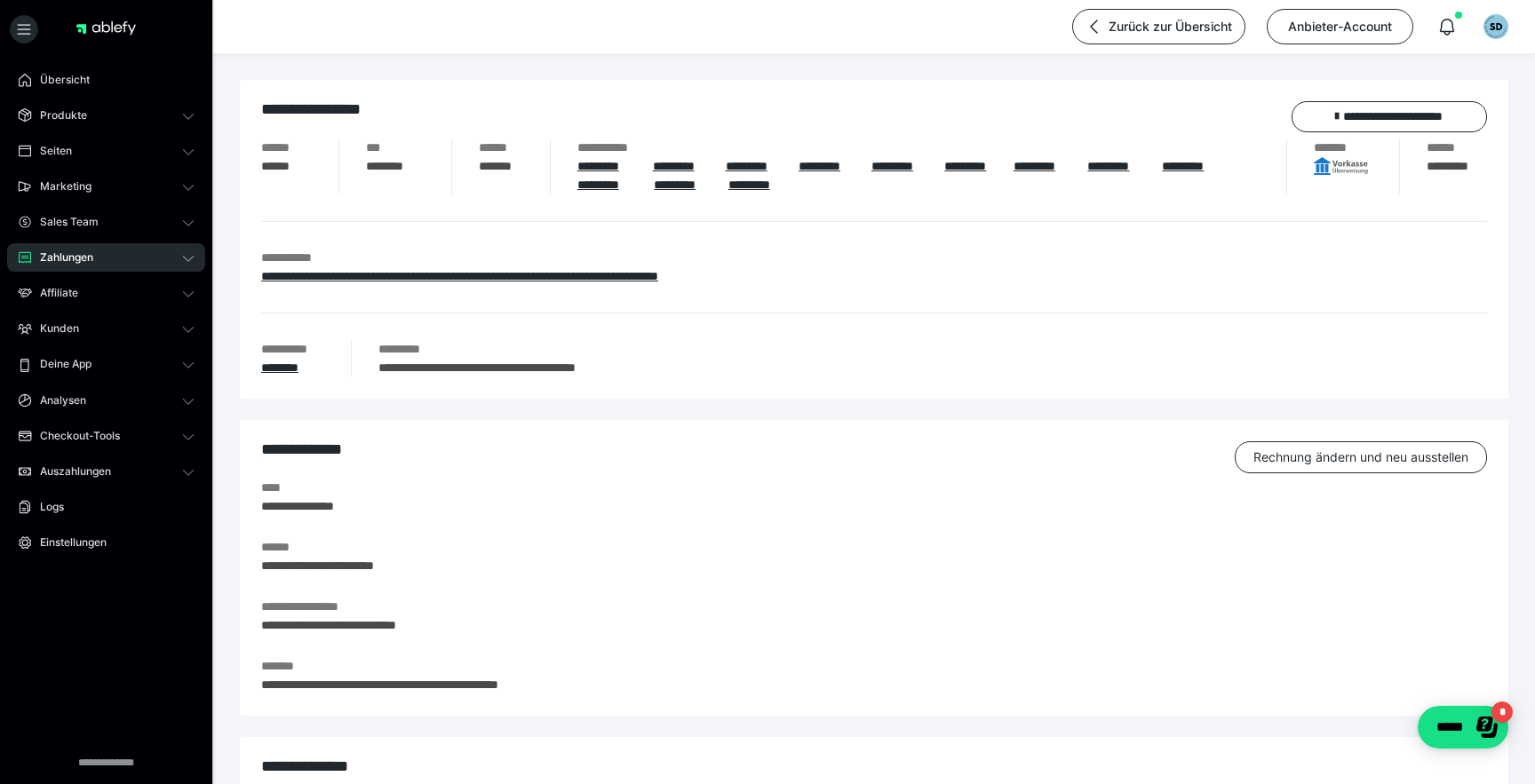 click on "**********" at bounding box center [874, 120] 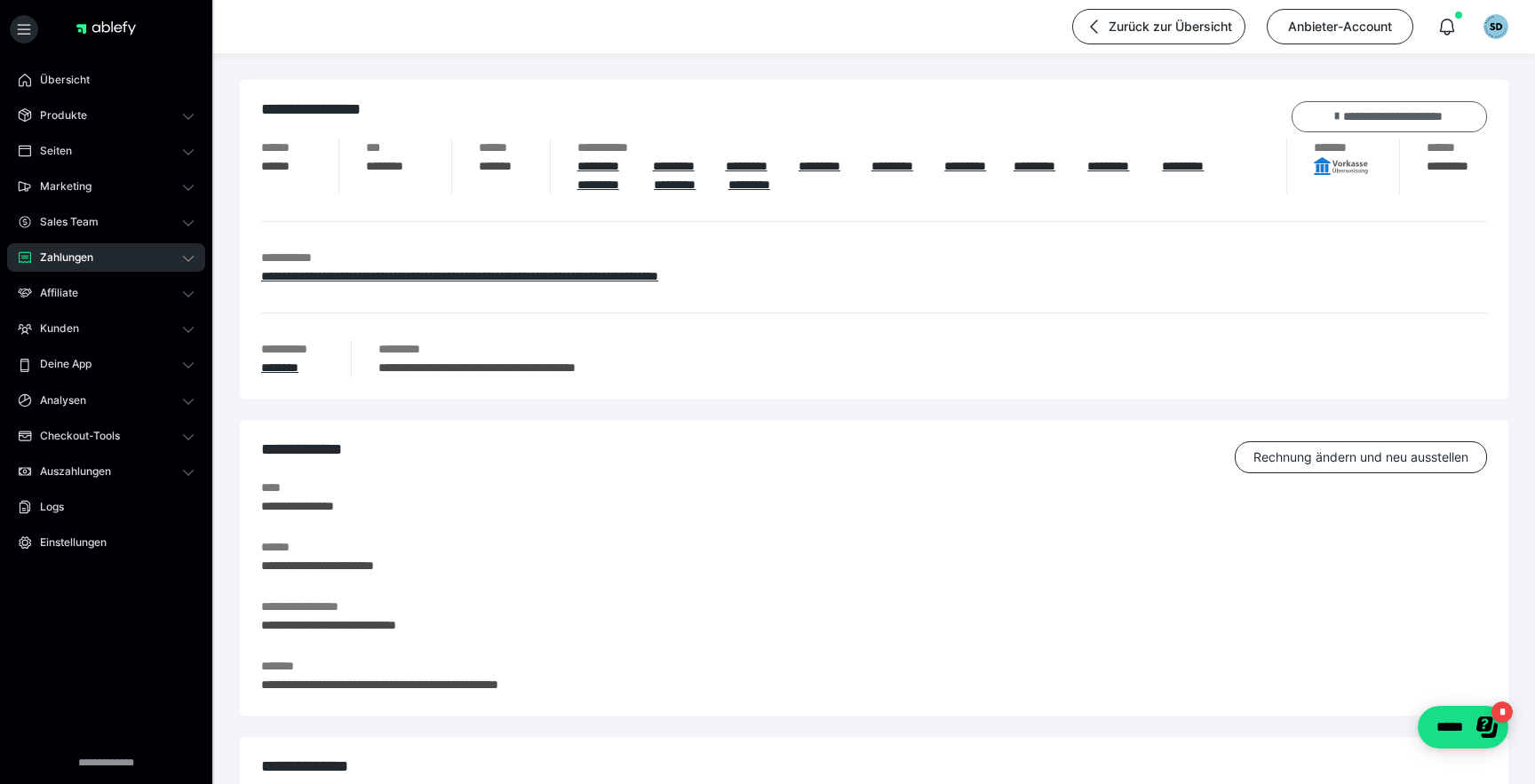 click at bounding box center [1337, 116] 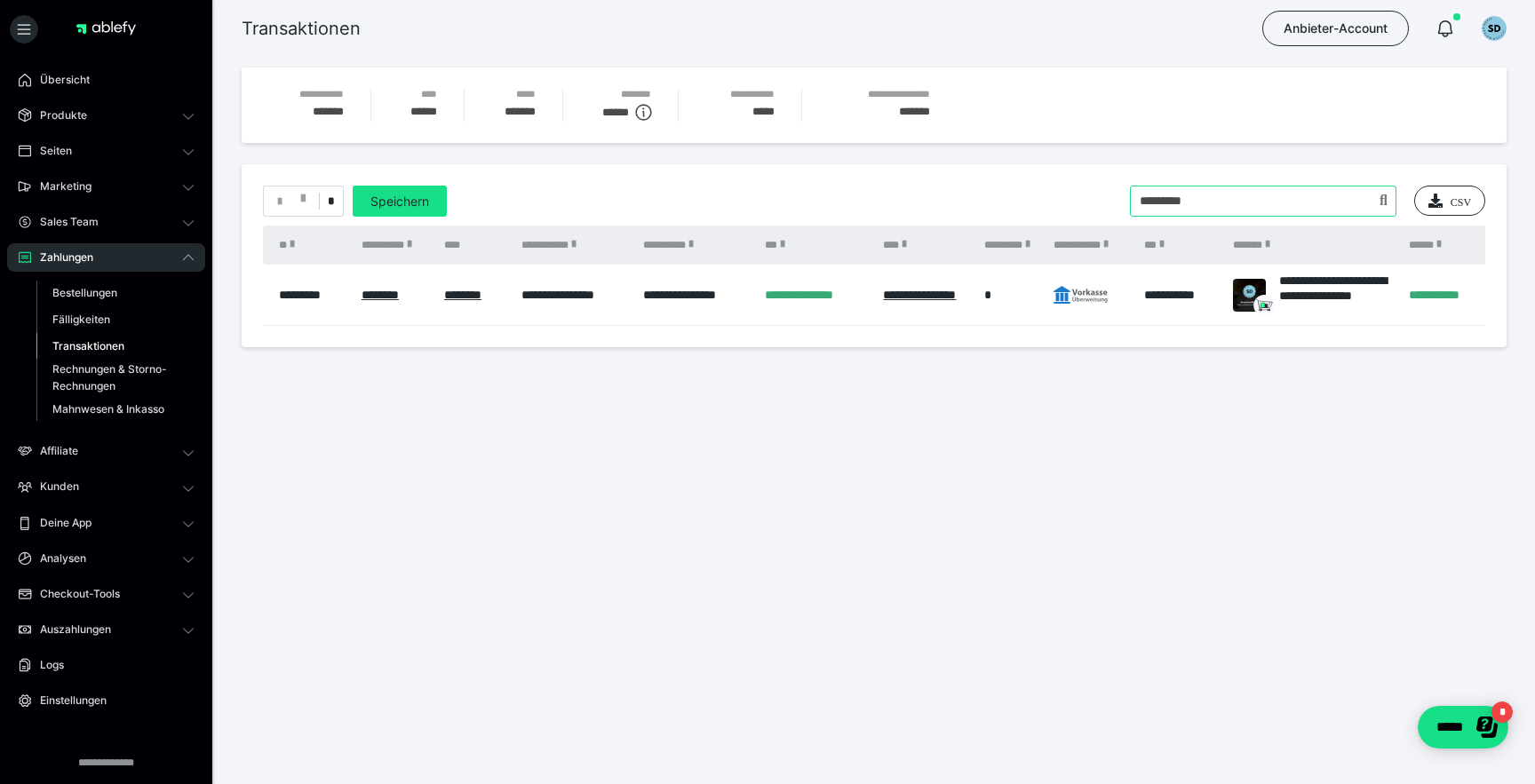 click at bounding box center [1263, 201] 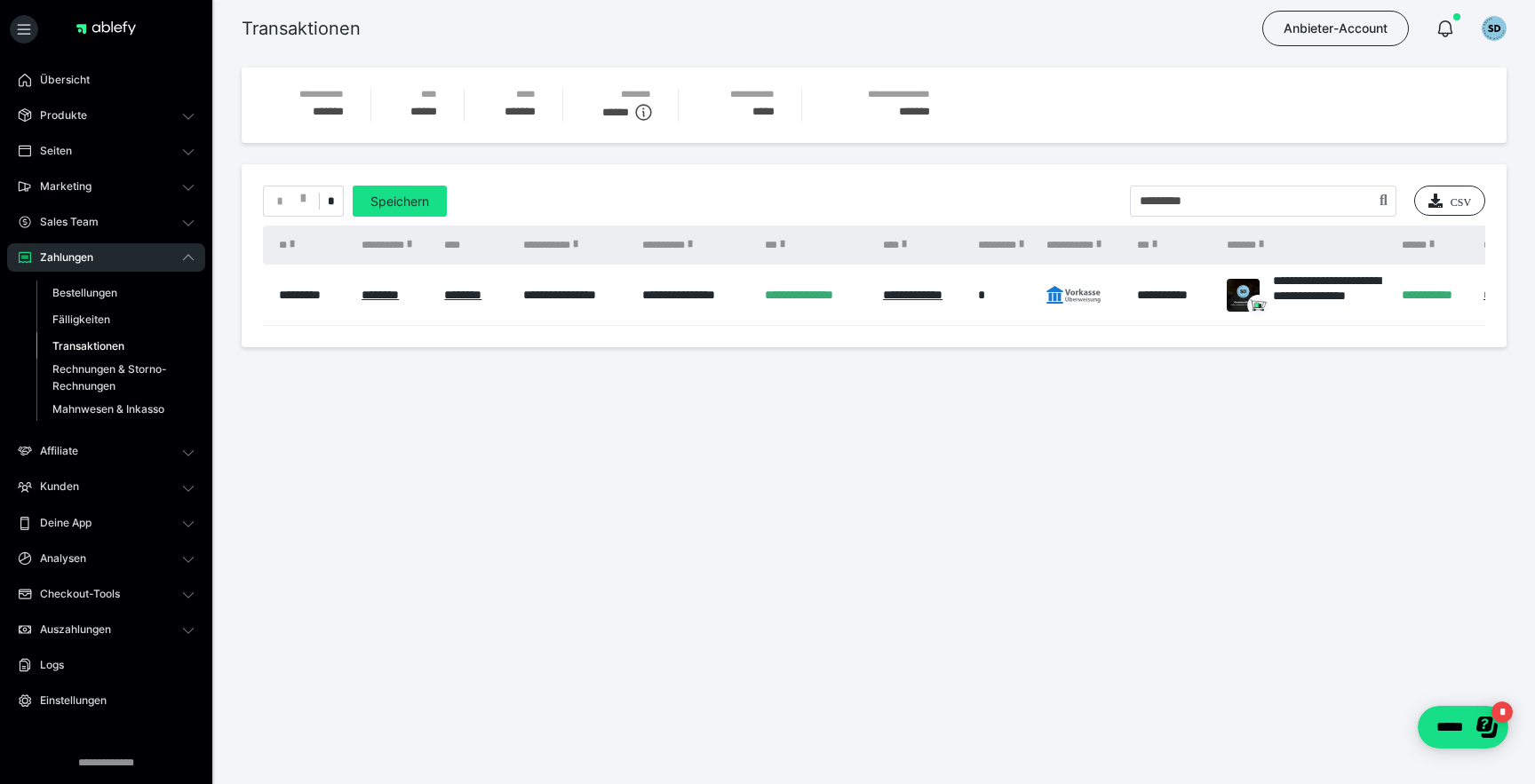 click on "*********" at bounding box center (307, 295) 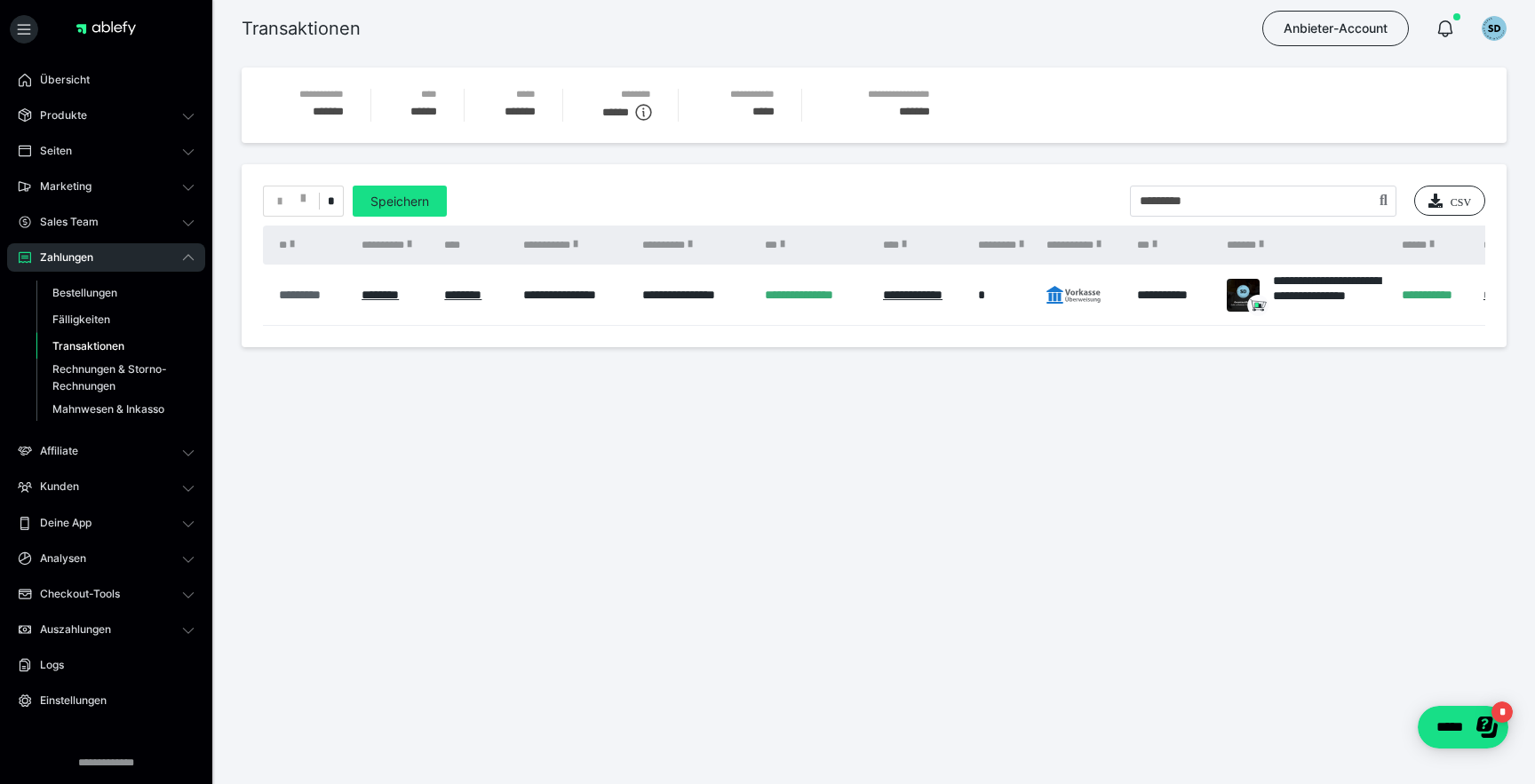 click on "*********" at bounding box center (311, 295) 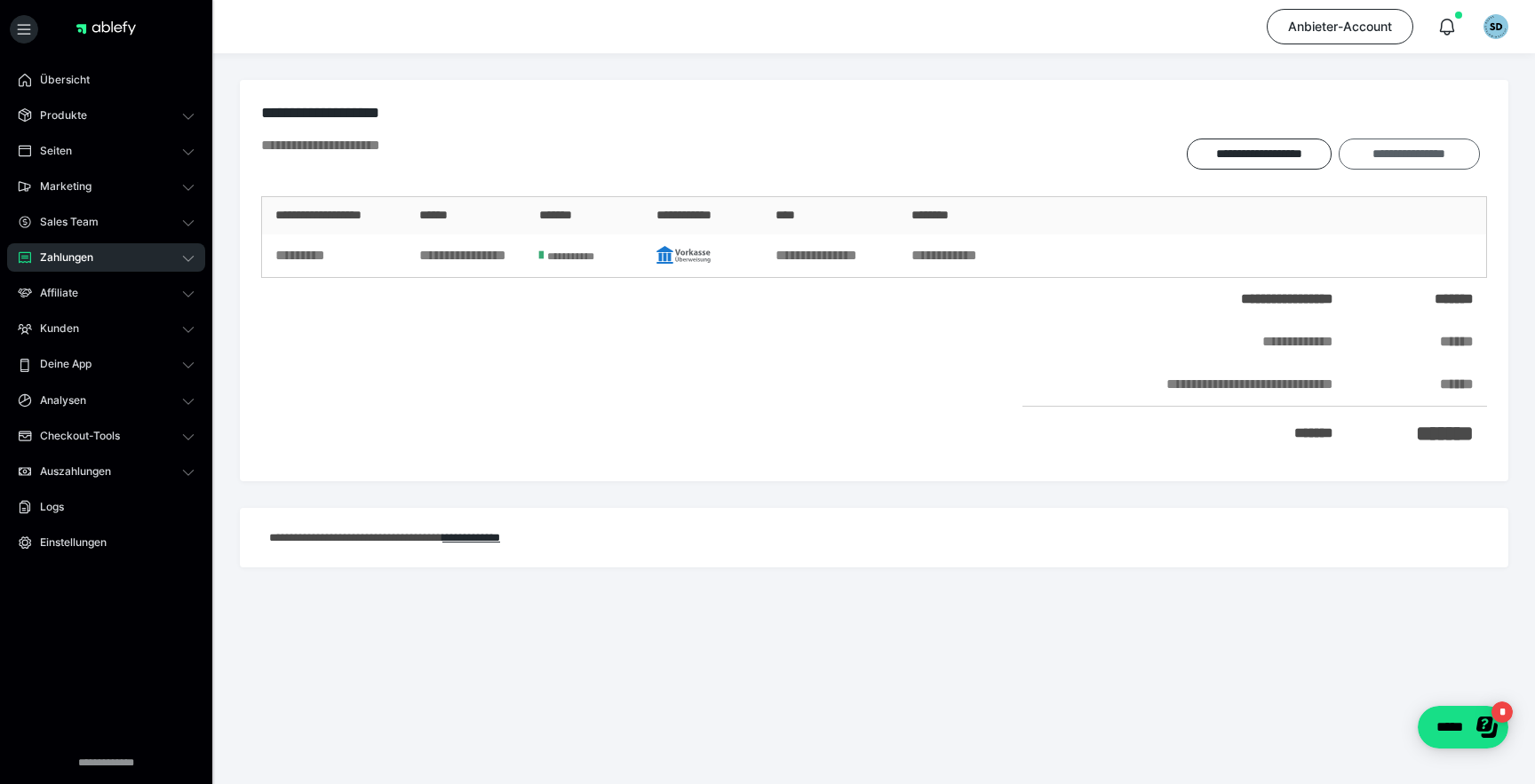 click on "**********" at bounding box center (1409, 154) 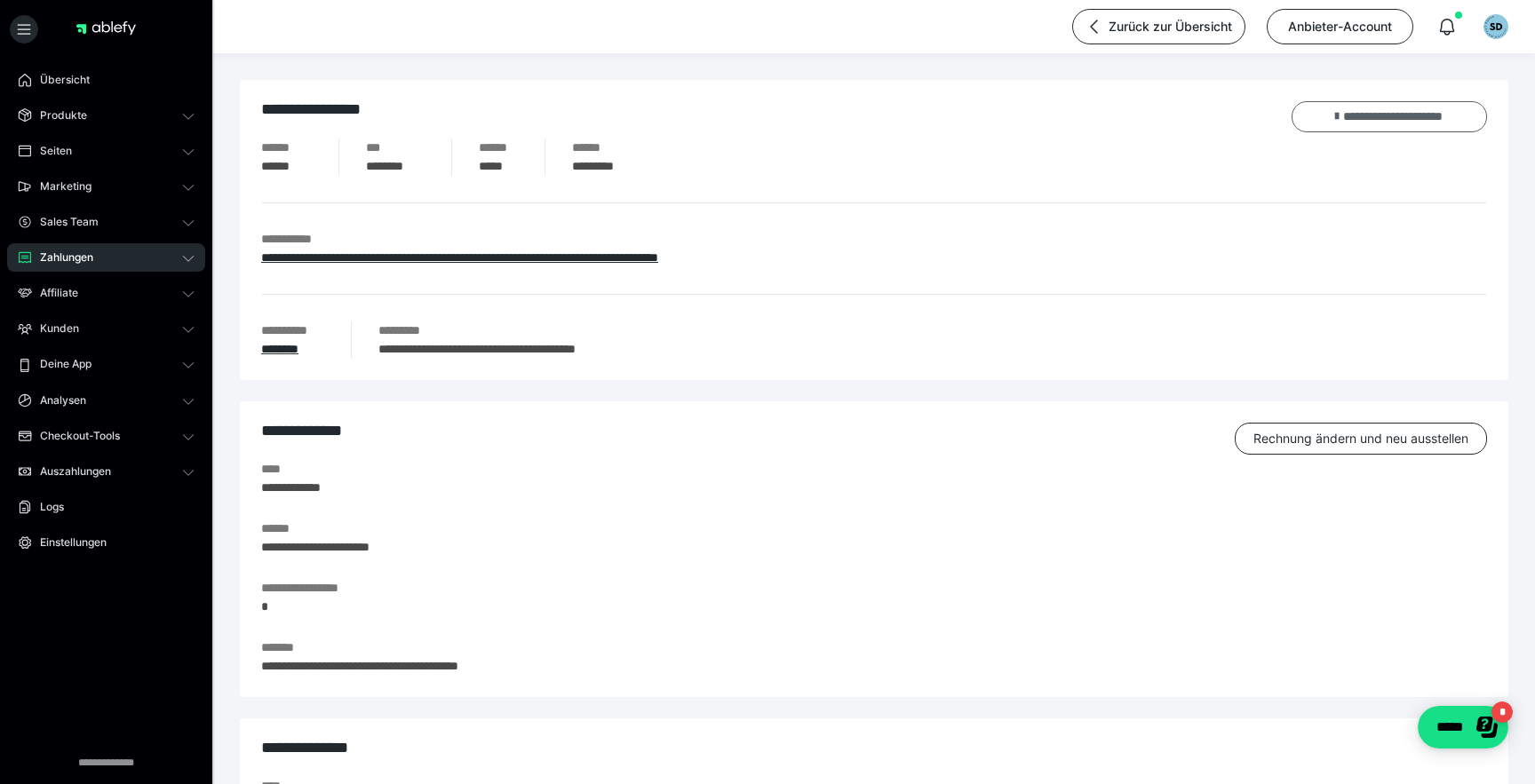 click on "**********" at bounding box center (1389, 116) 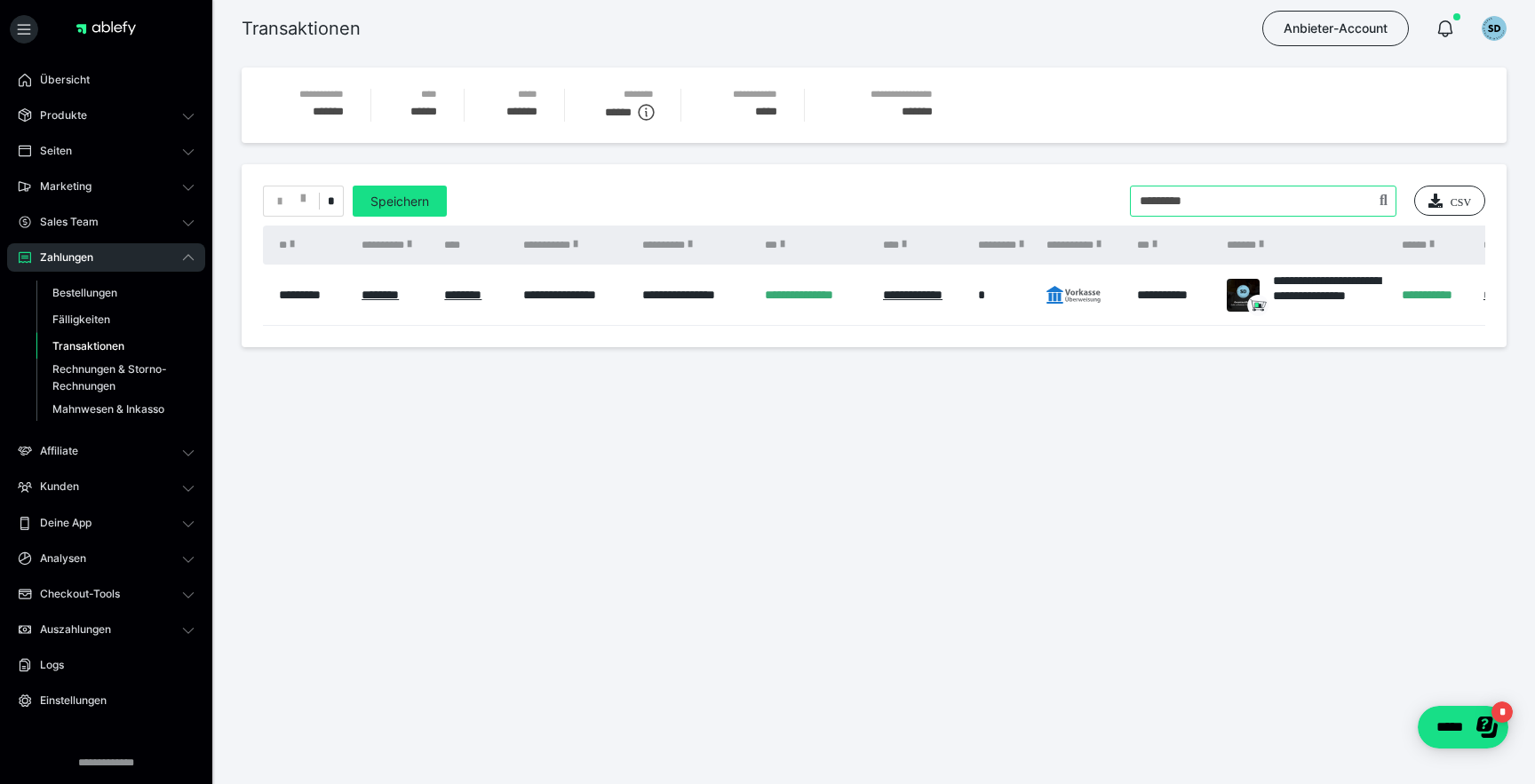 click at bounding box center (1263, 201) 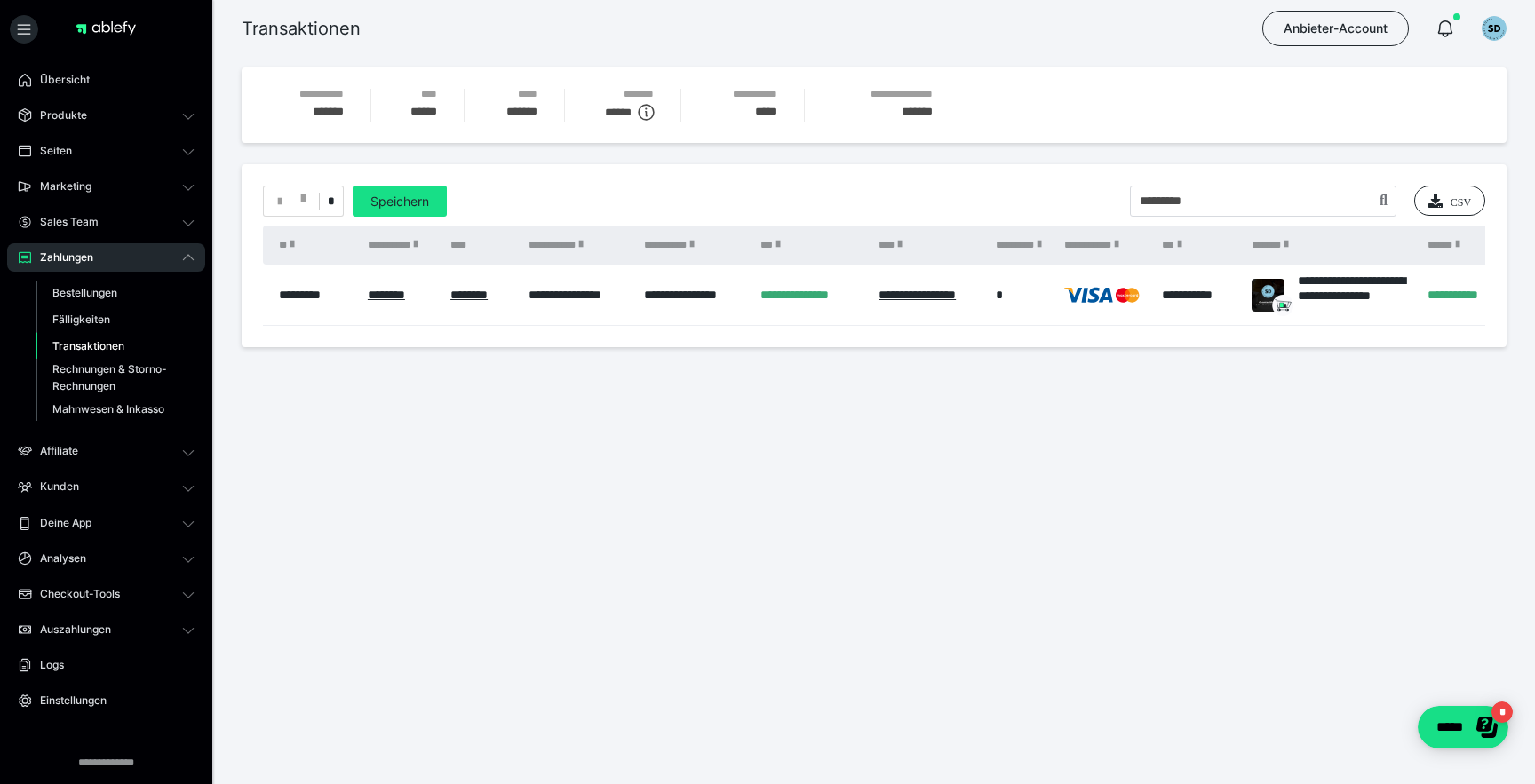 click on "*********" at bounding box center [311, 295] 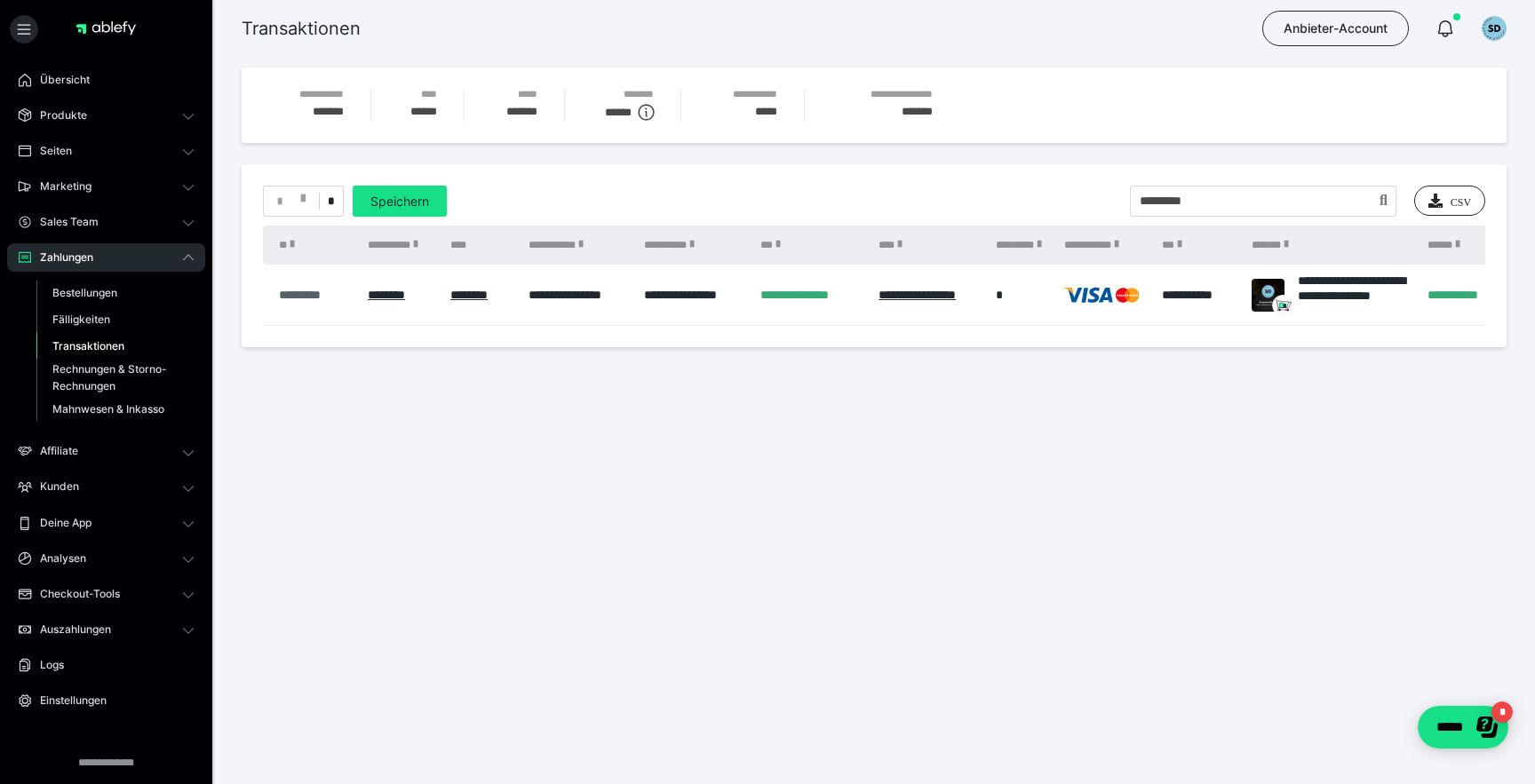 click on "*********" at bounding box center [314, 295] 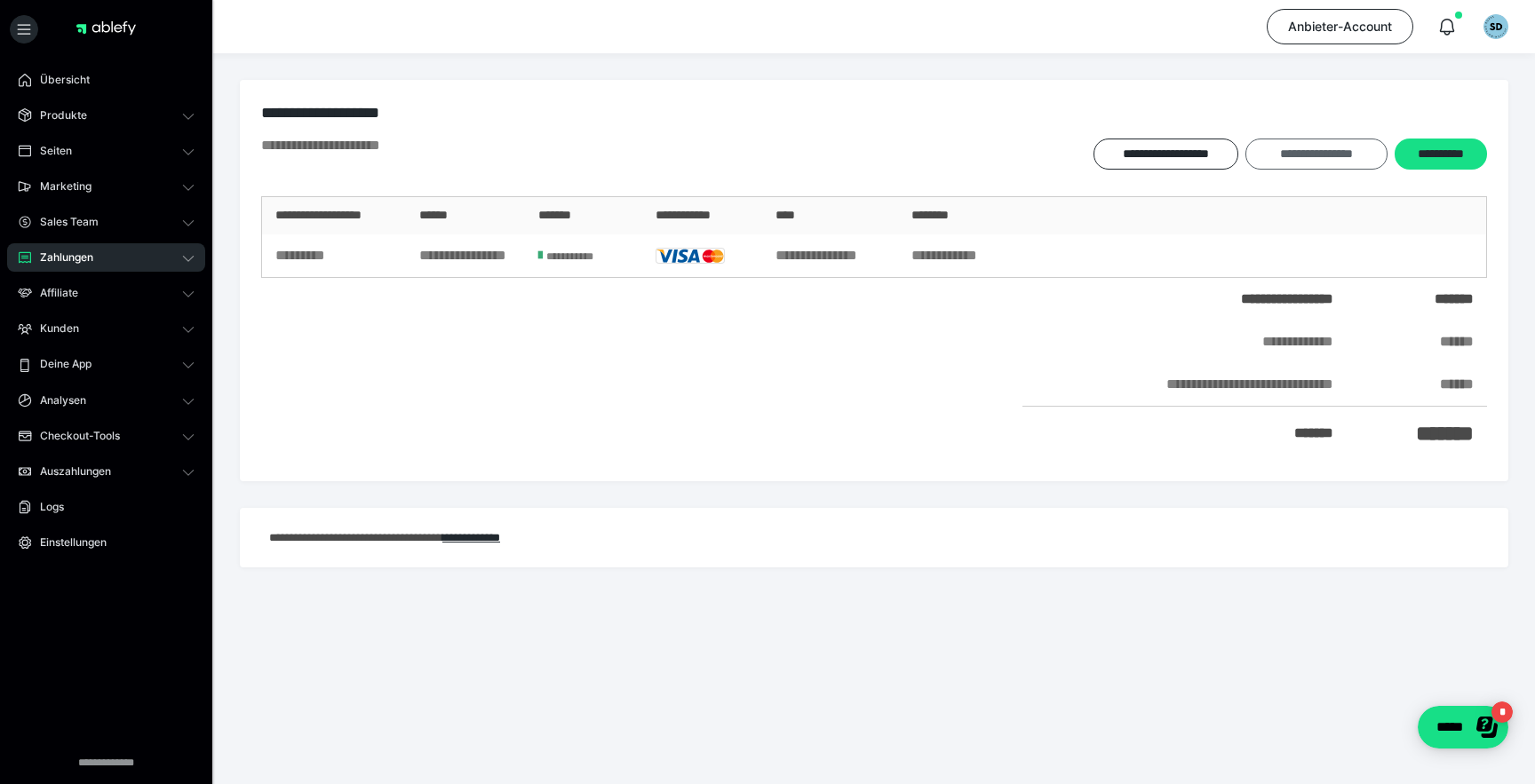 click on "**********" at bounding box center [1316, 154] 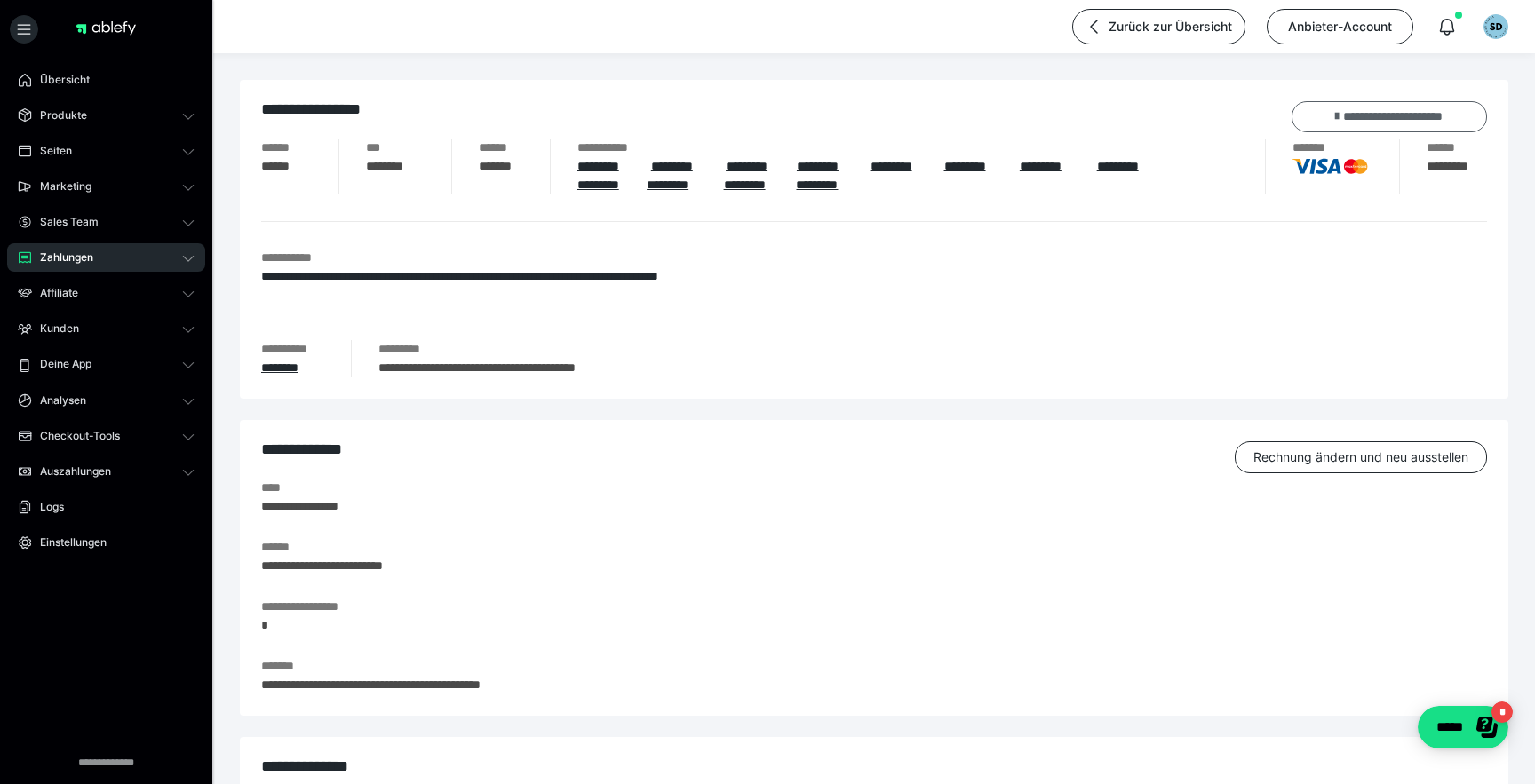 click on "**********" at bounding box center [1389, 116] 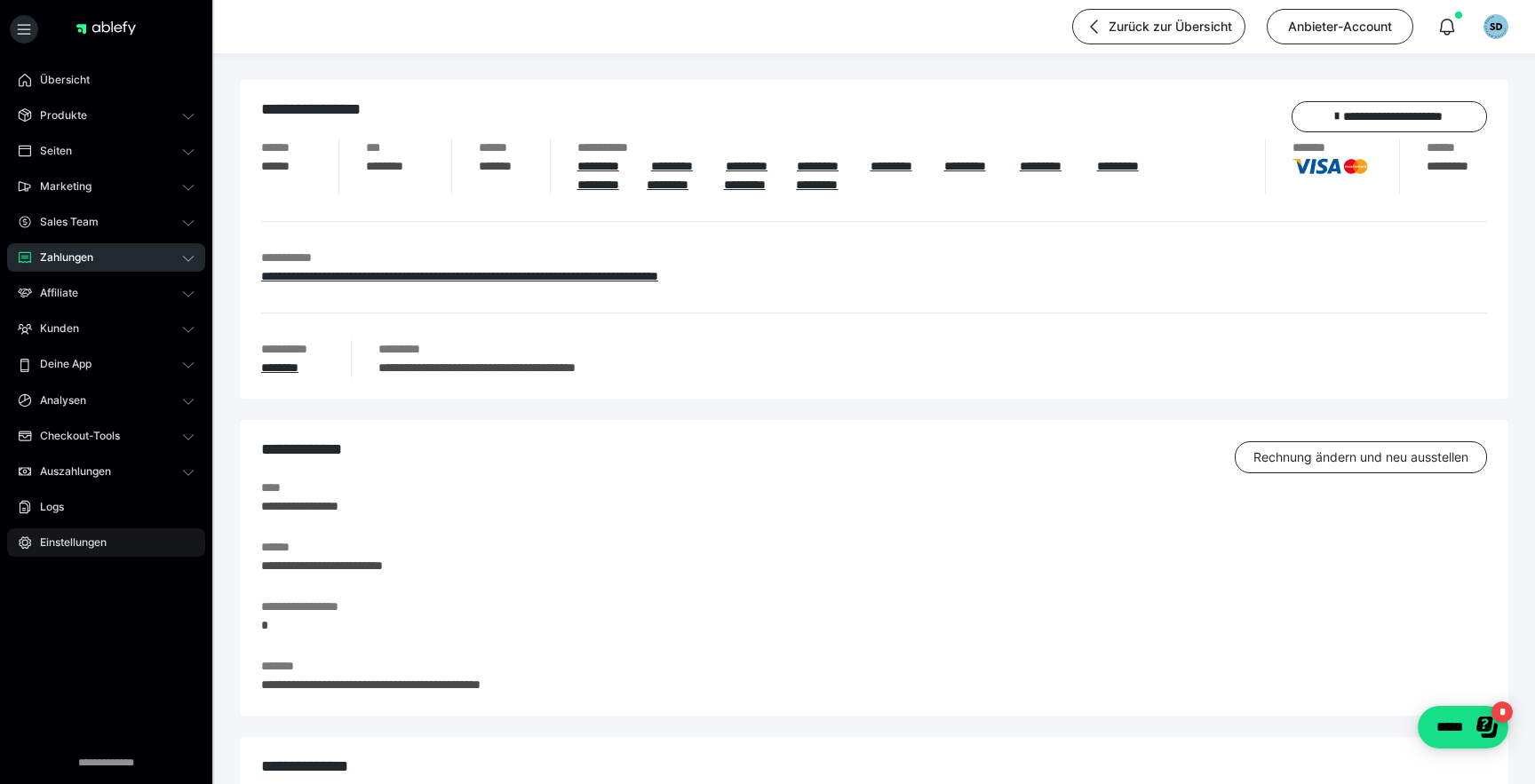 click on "Einstellungen" at bounding box center [67, 542] 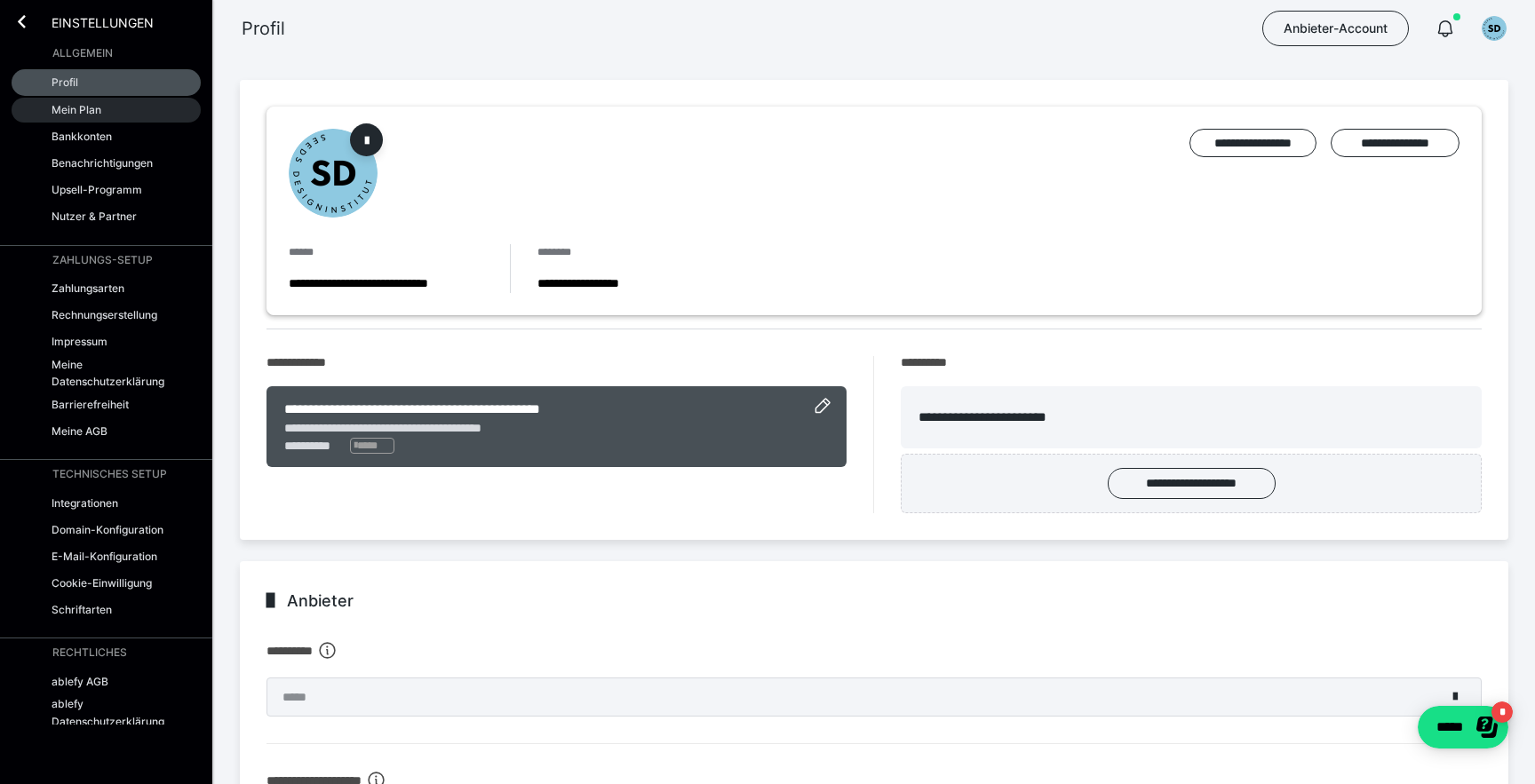 click on "Mein Plan" at bounding box center (76, 109) 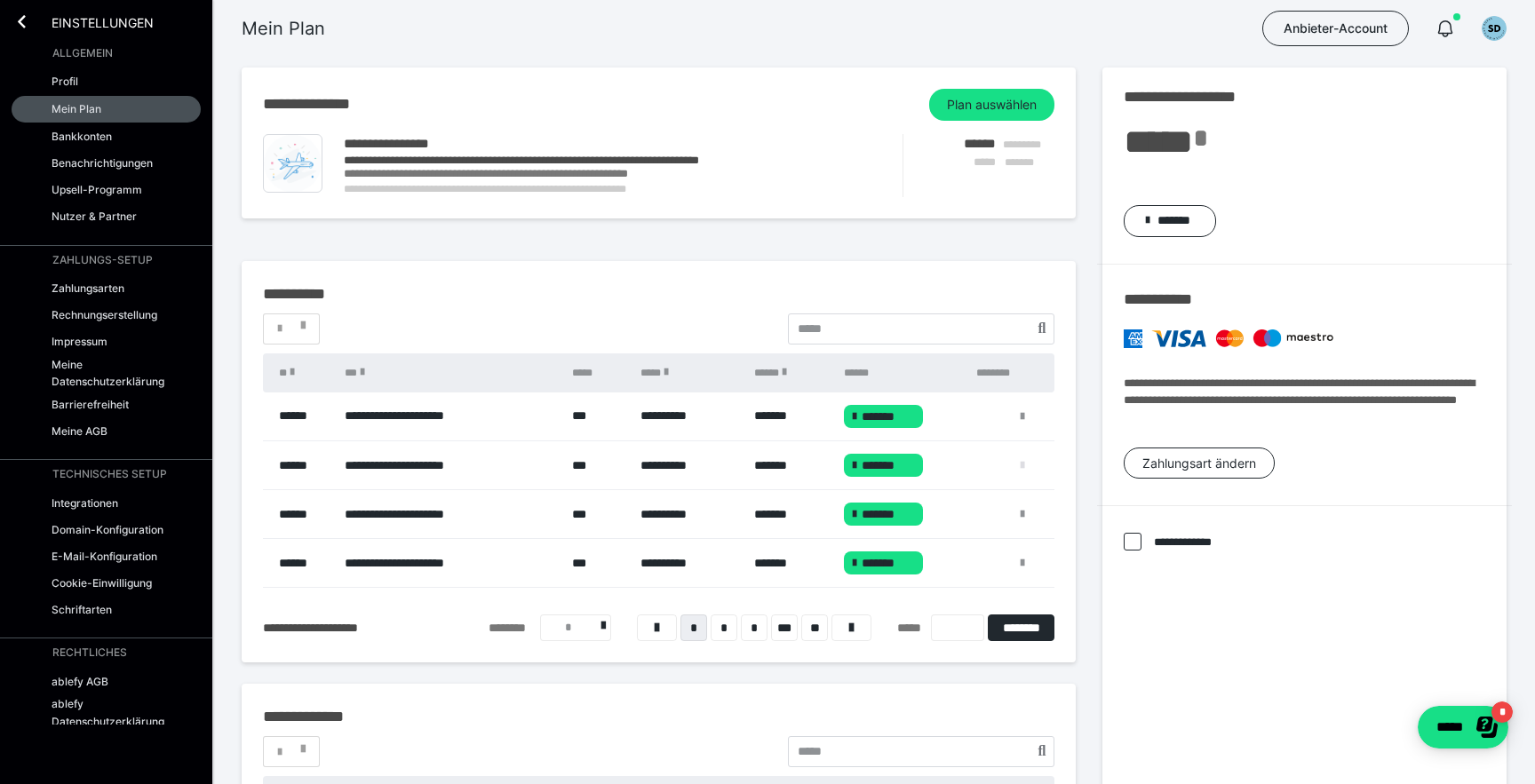 click at bounding box center [1022, 465] 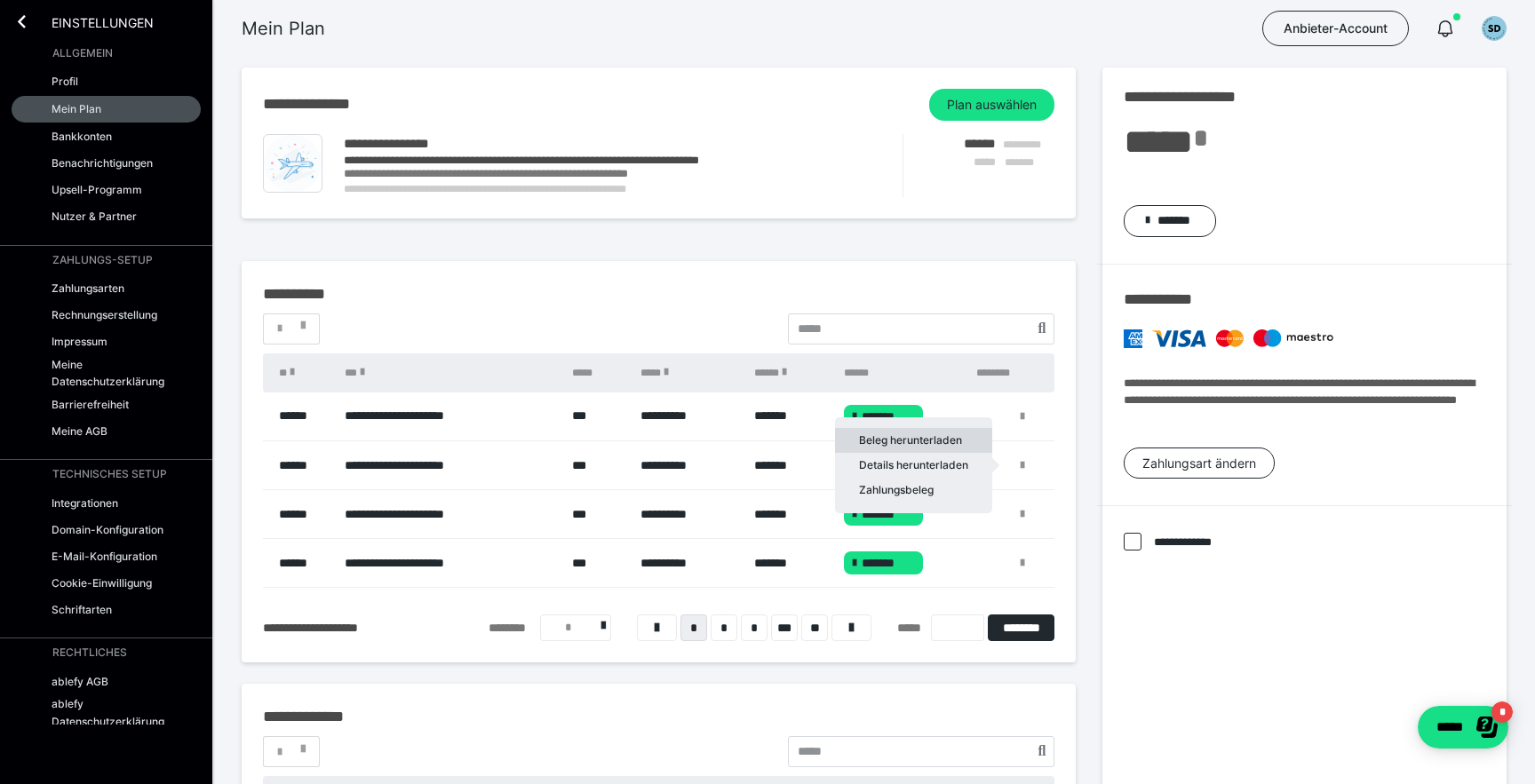 click on "Beleg herunterladen" at bounding box center (913, 440) 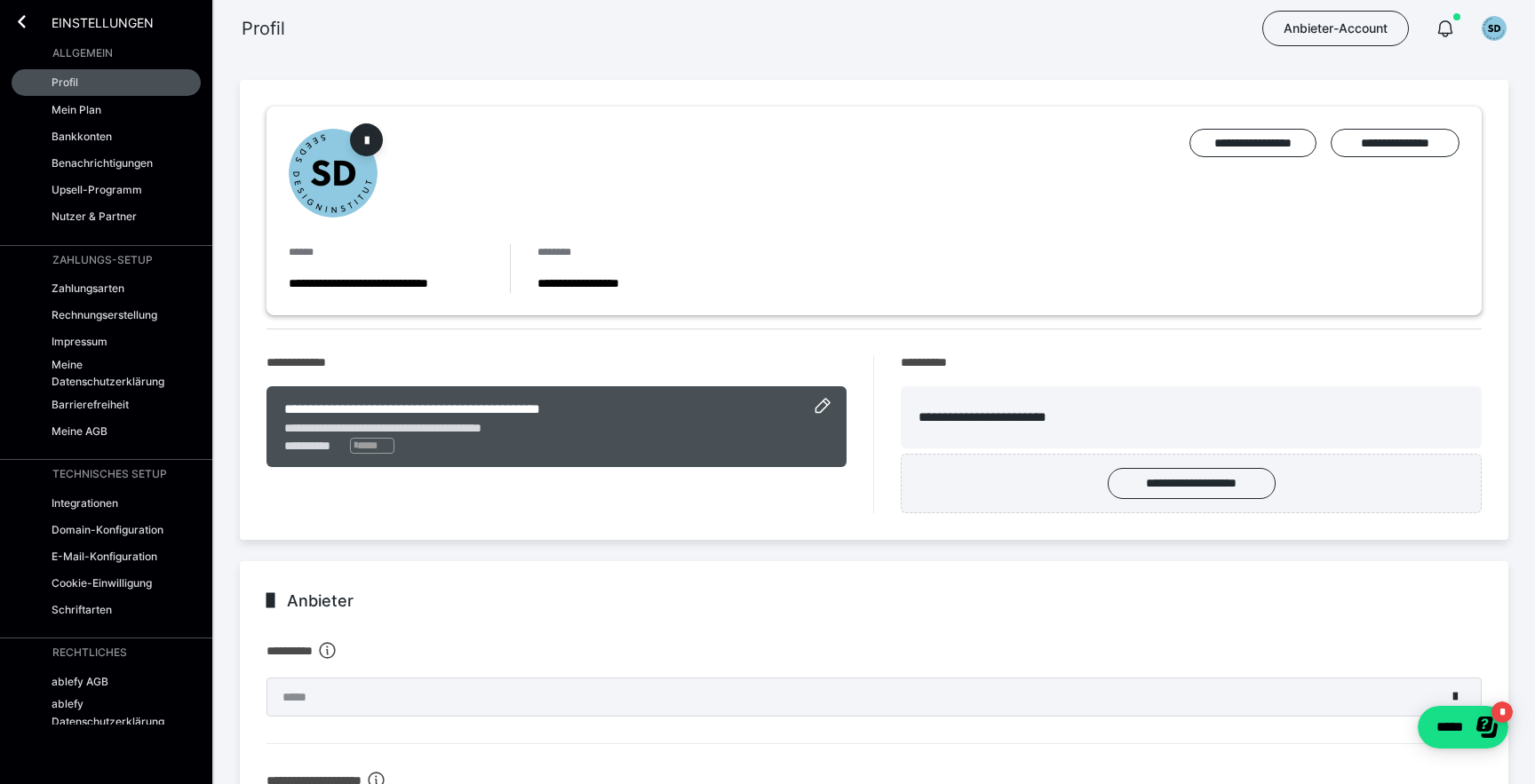 click on "Einstellungen" at bounding box center (106, 20) 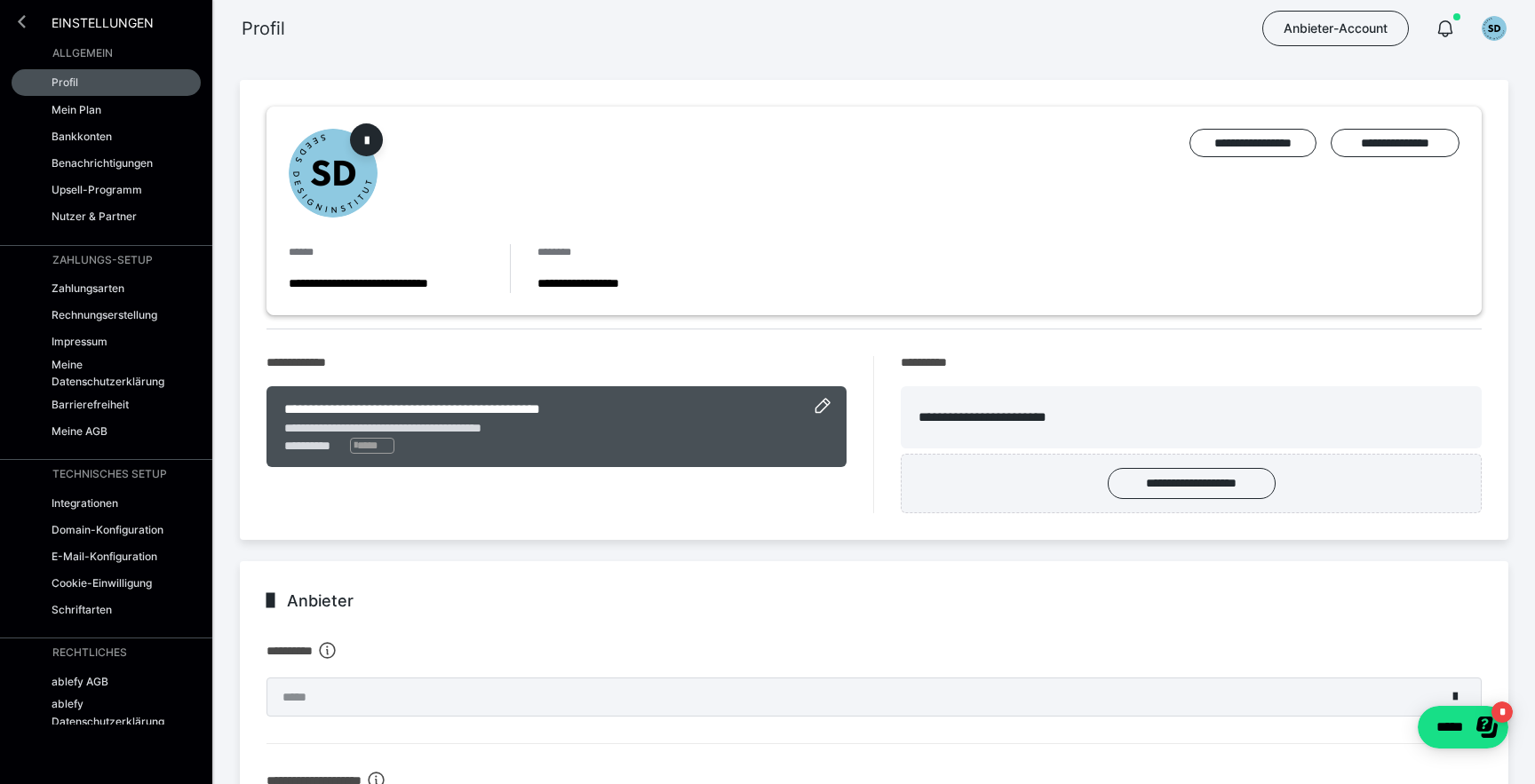 click at bounding box center [21, 21] 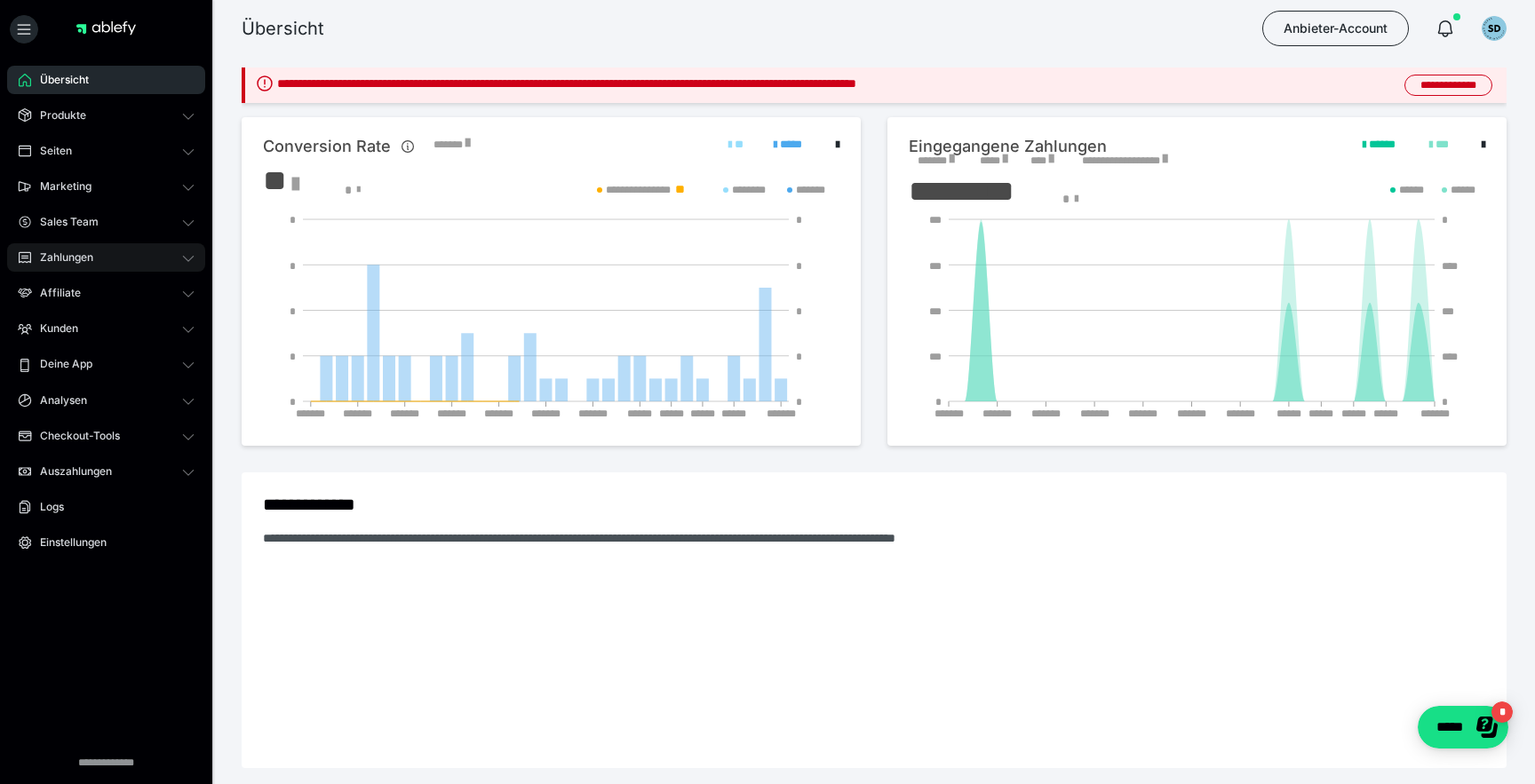 click on "Zahlungen" at bounding box center (60, 257) 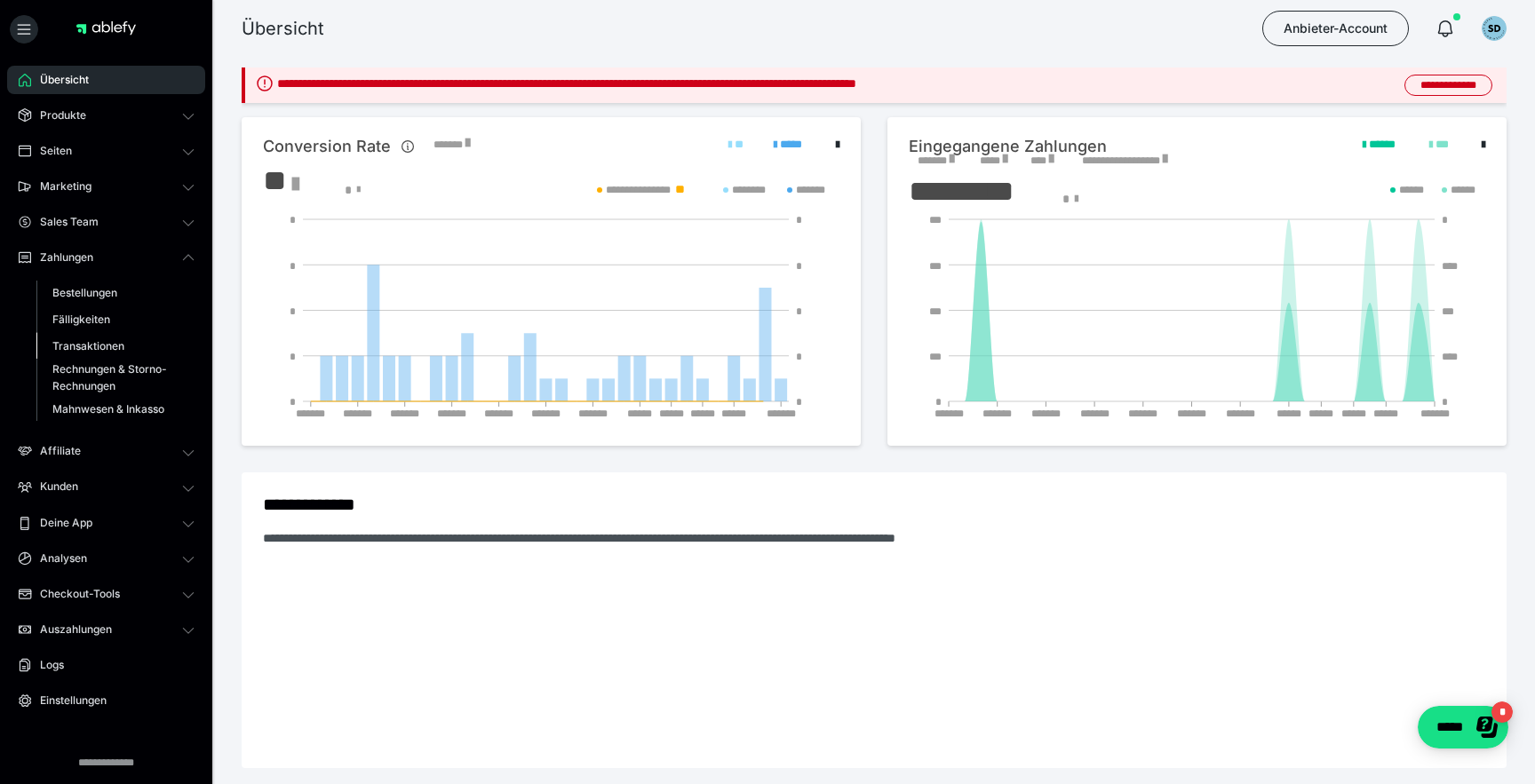 click on "Transaktionen" at bounding box center [88, 345] 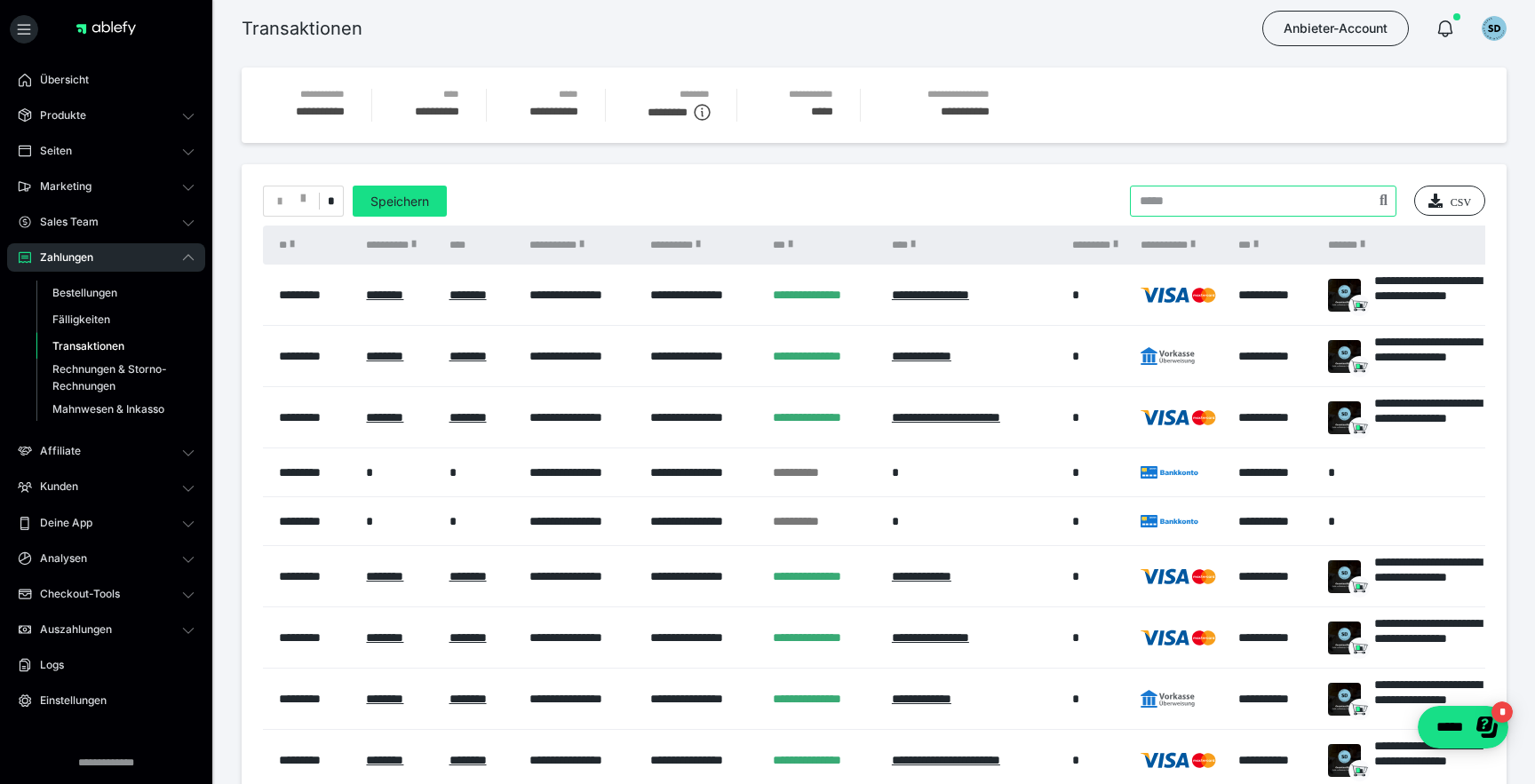 click at bounding box center [1263, 201] 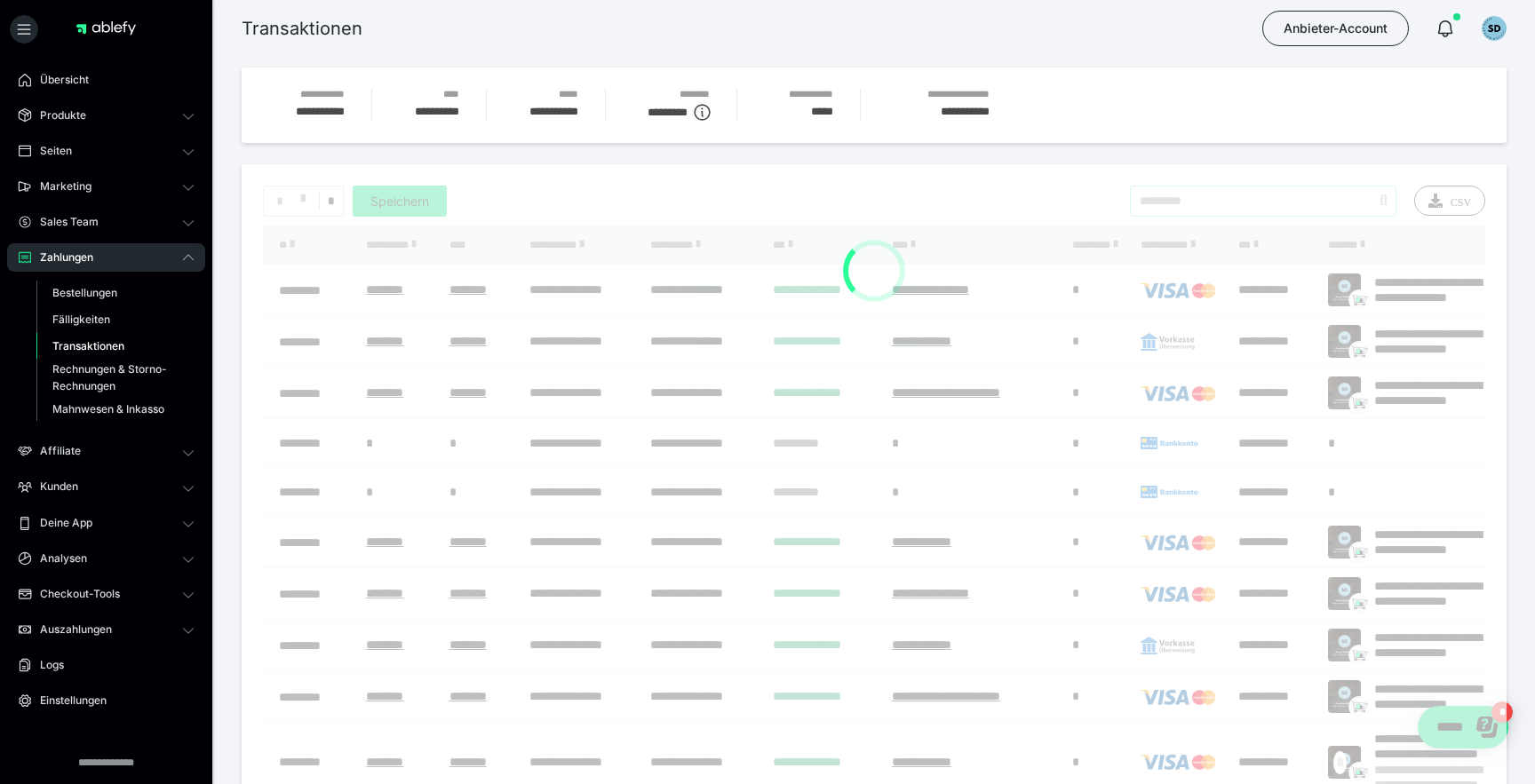 type on "*********" 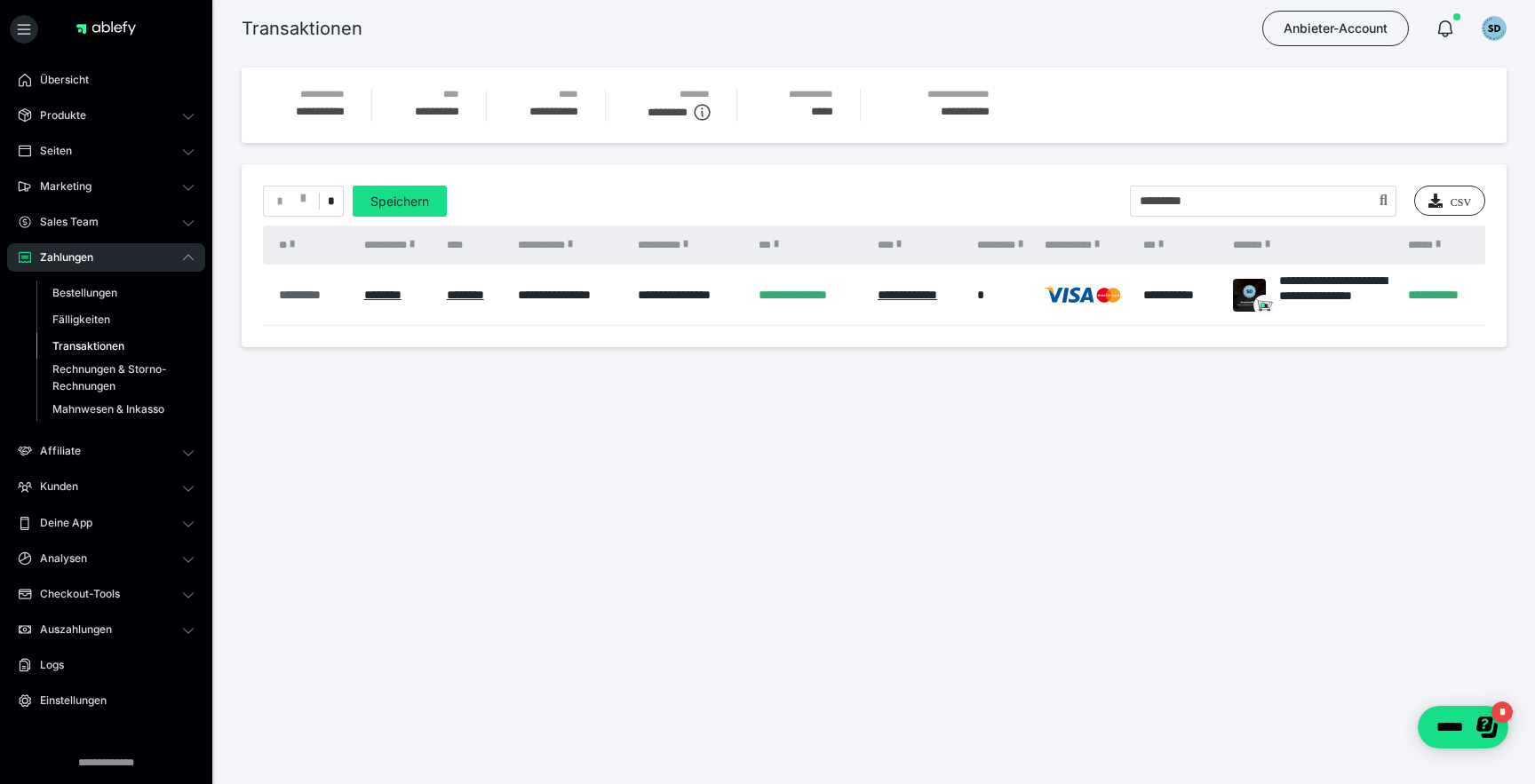 click on "*********" at bounding box center (313, 295) 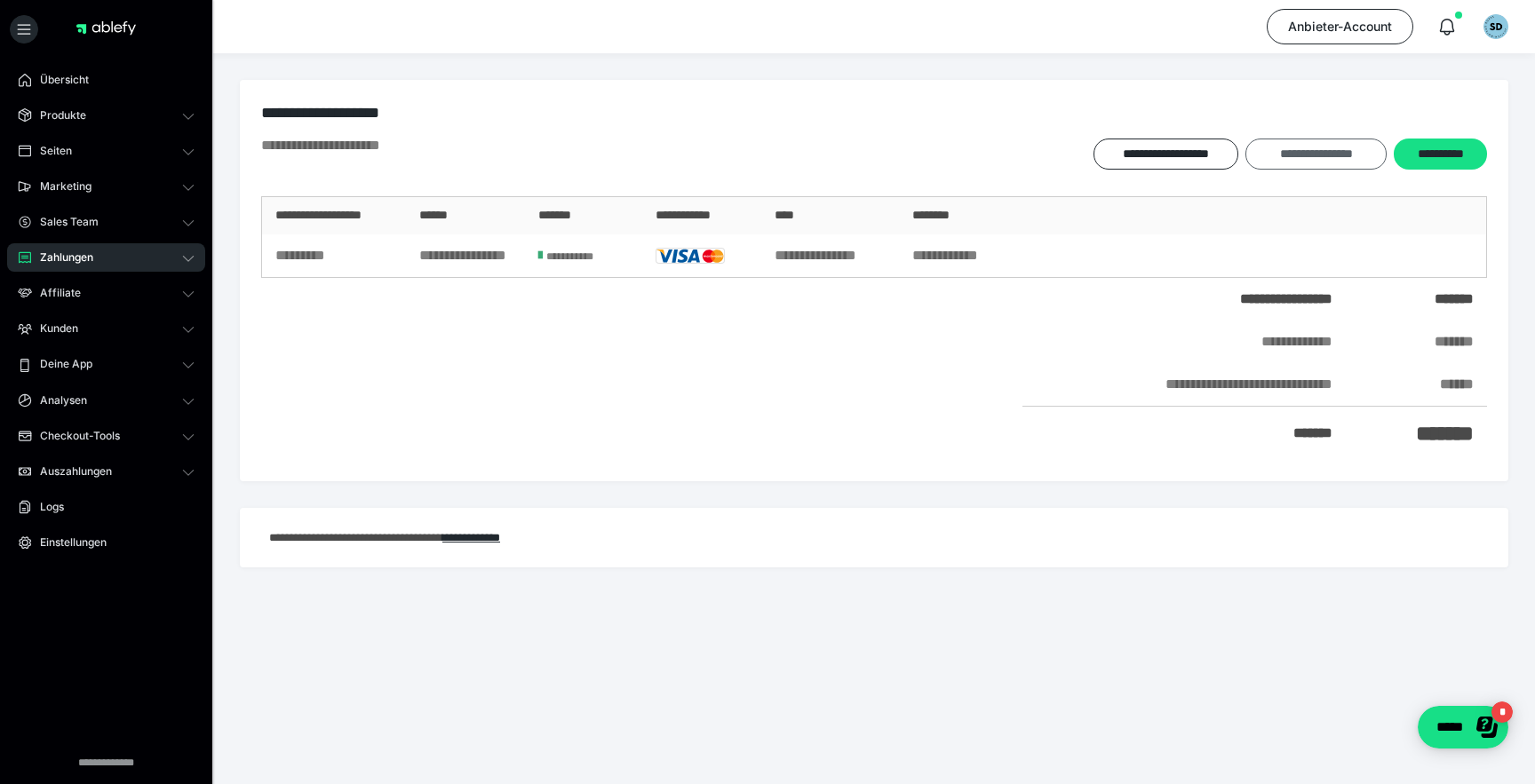 click on "**********" at bounding box center (1316, 154) 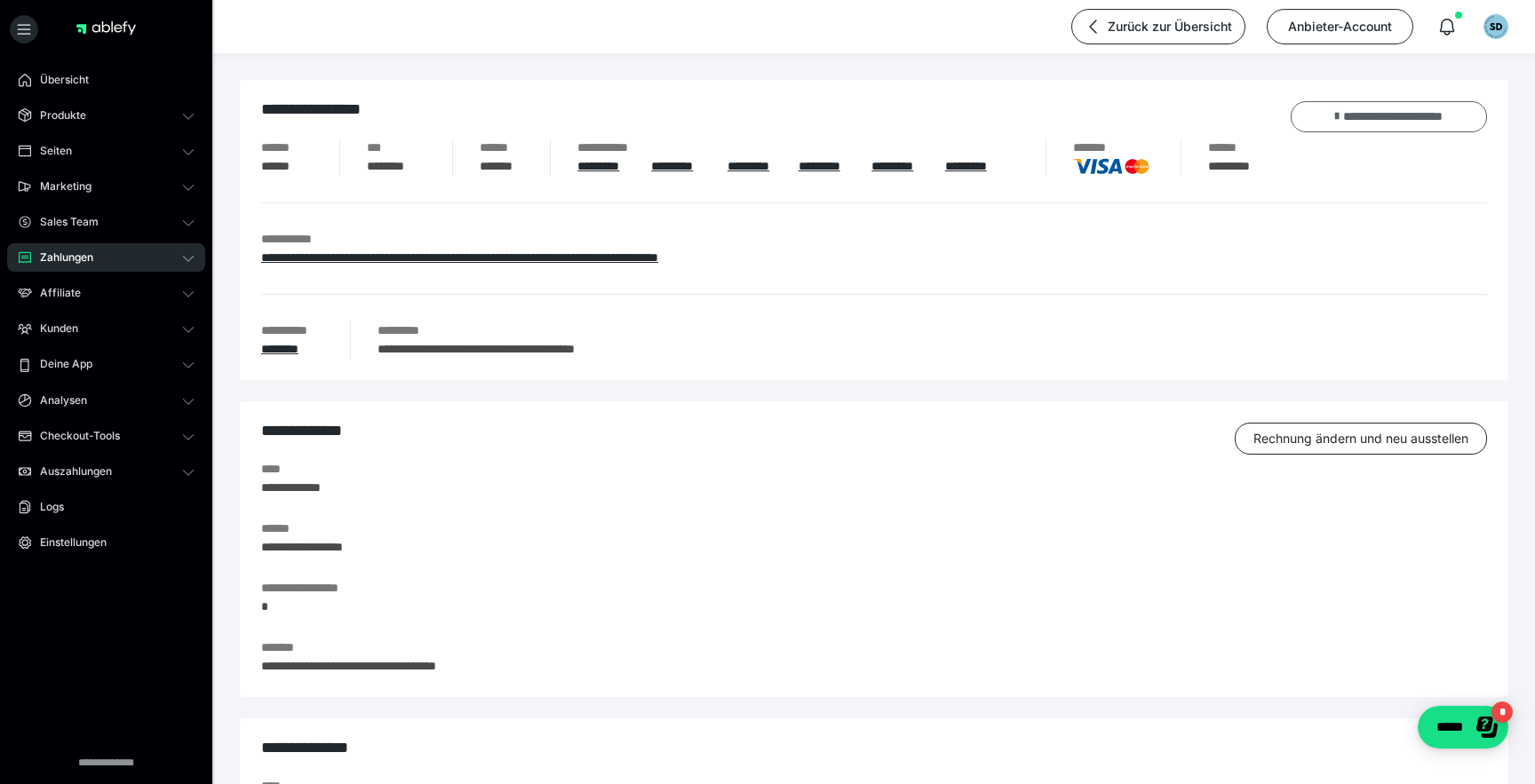 click on "**********" at bounding box center [1388, 116] 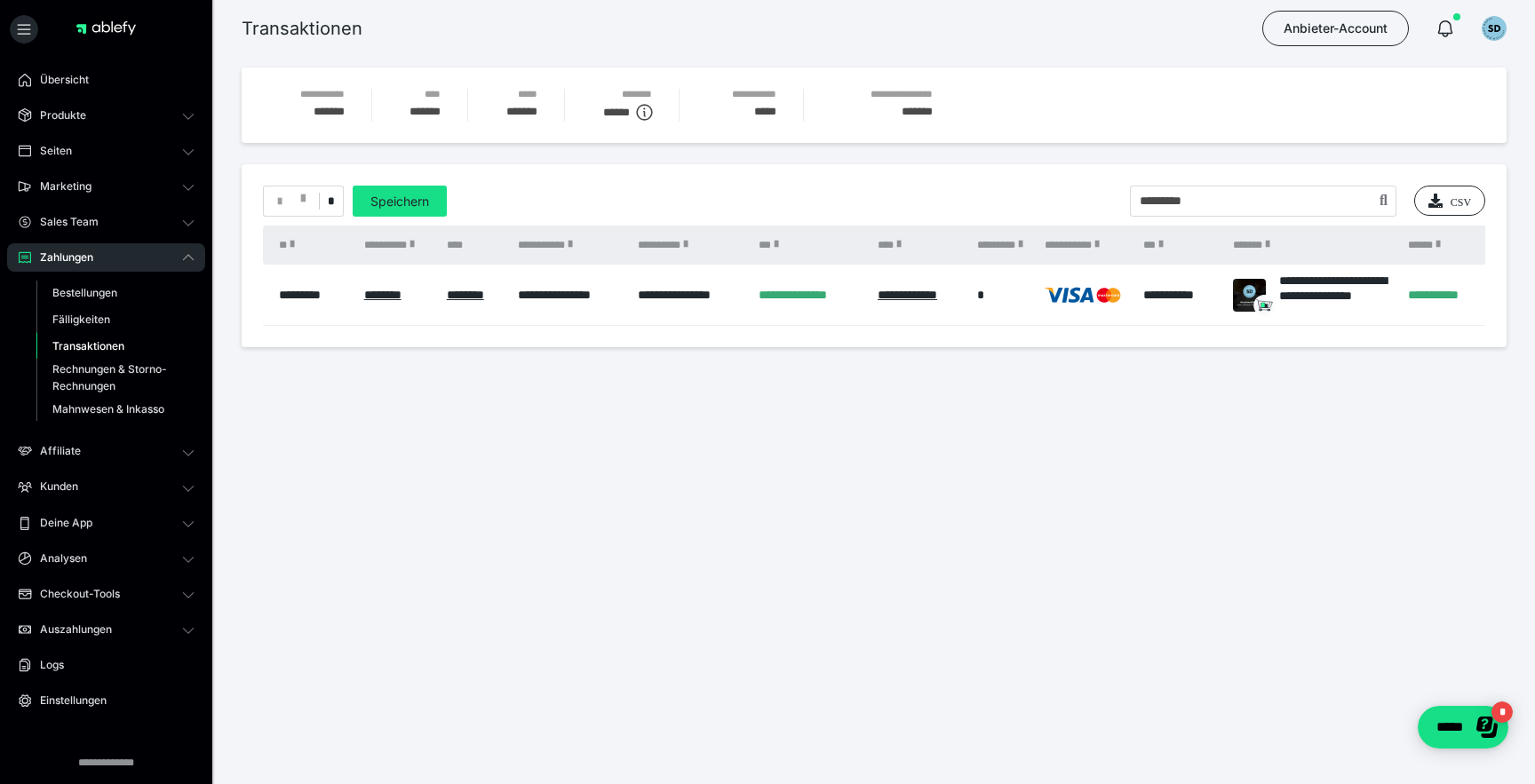 click on "**********" at bounding box center [874, 256] 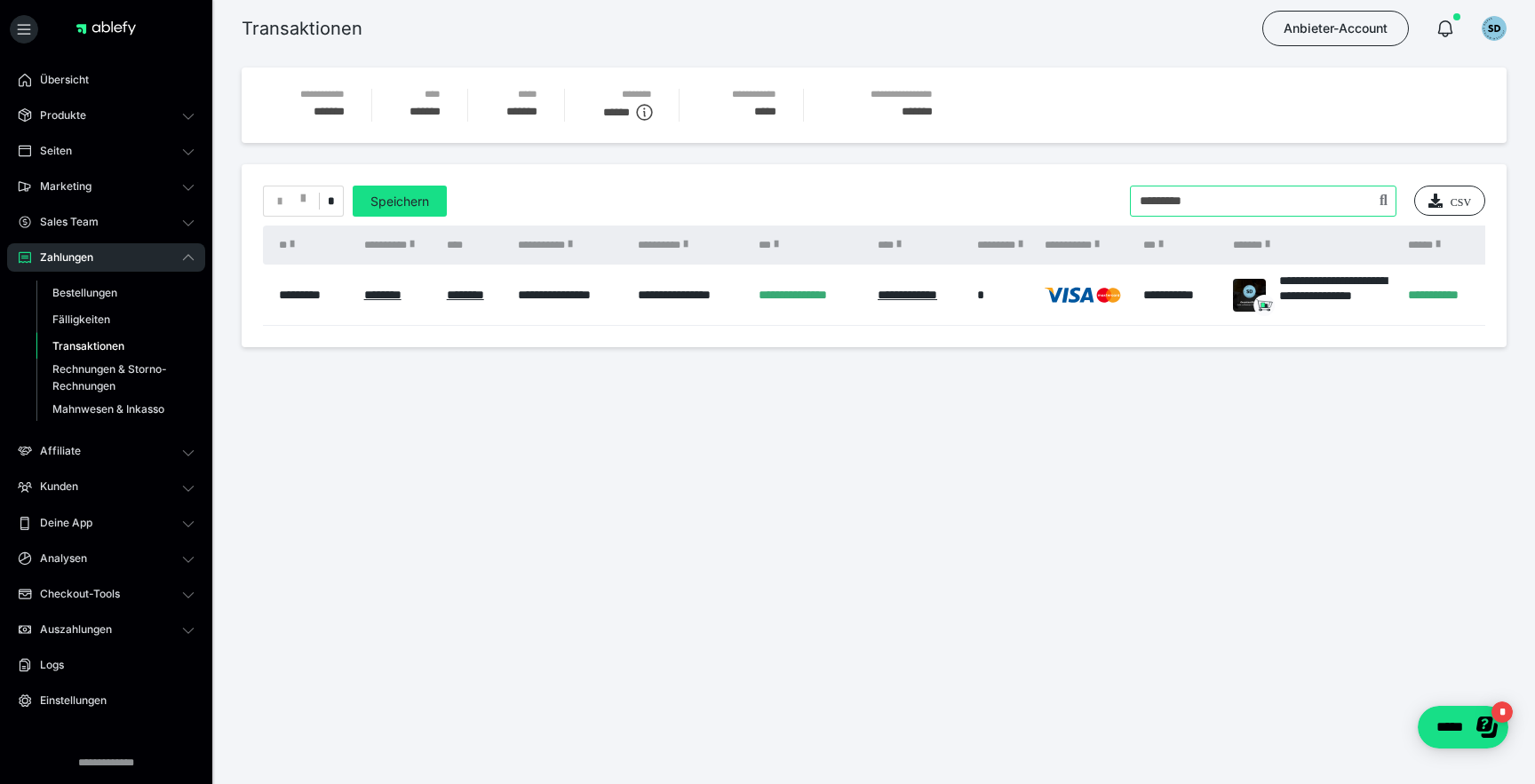 click at bounding box center (1263, 201) 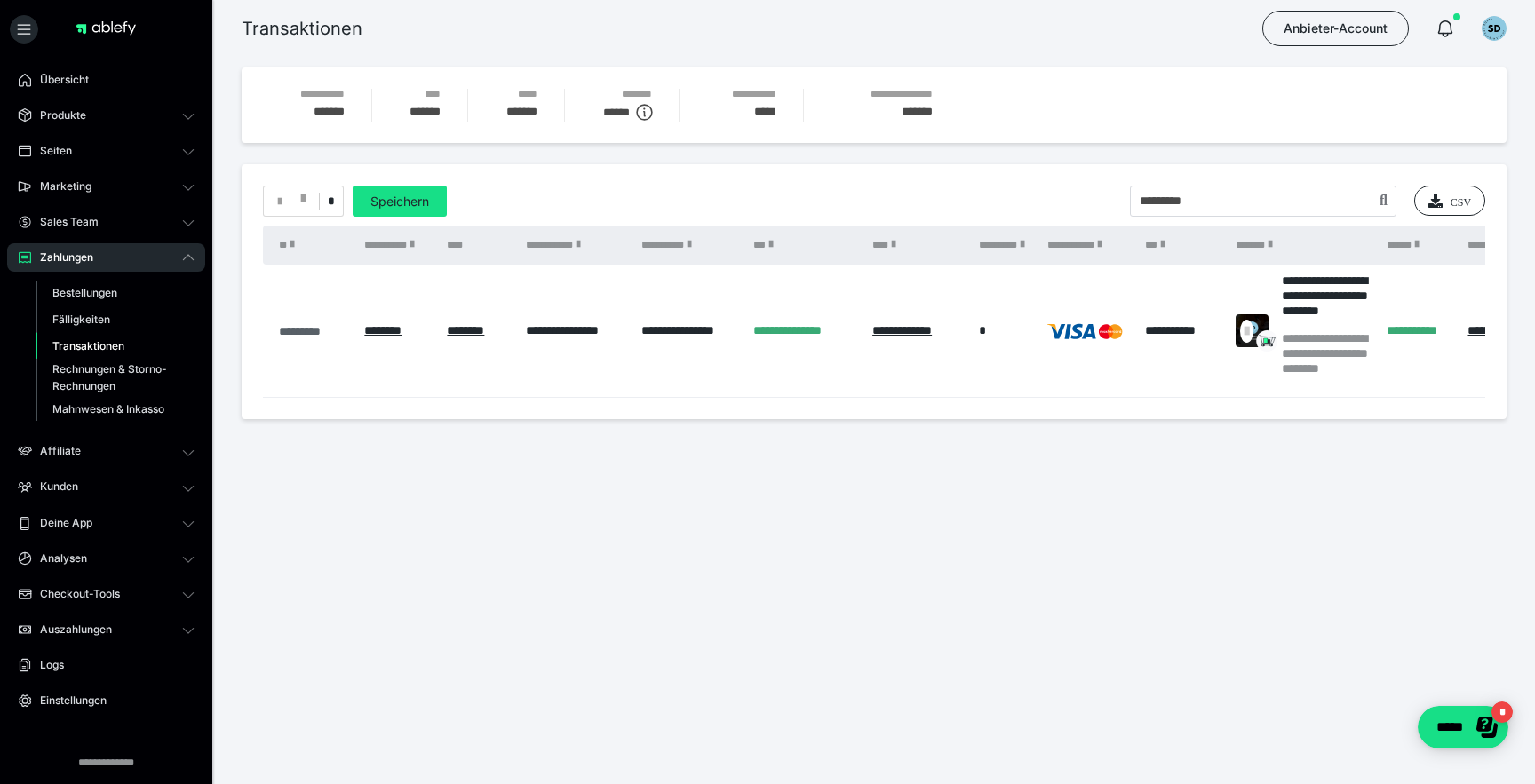 click on "*********" at bounding box center (313, 331) 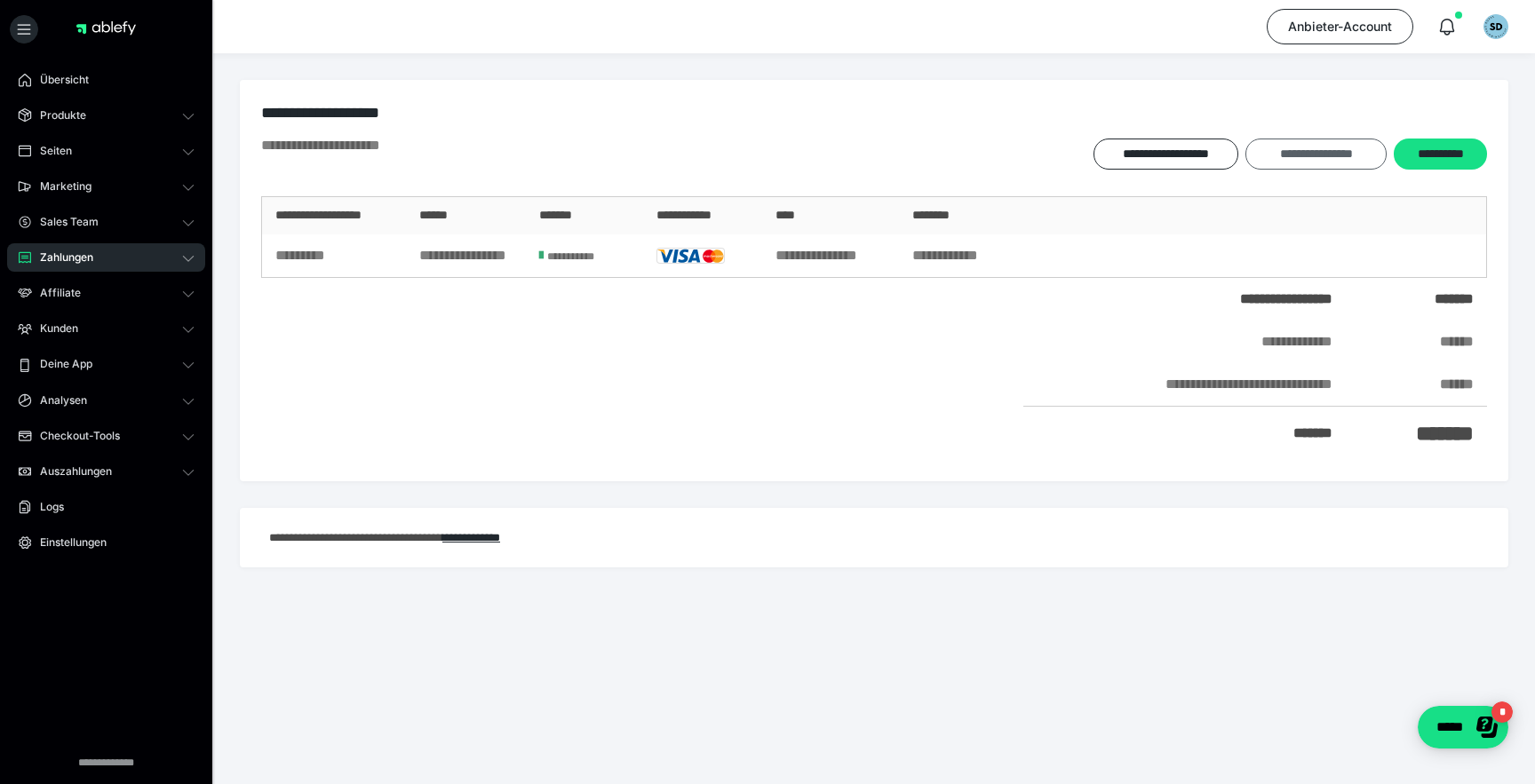 click on "**********" at bounding box center [1316, 154] 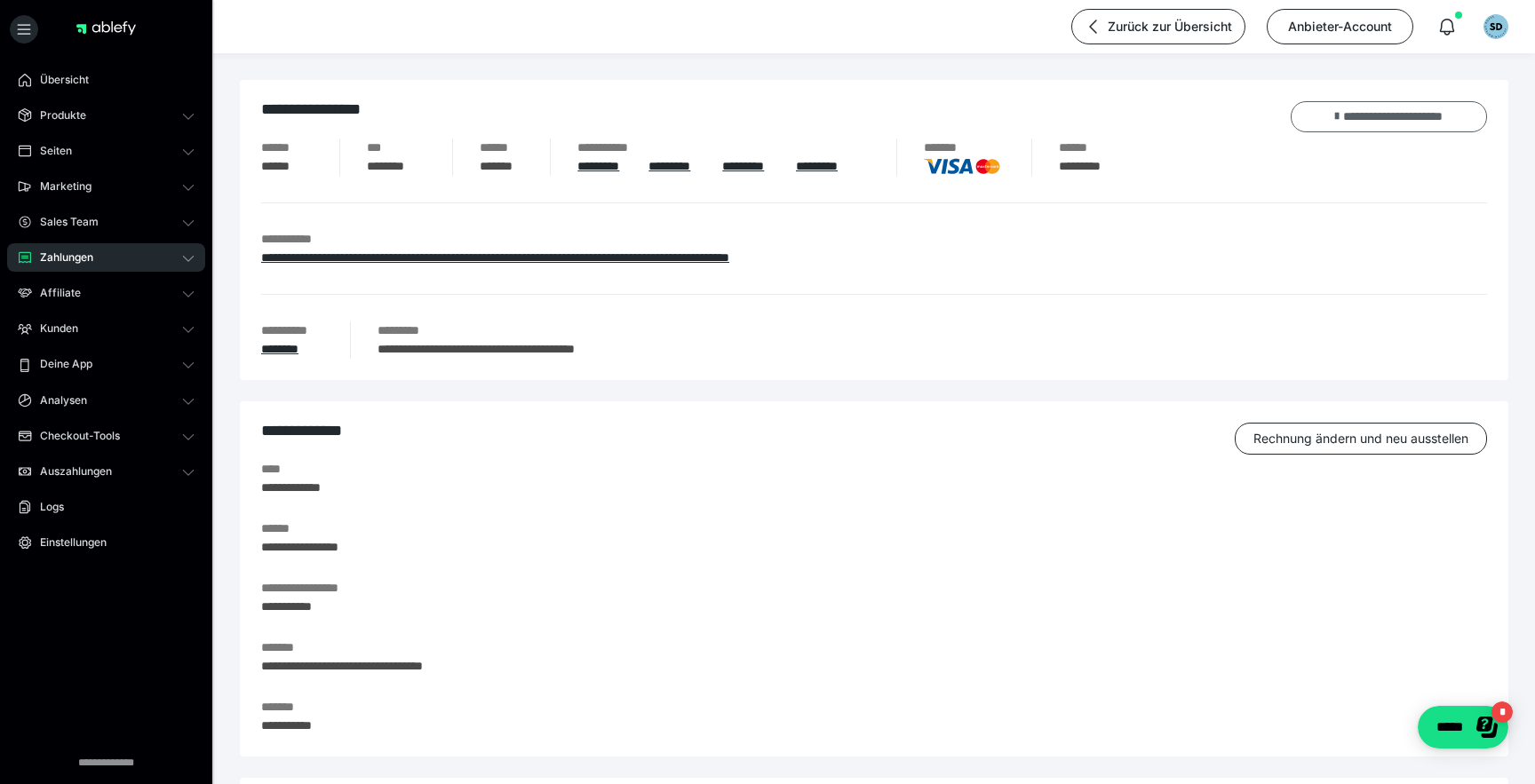 click on "**********" at bounding box center (1388, 116) 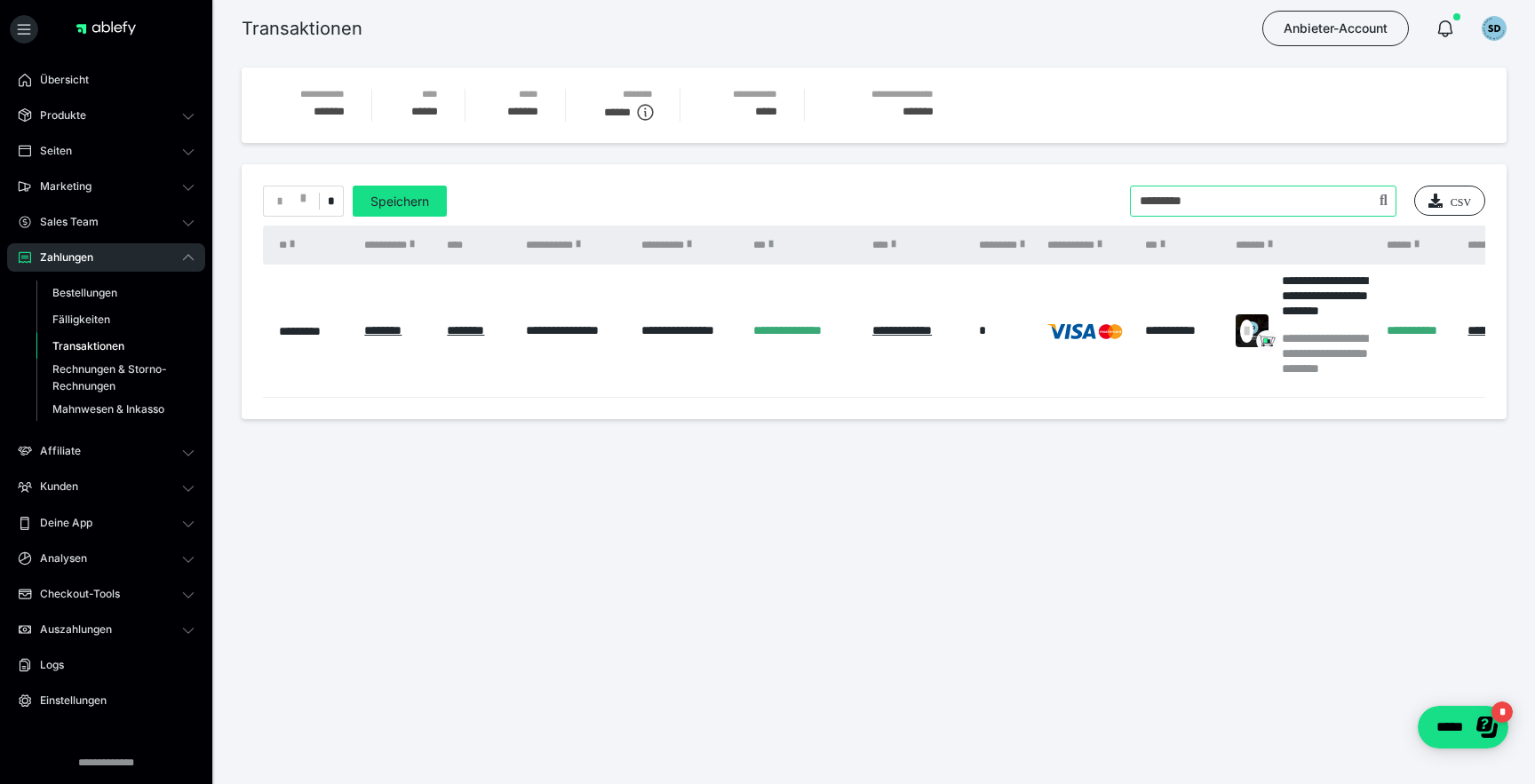 click at bounding box center [1263, 201] 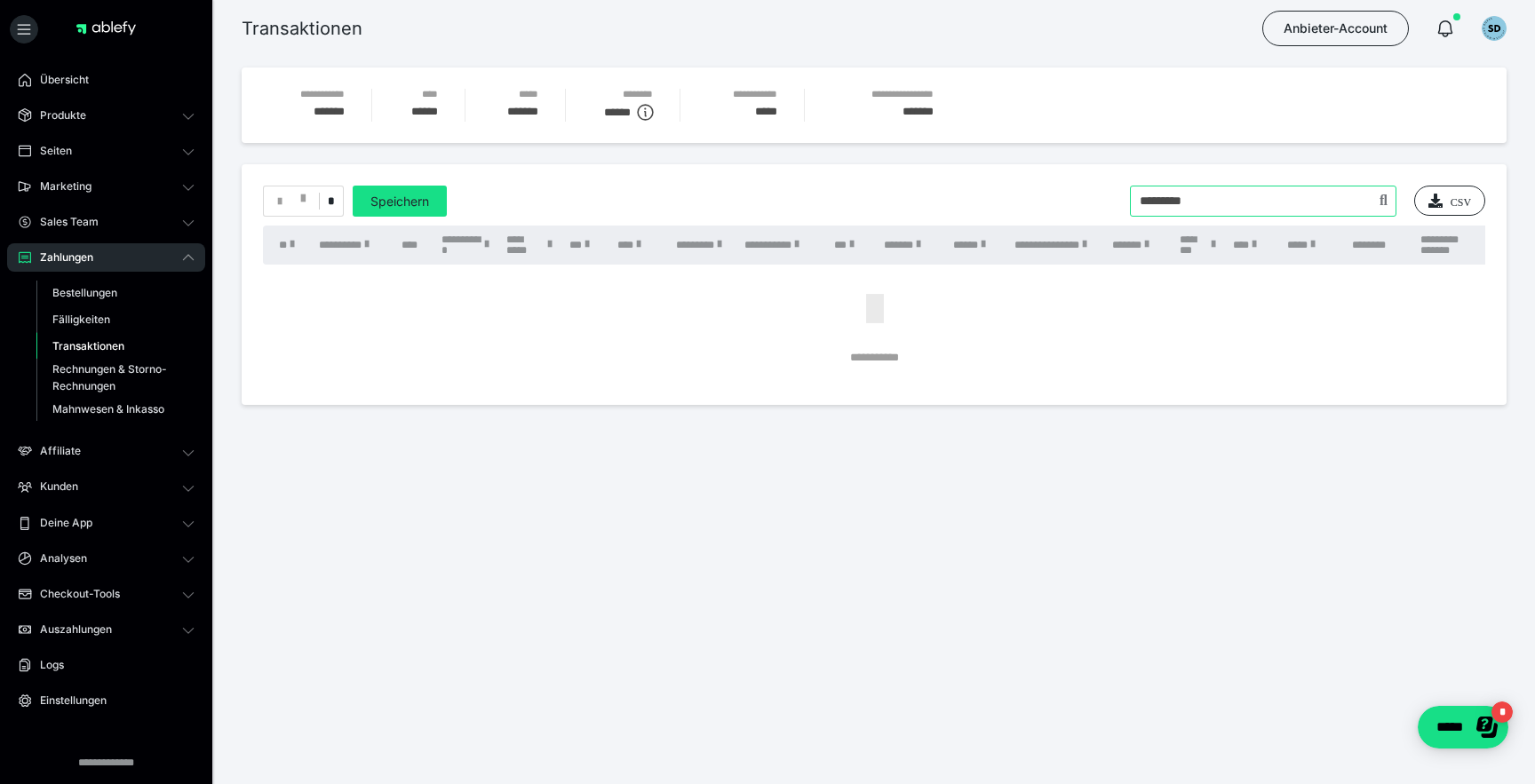 click at bounding box center (1263, 201) 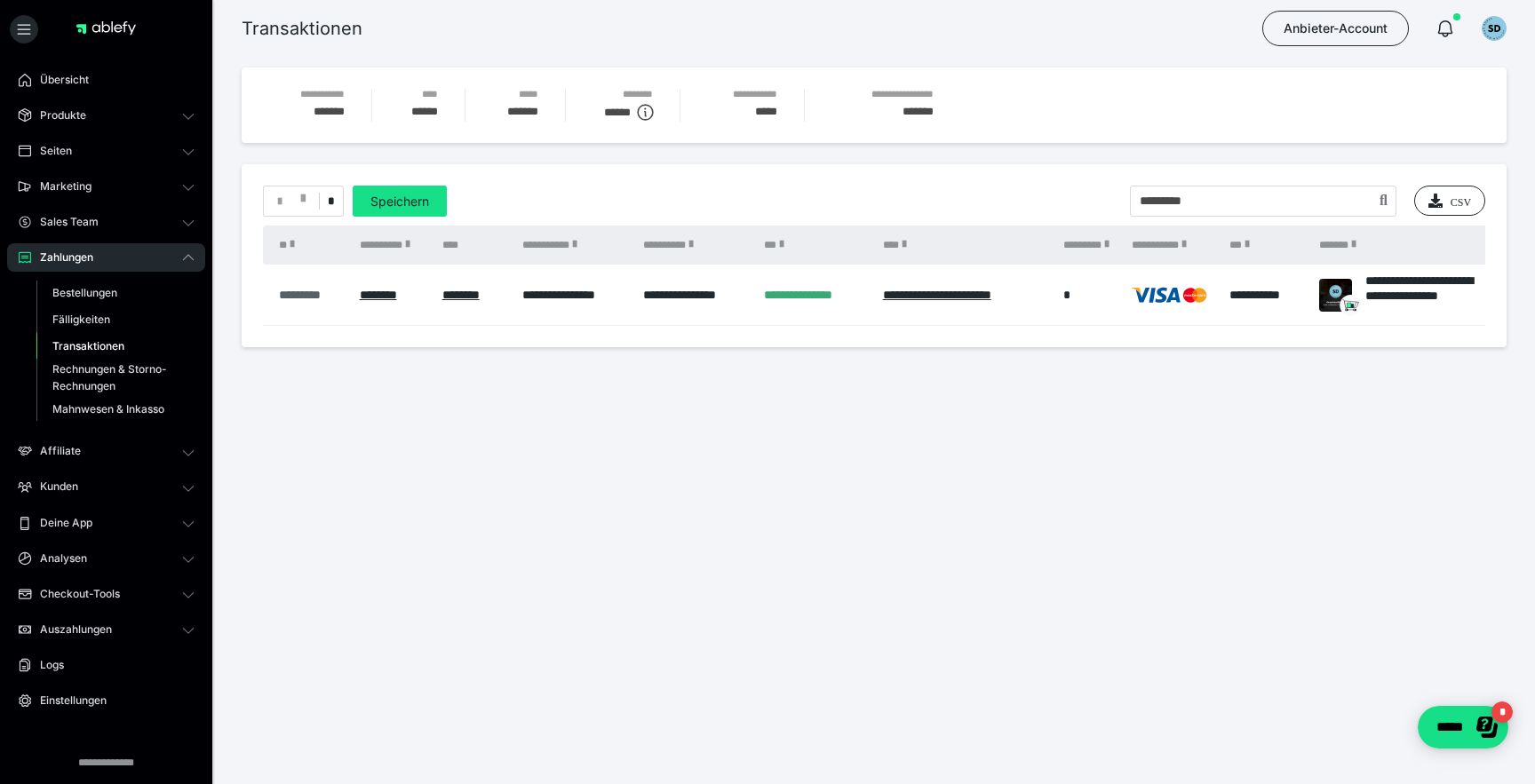 click on "*********" at bounding box center [310, 295] 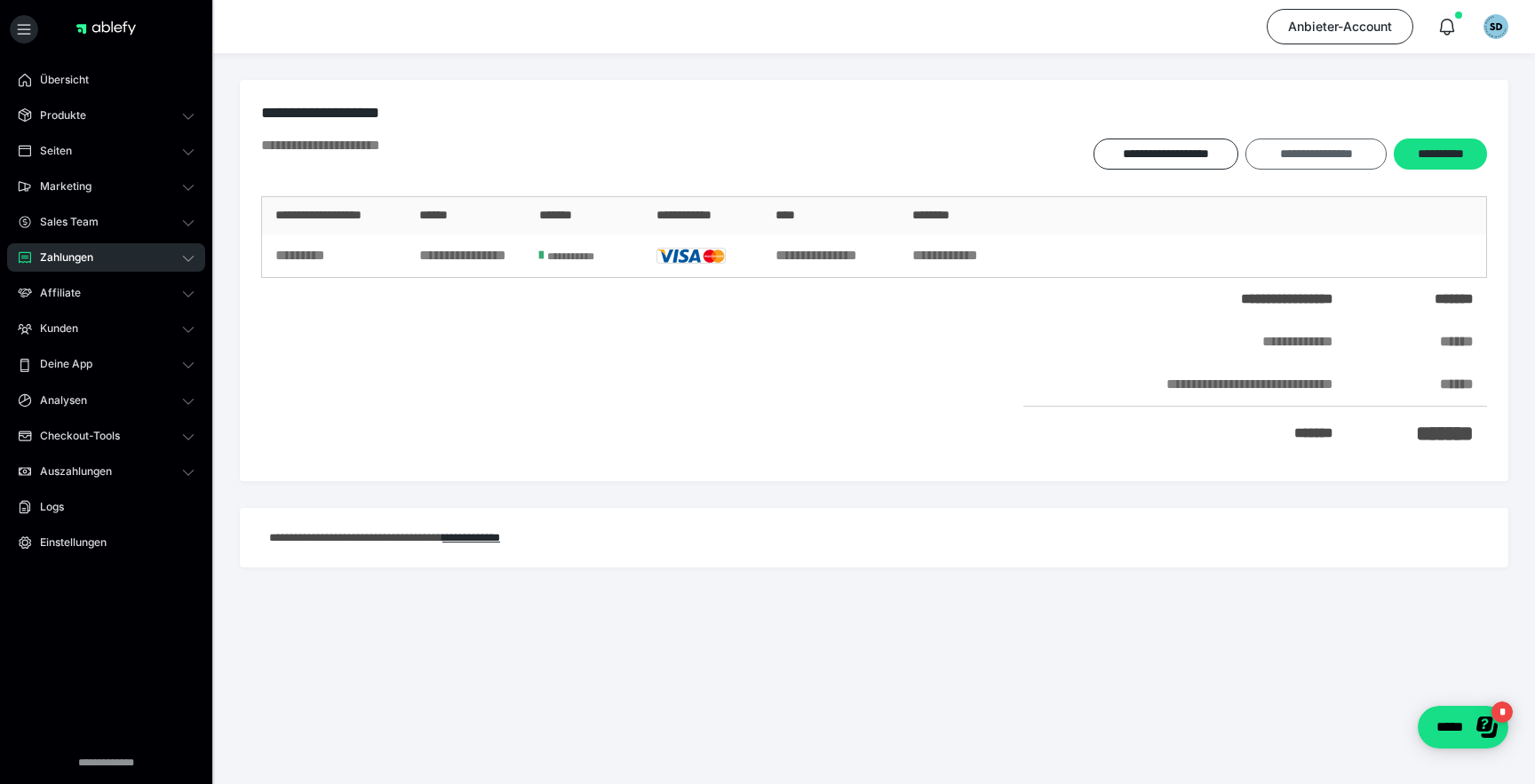 click on "**********" at bounding box center (1316, 154) 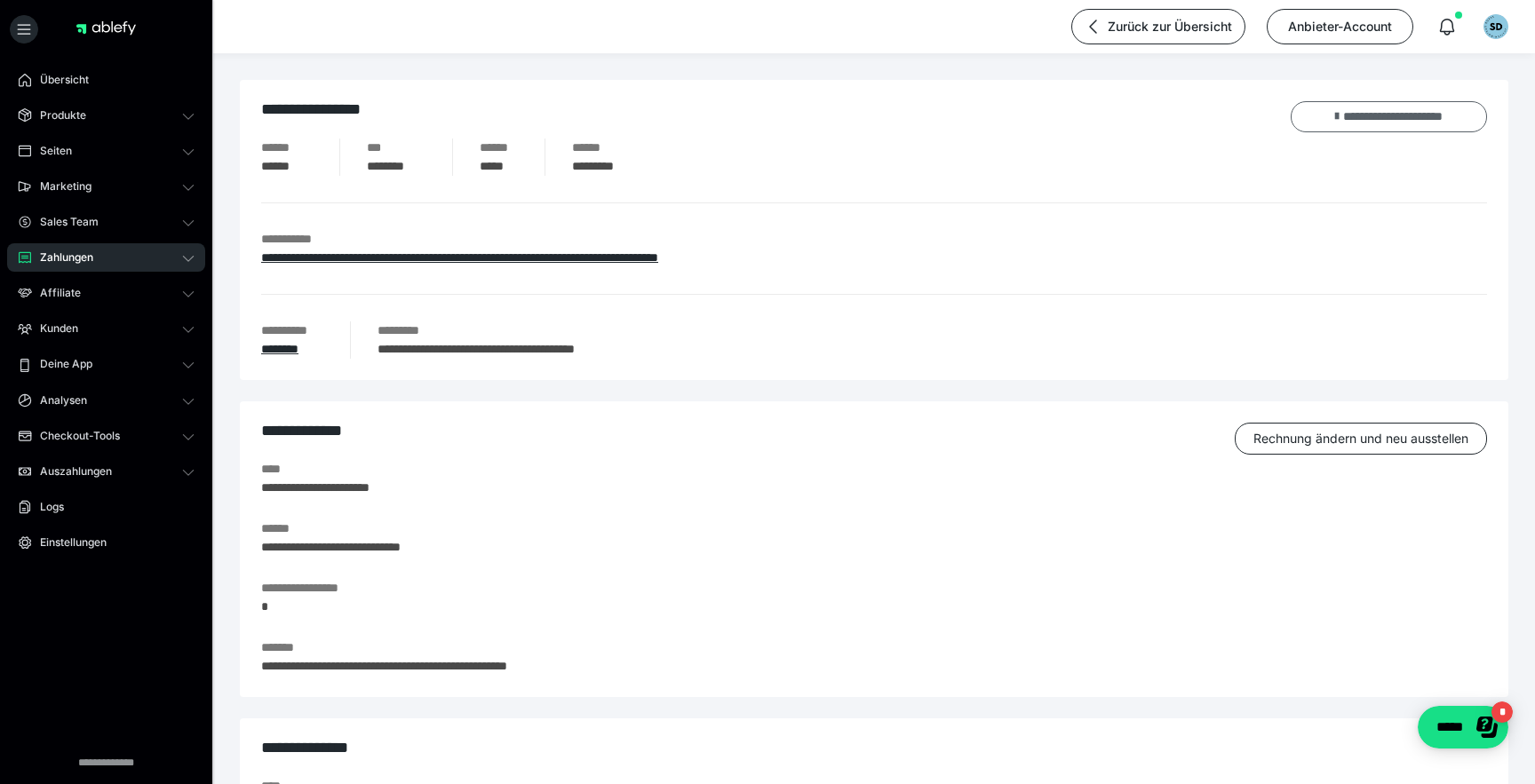 click on "**********" at bounding box center [1388, 116] 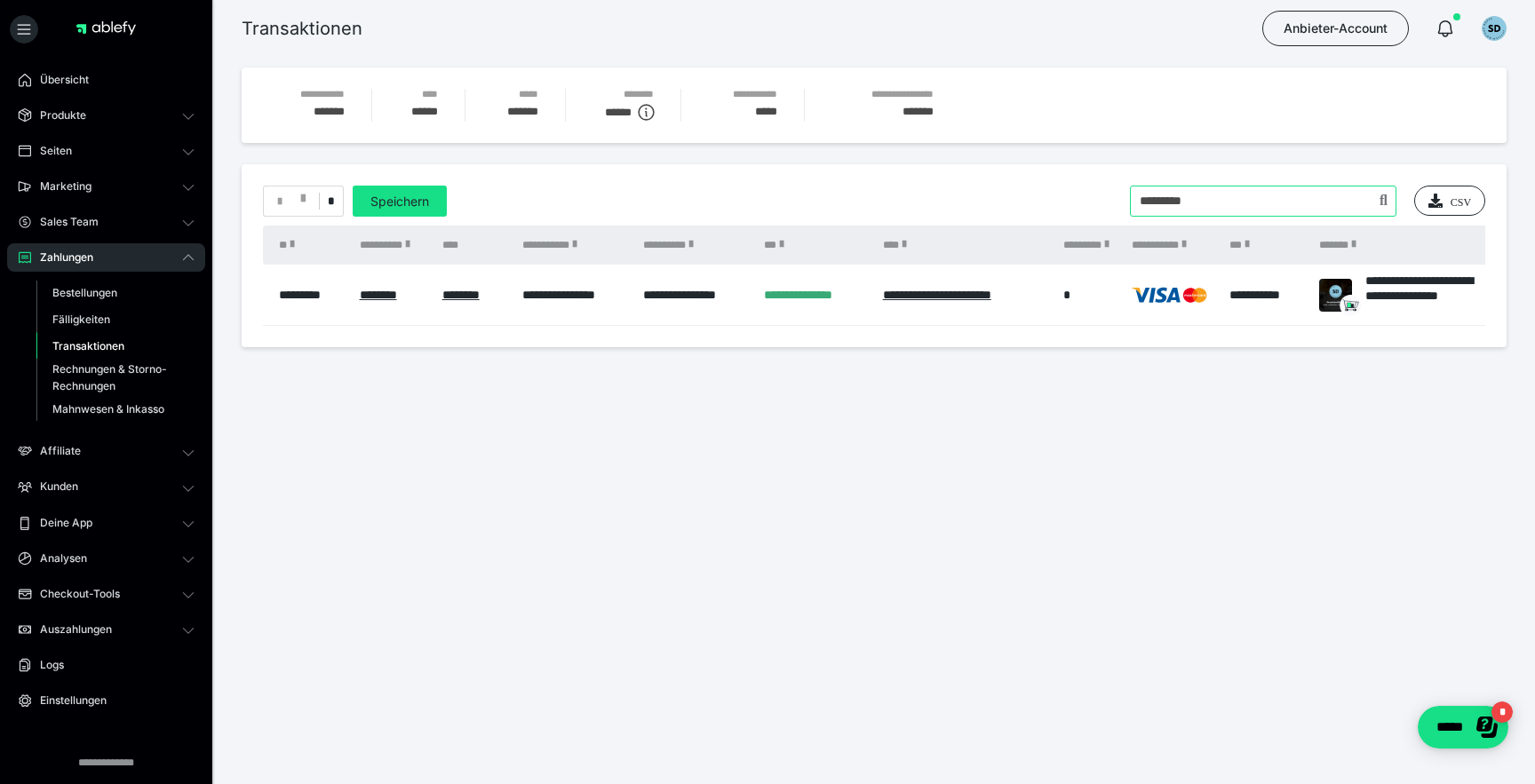 click at bounding box center (1263, 201) 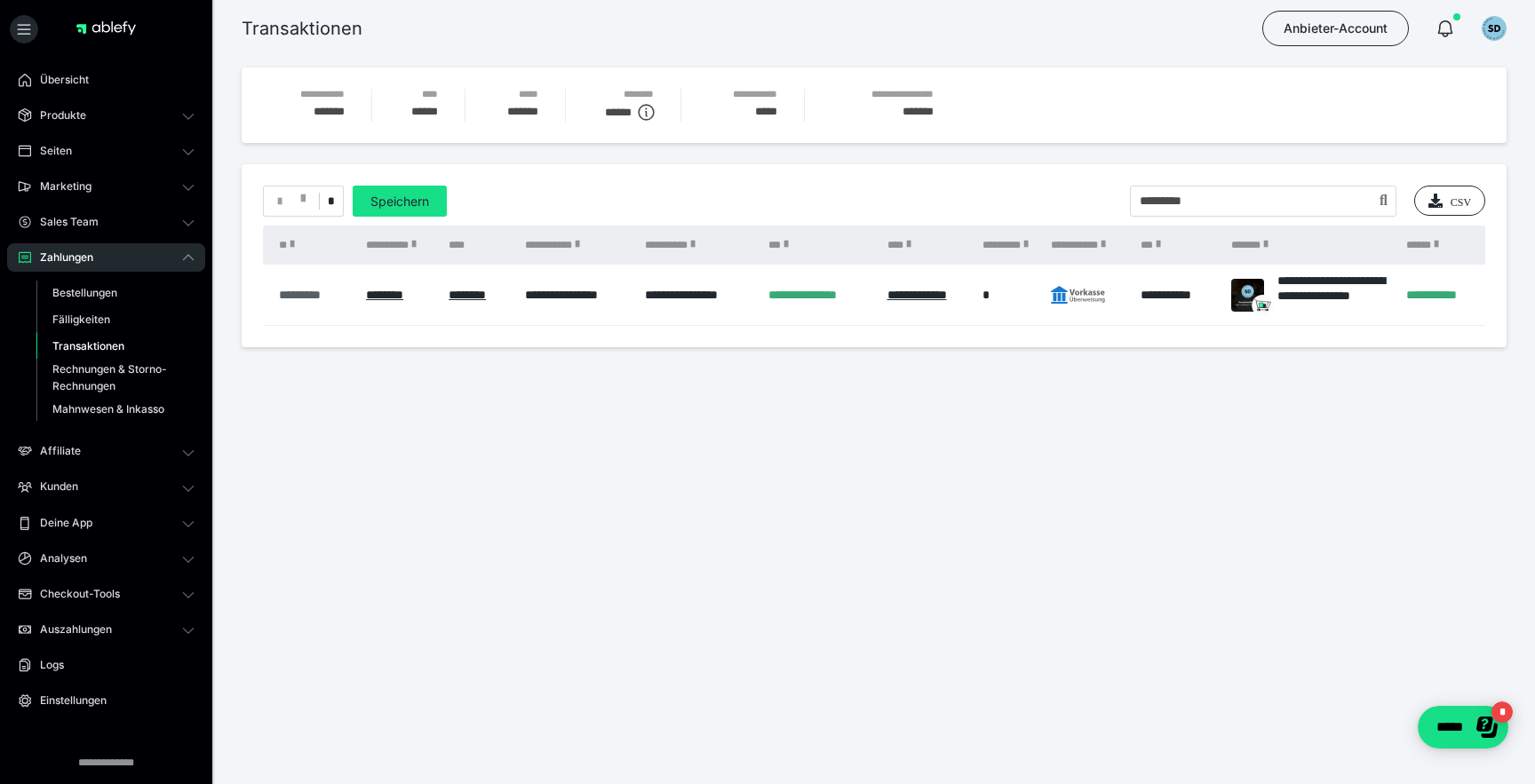 click on "*********" at bounding box center [314, 295] 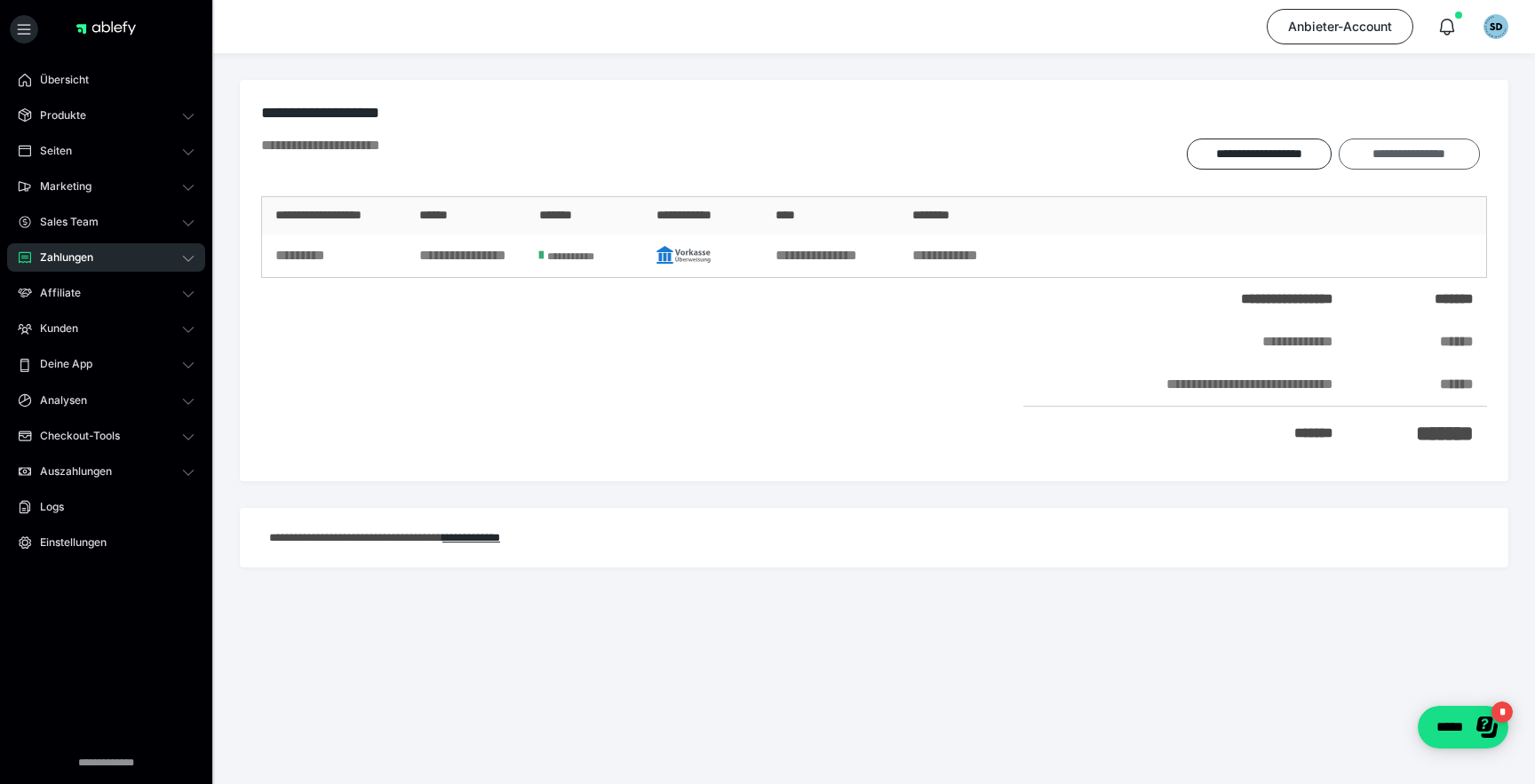 click on "**********" at bounding box center (1409, 154) 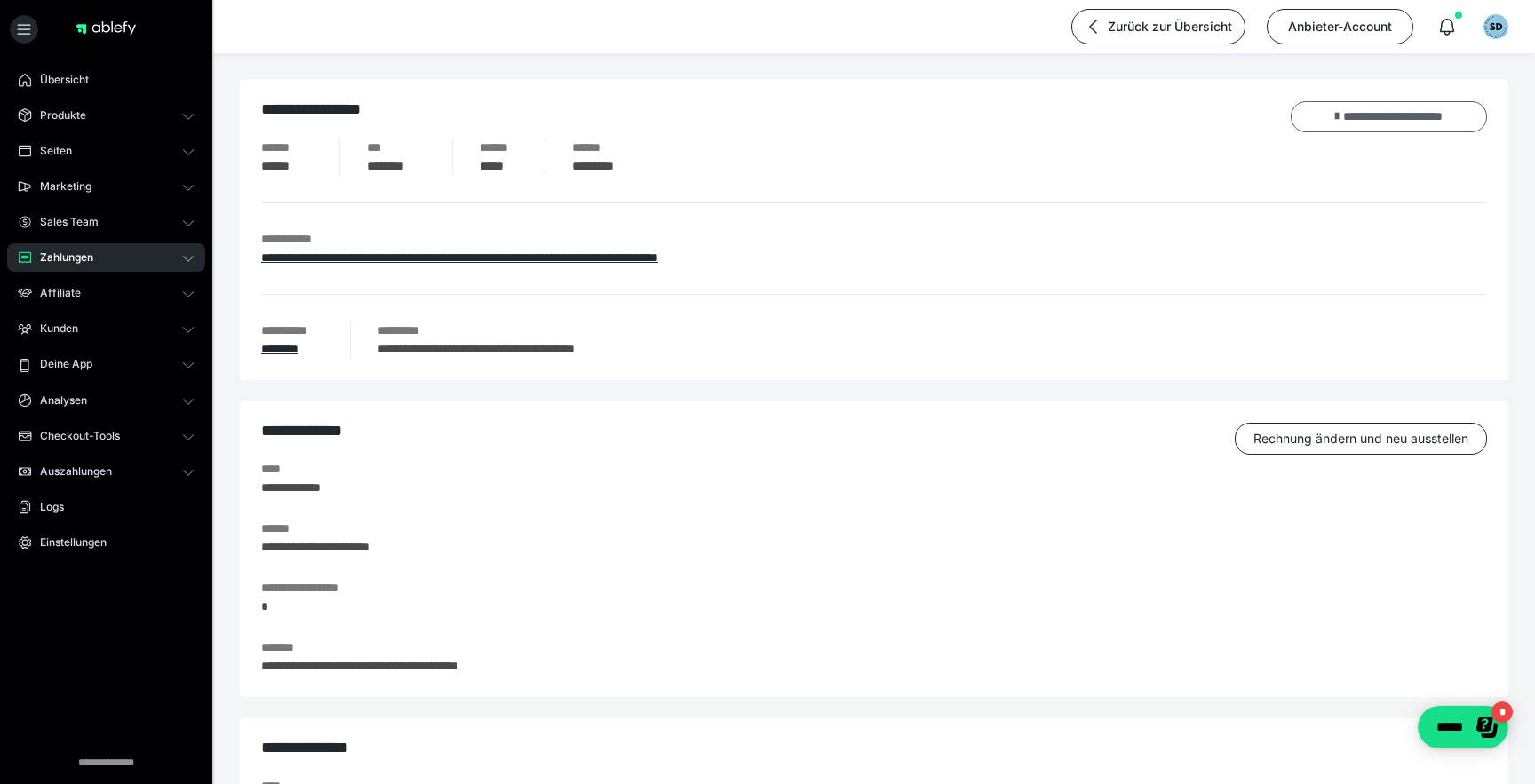 click on "**********" at bounding box center (1388, 116) 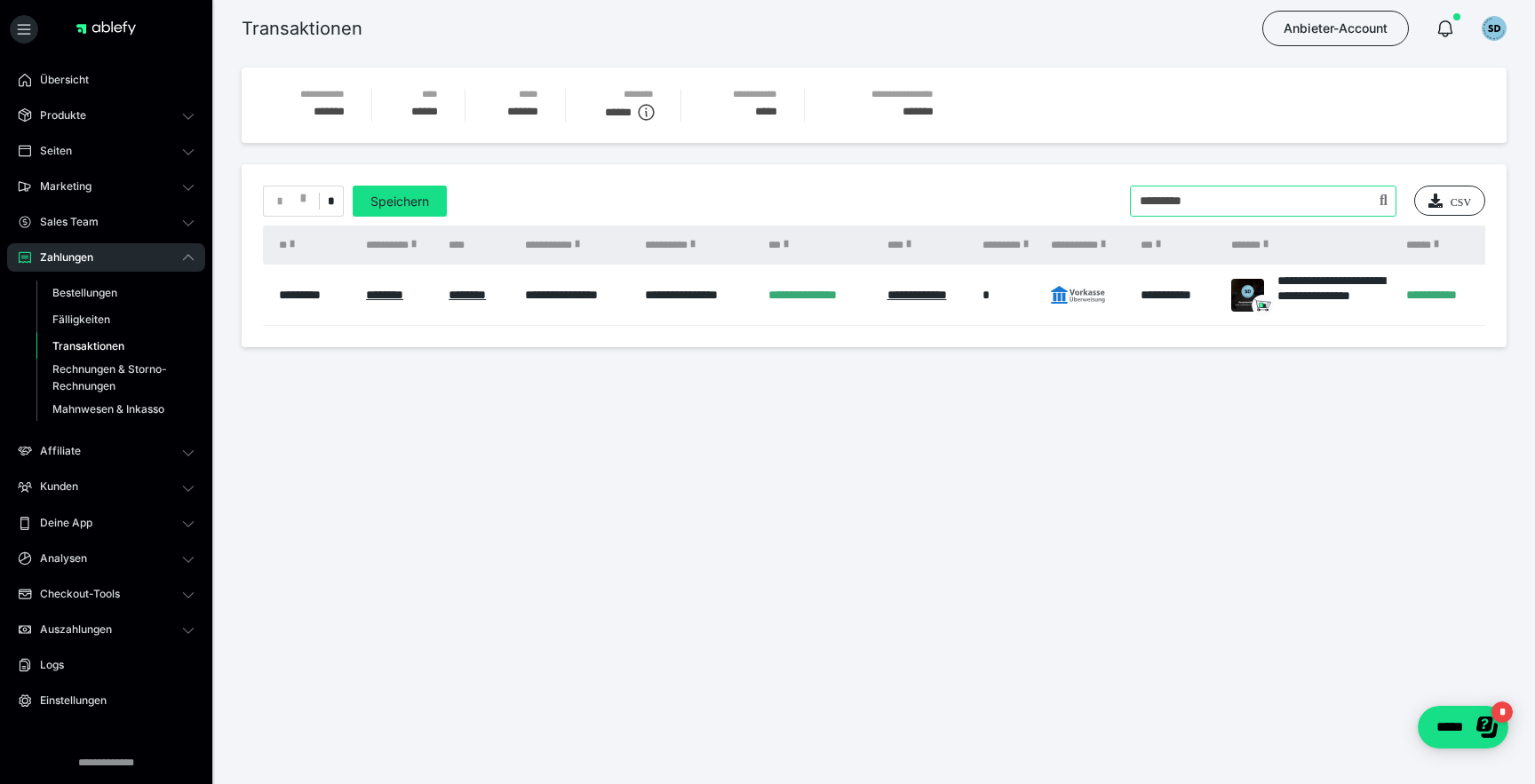 click at bounding box center (1263, 201) 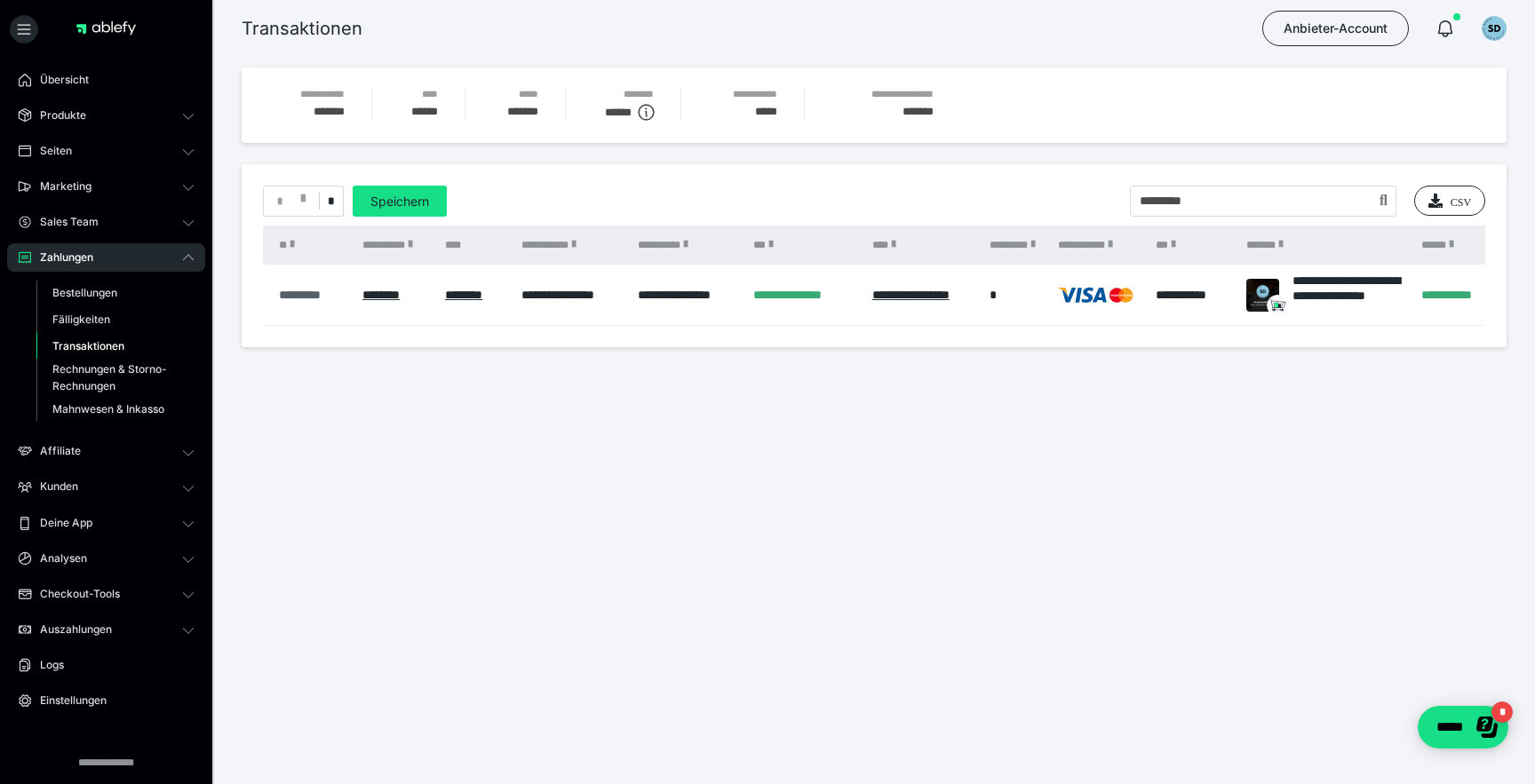 click on "*********" at bounding box center (312, 295) 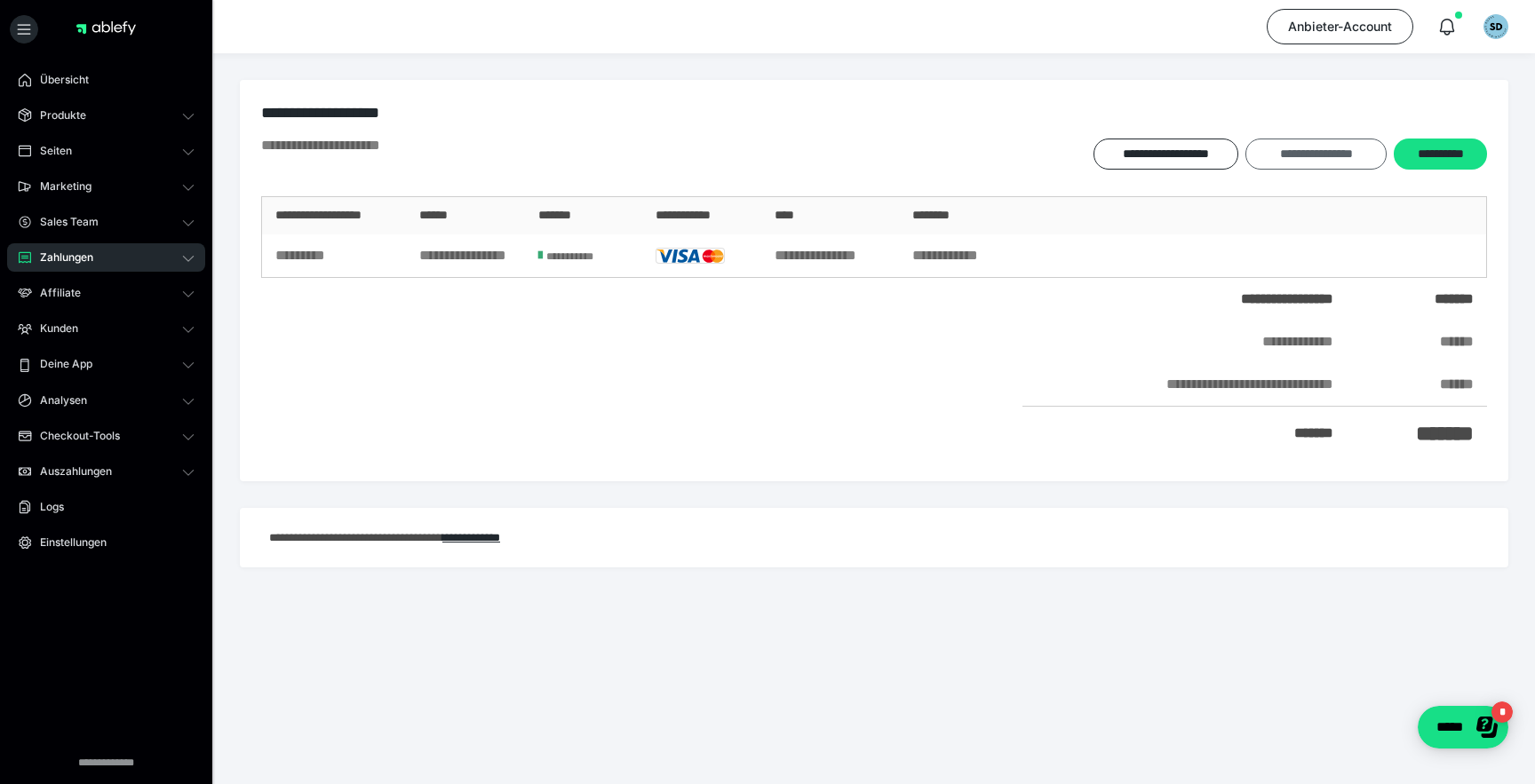 click on "**********" at bounding box center (1316, 154) 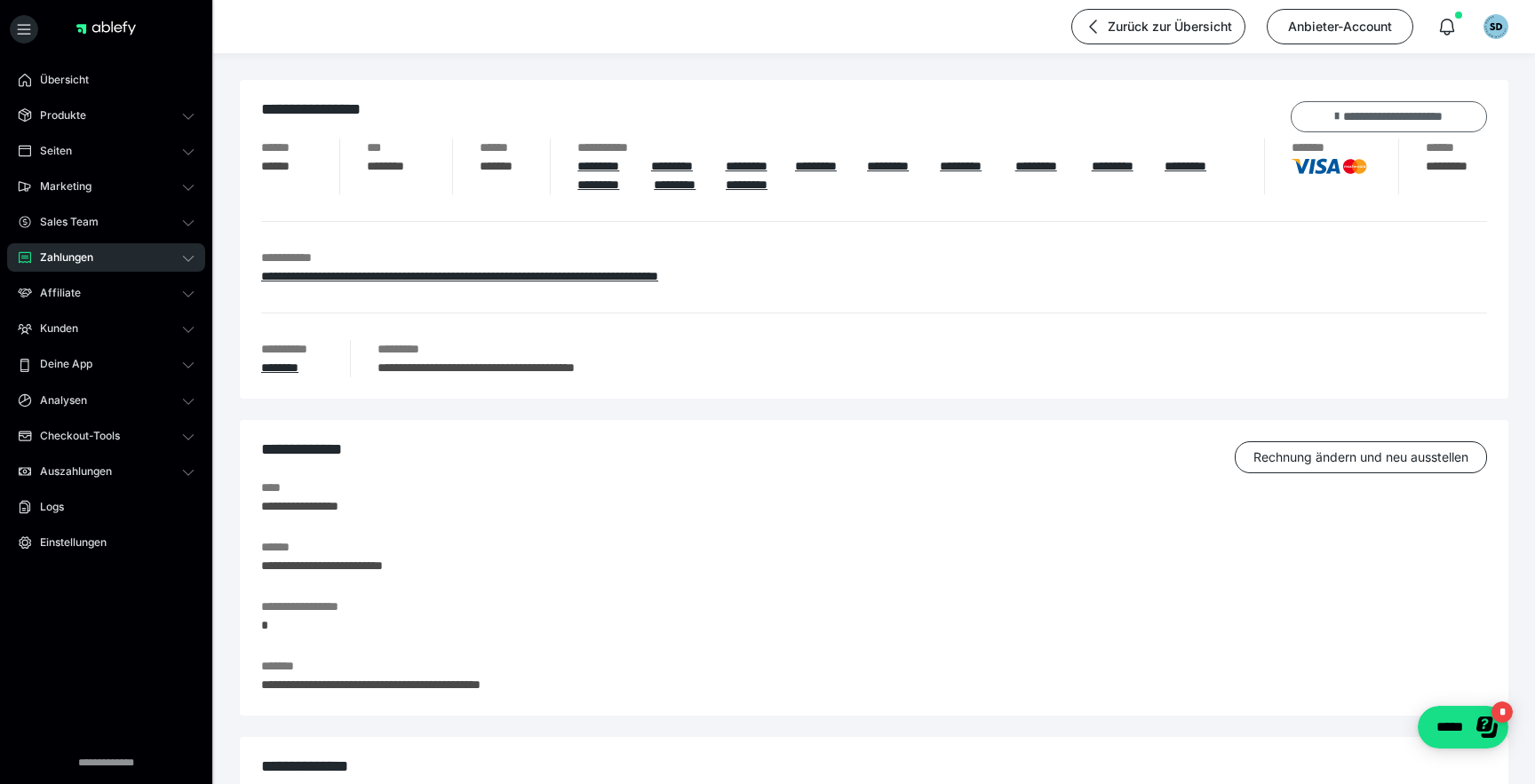 click on "**********" at bounding box center [1388, 116] 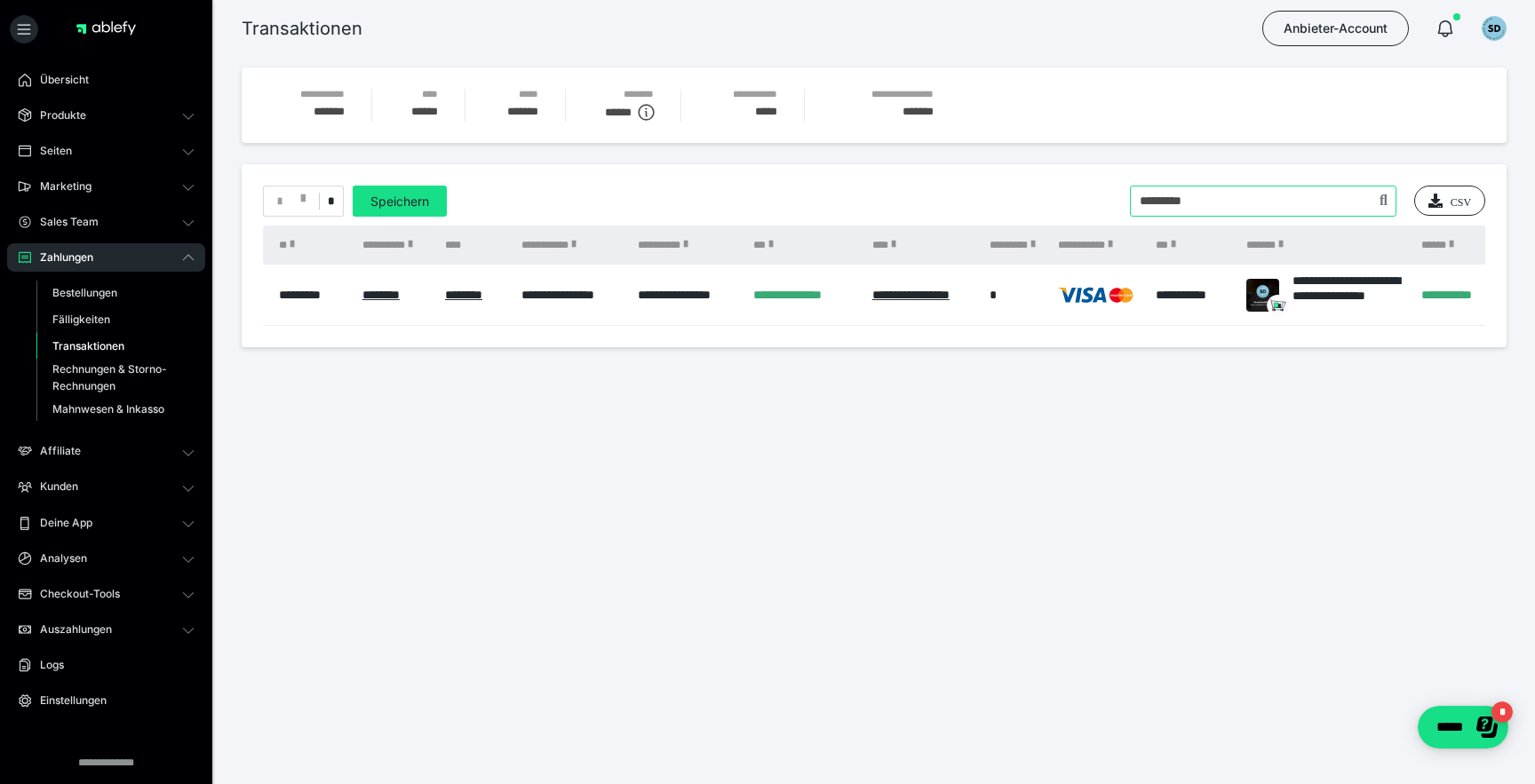 click at bounding box center (1263, 201) 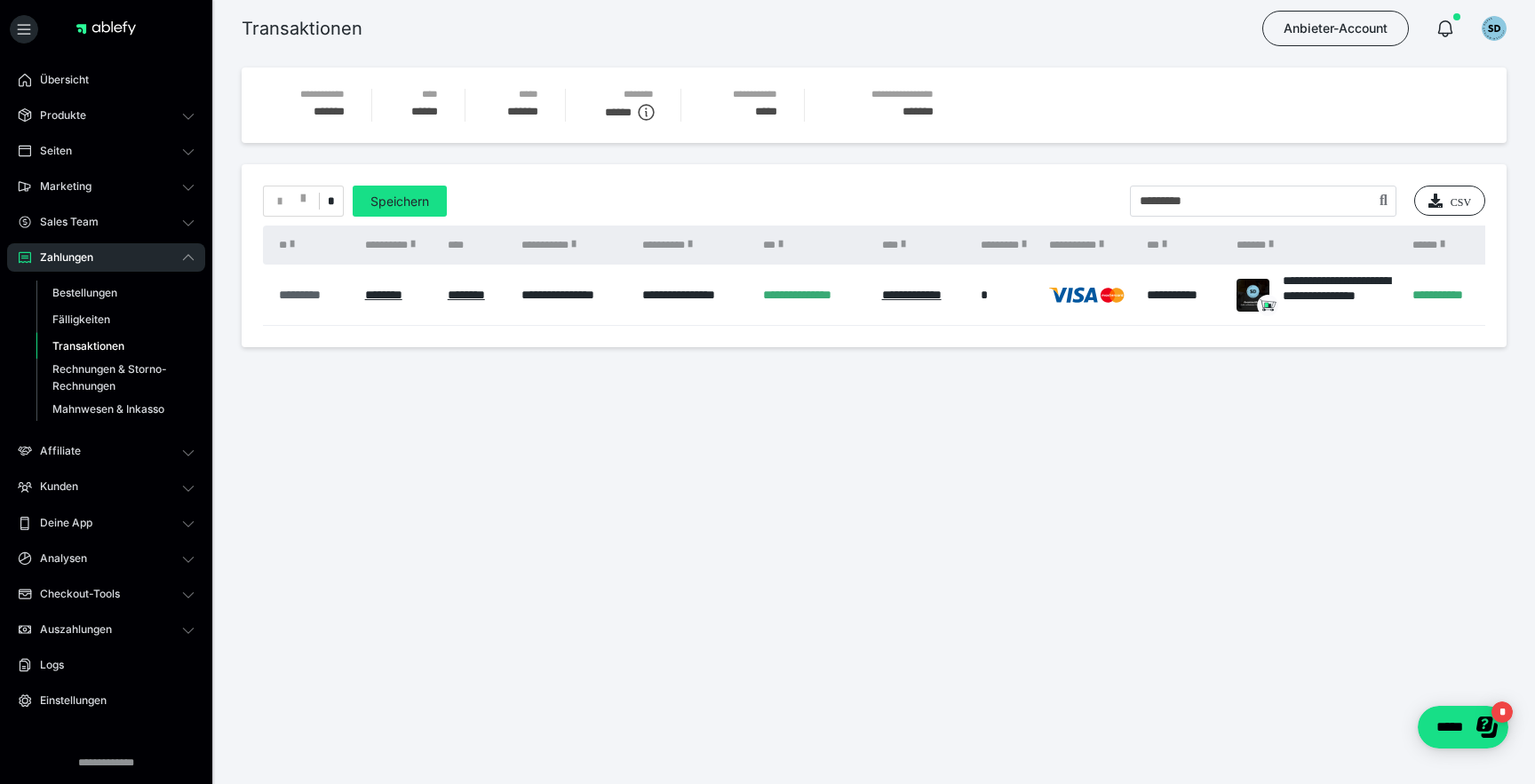 click on "*********" at bounding box center [313, 295] 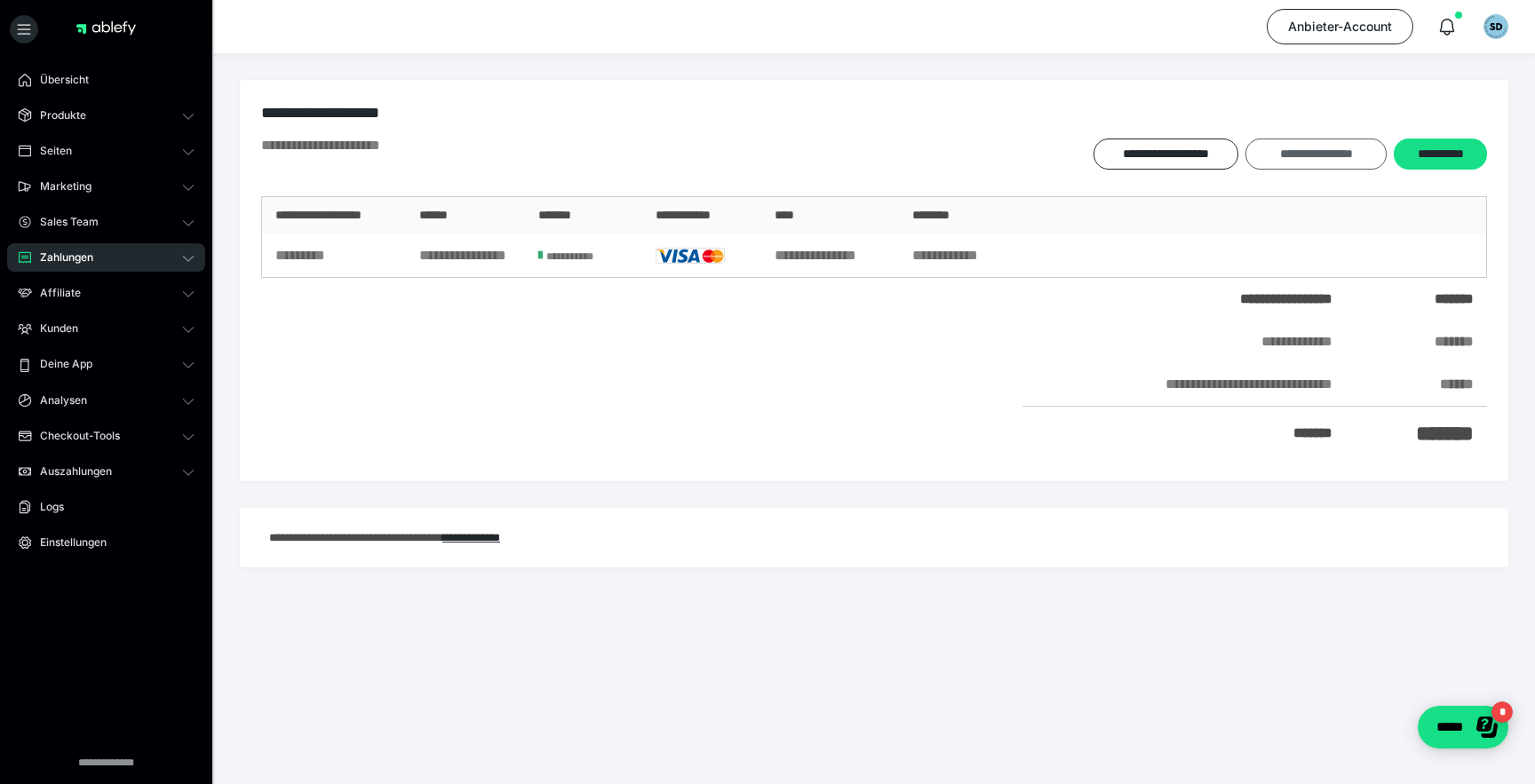 click on "**********" at bounding box center (1316, 154) 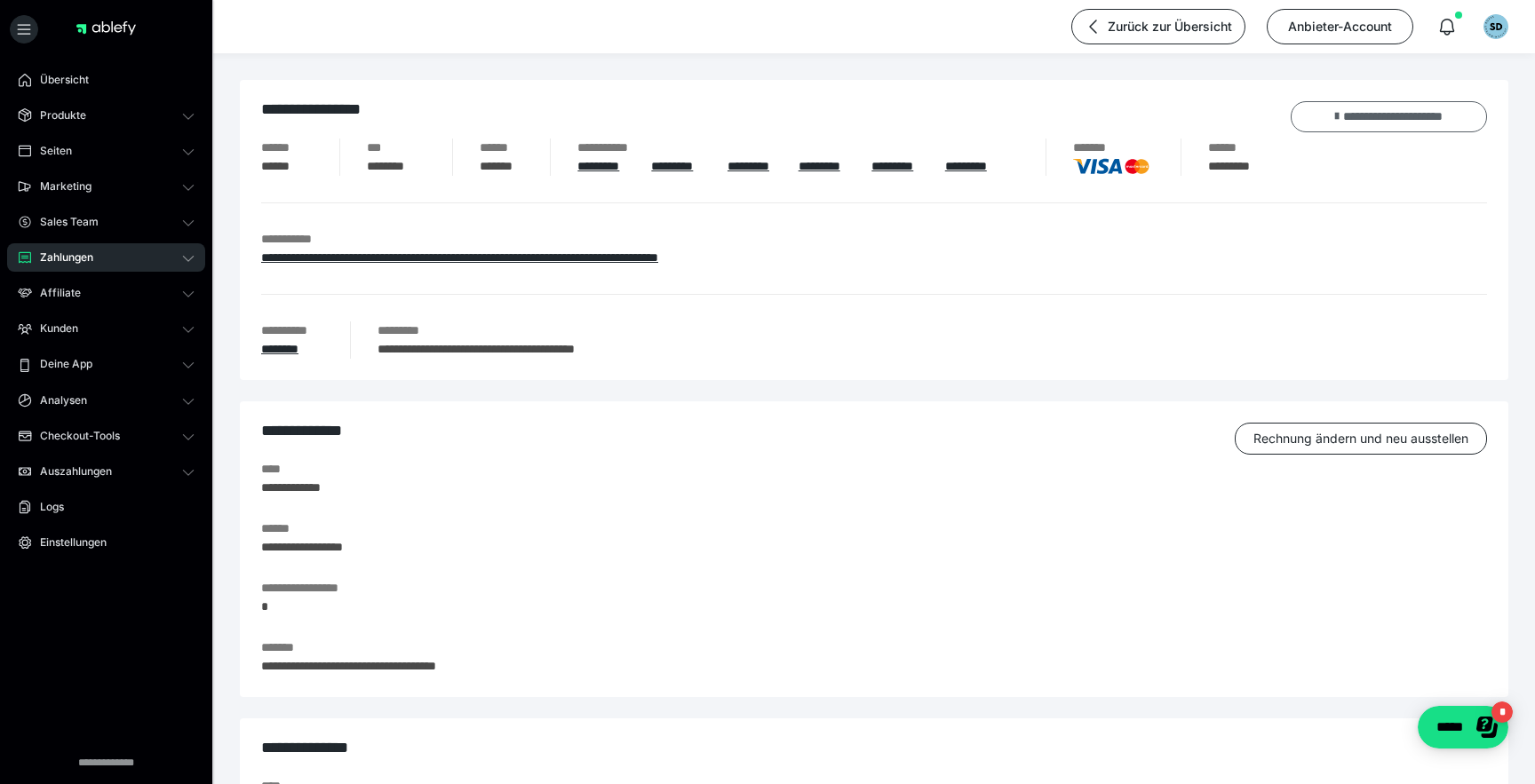 click on "**********" at bounding box center [1388, 116] 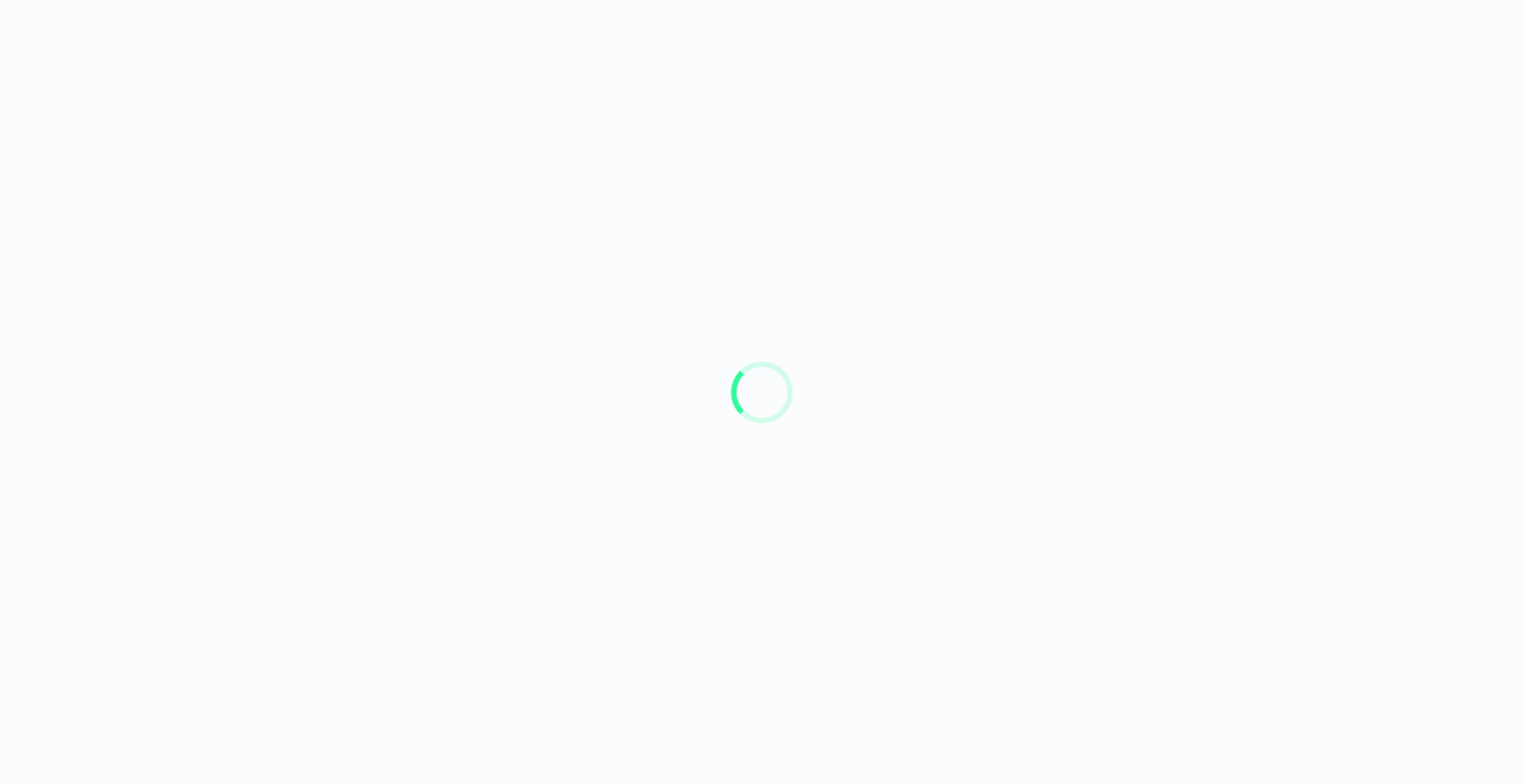 scroll, scrollTop: 0, scrollLeft: 0, axis: both 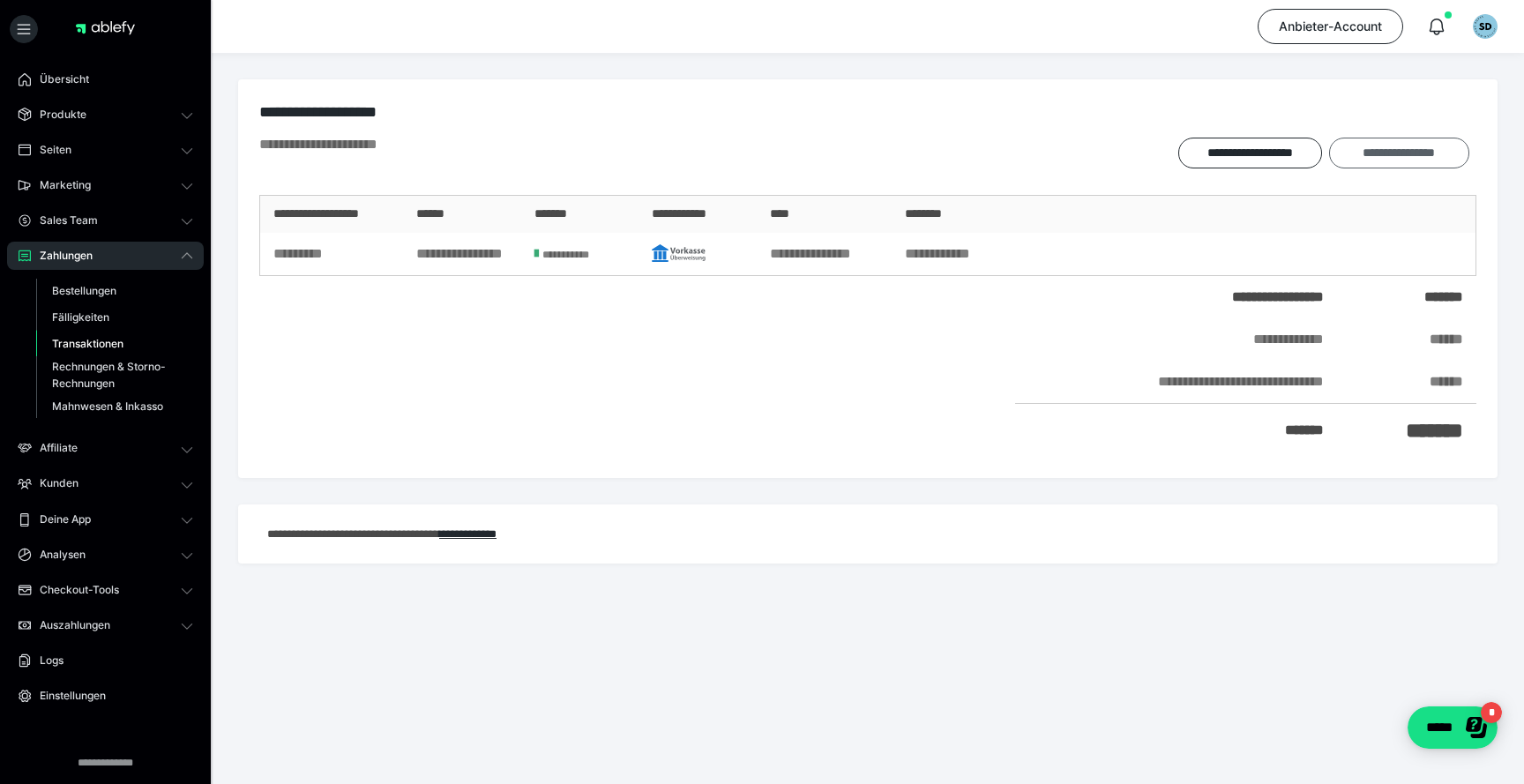 click on "**********" at bounding box center (1399, 153) 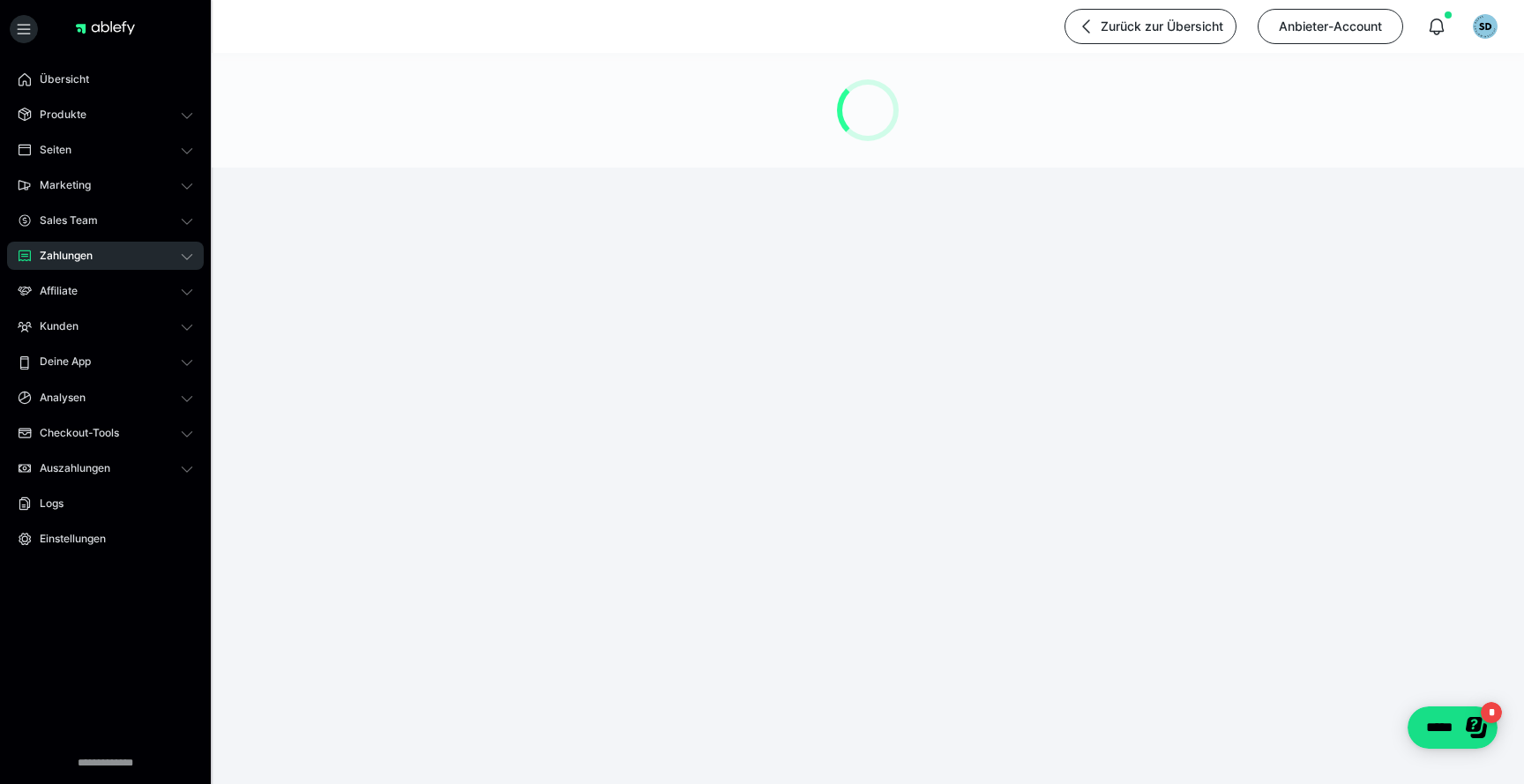 scroll, scrollTop: 0, scrollLeft: 0, axis: both 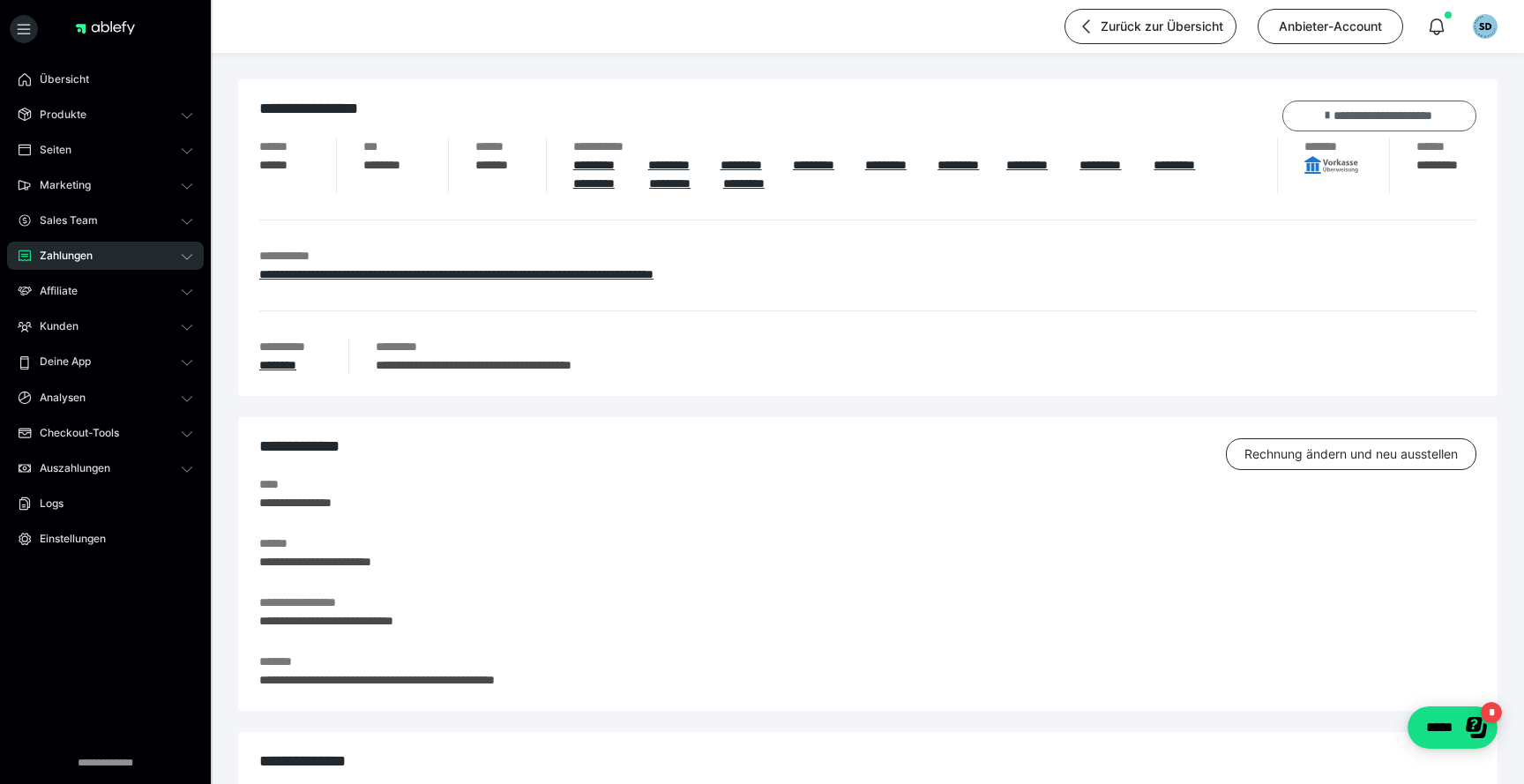 click on "**********" at bounding box center (1379, 116) 